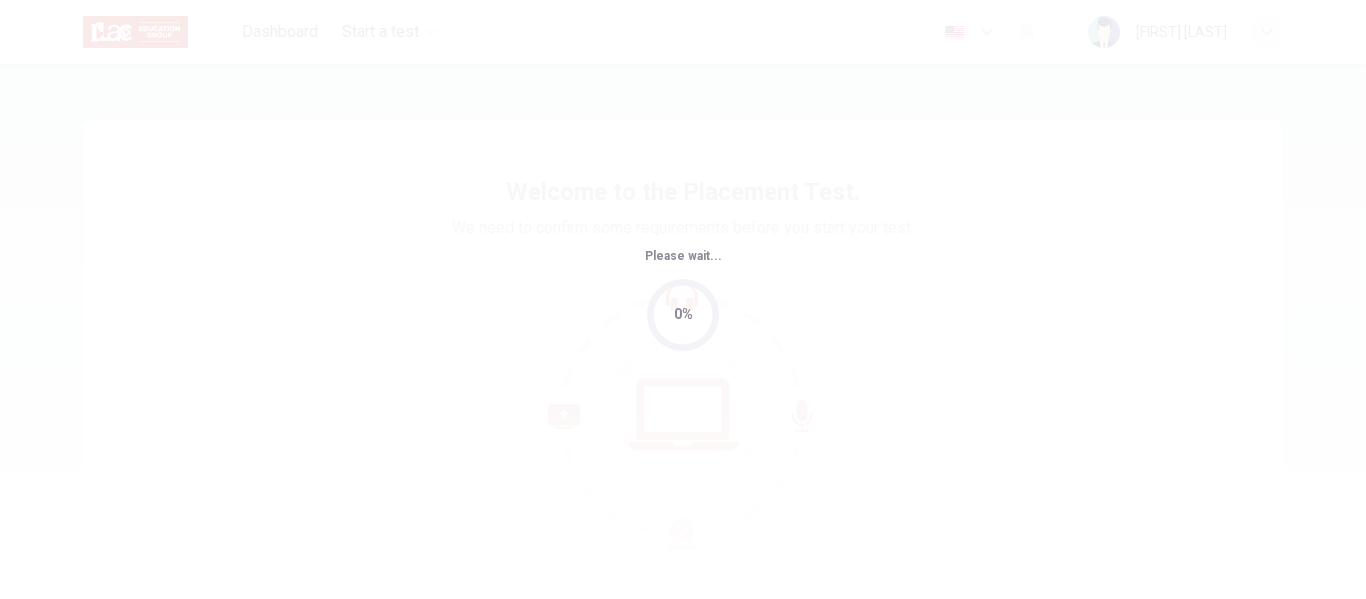 scroll, scrollTop: 0, scrollLeft: 0, axis: both 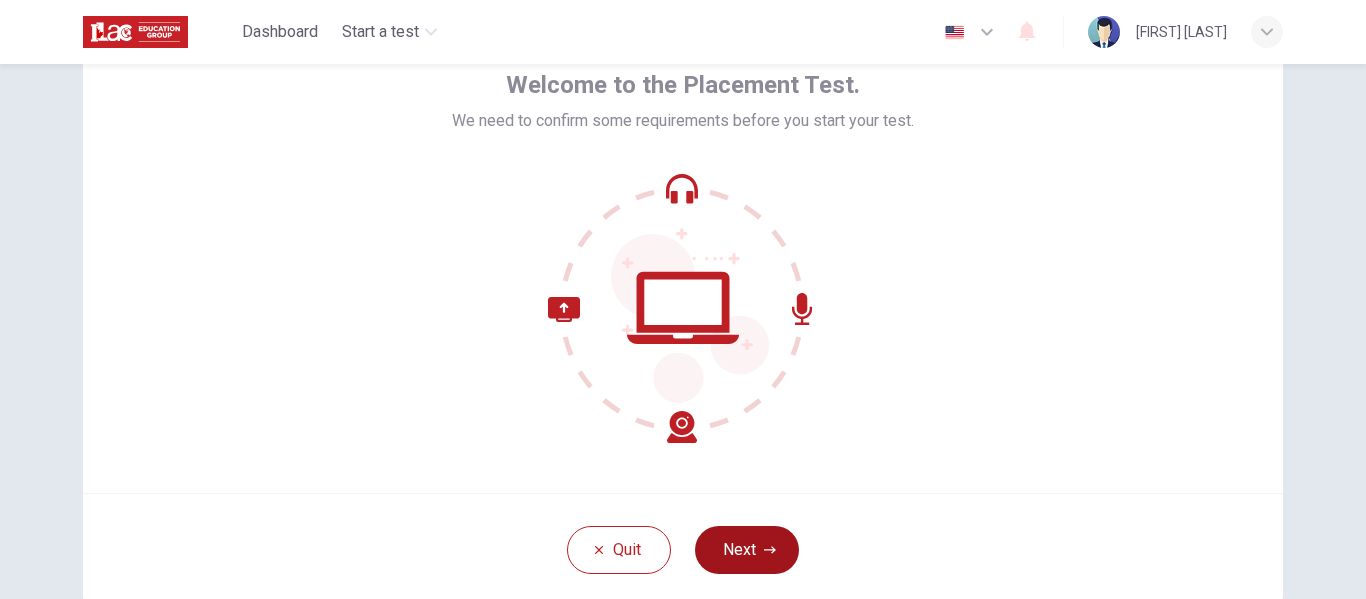 click on "Next" at bounding box center (747, 550) 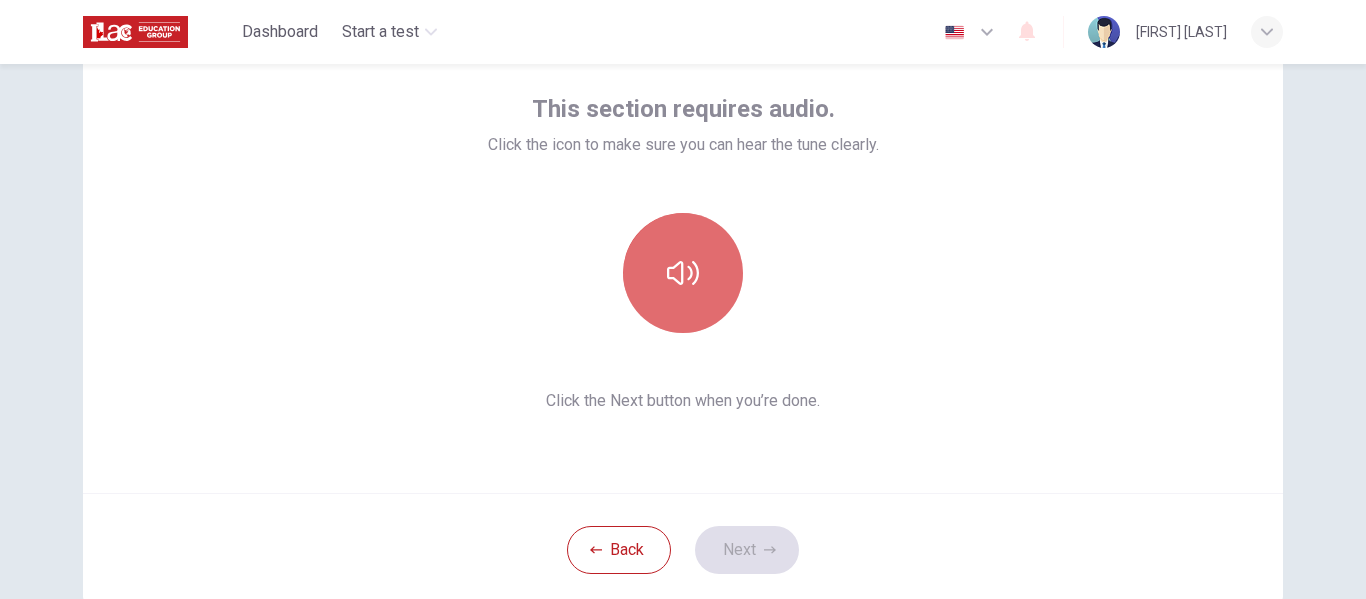 click at bounding box center [683, 273] 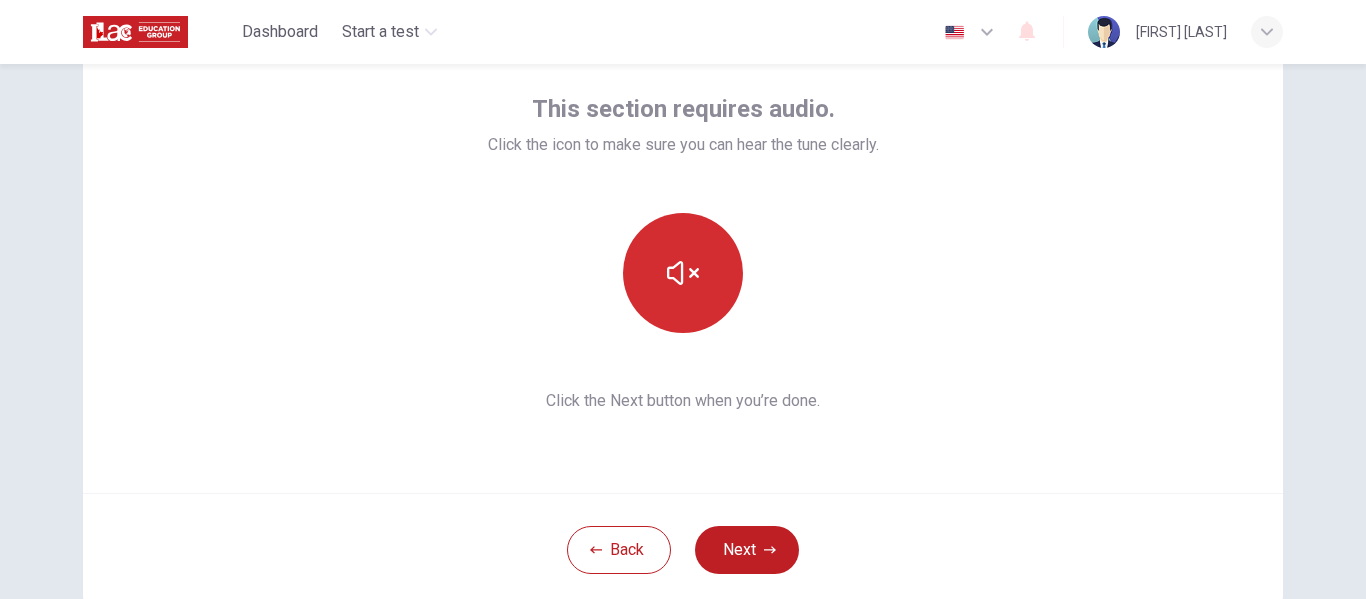 click 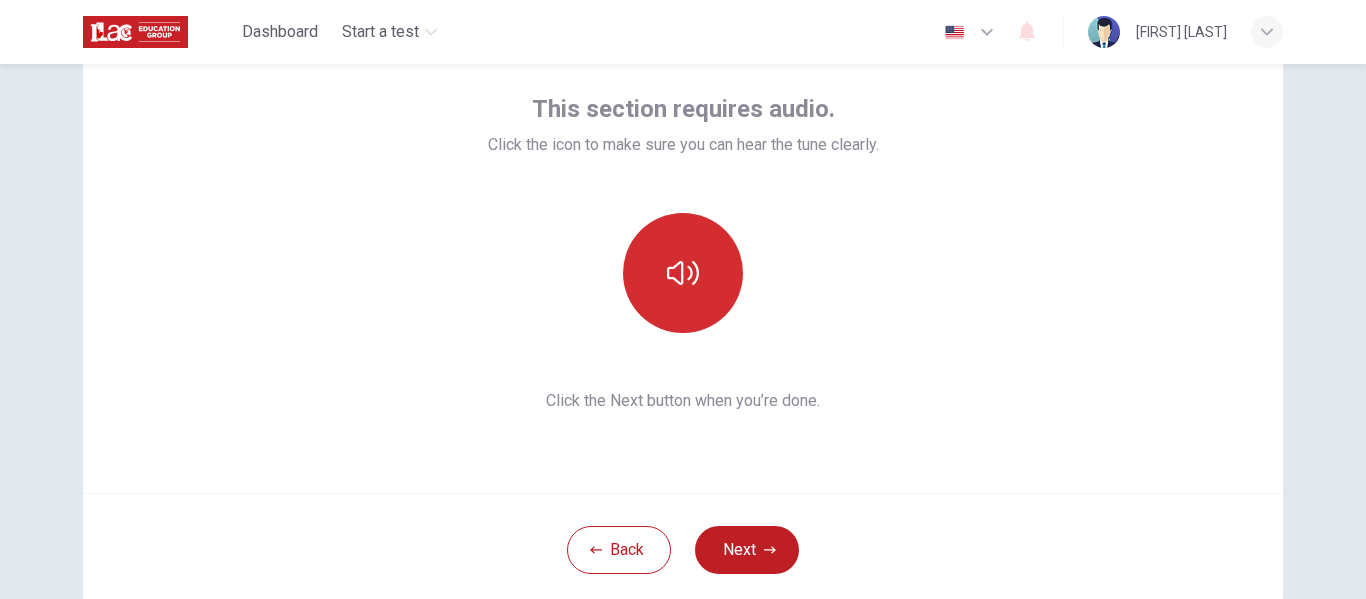 click 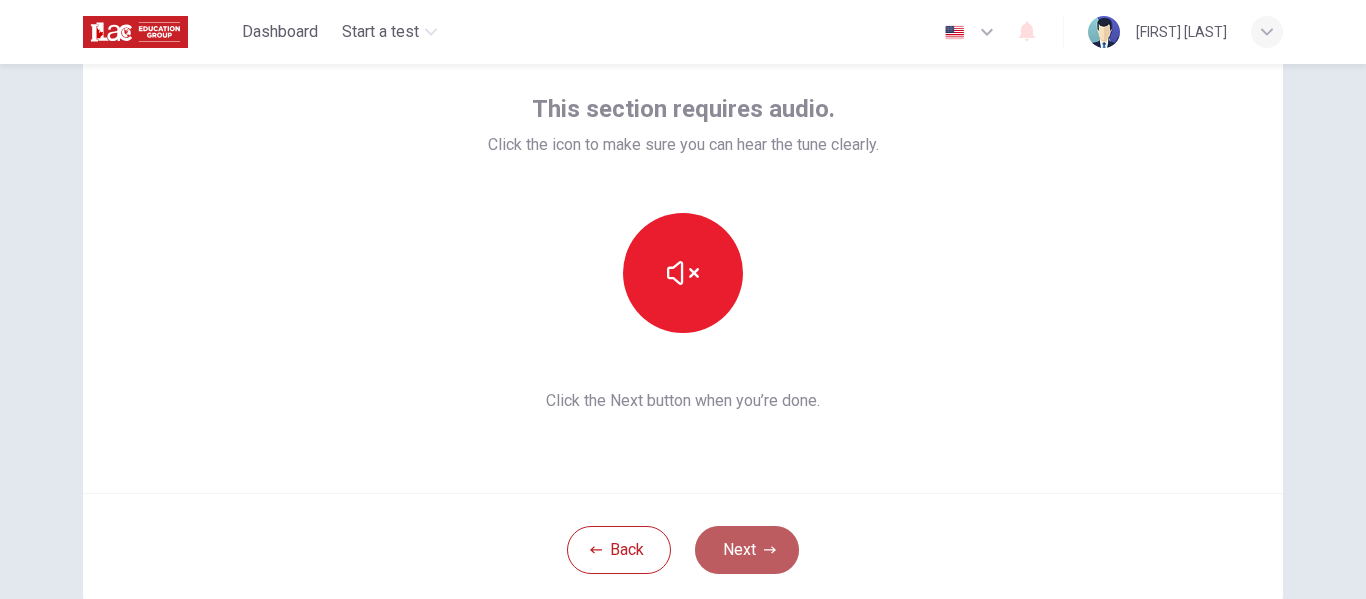 click on "Next" at bounding box center (747, 550) 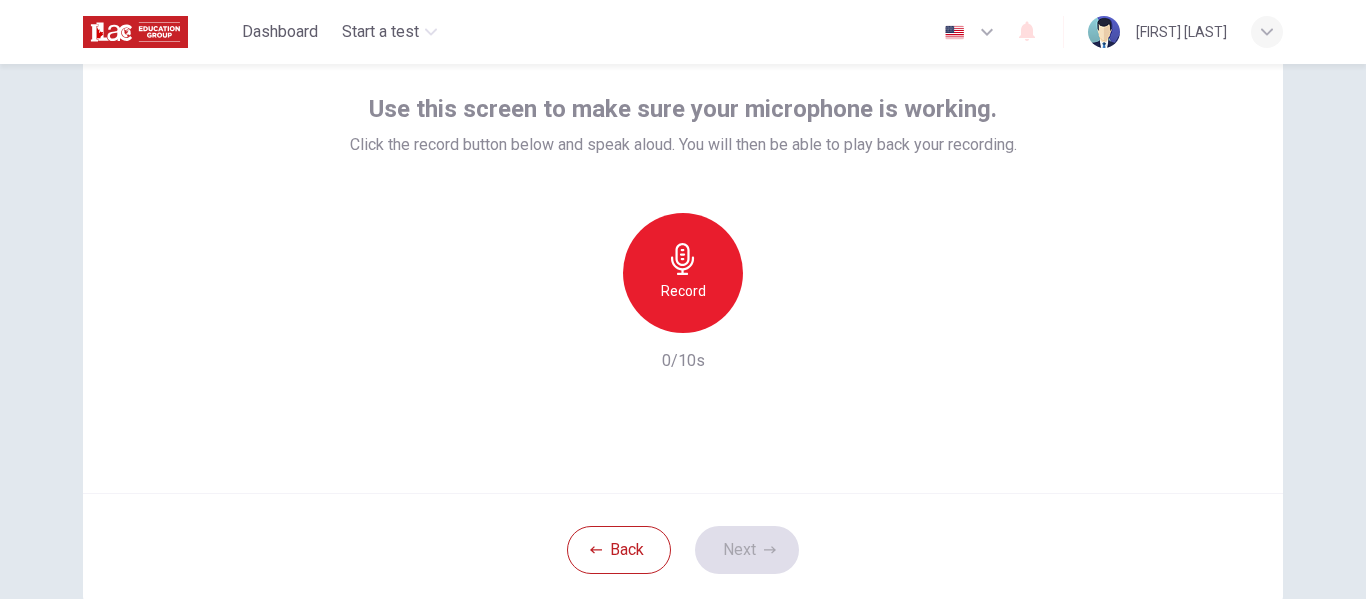 click on "Record" at bounding box center [683, 273] 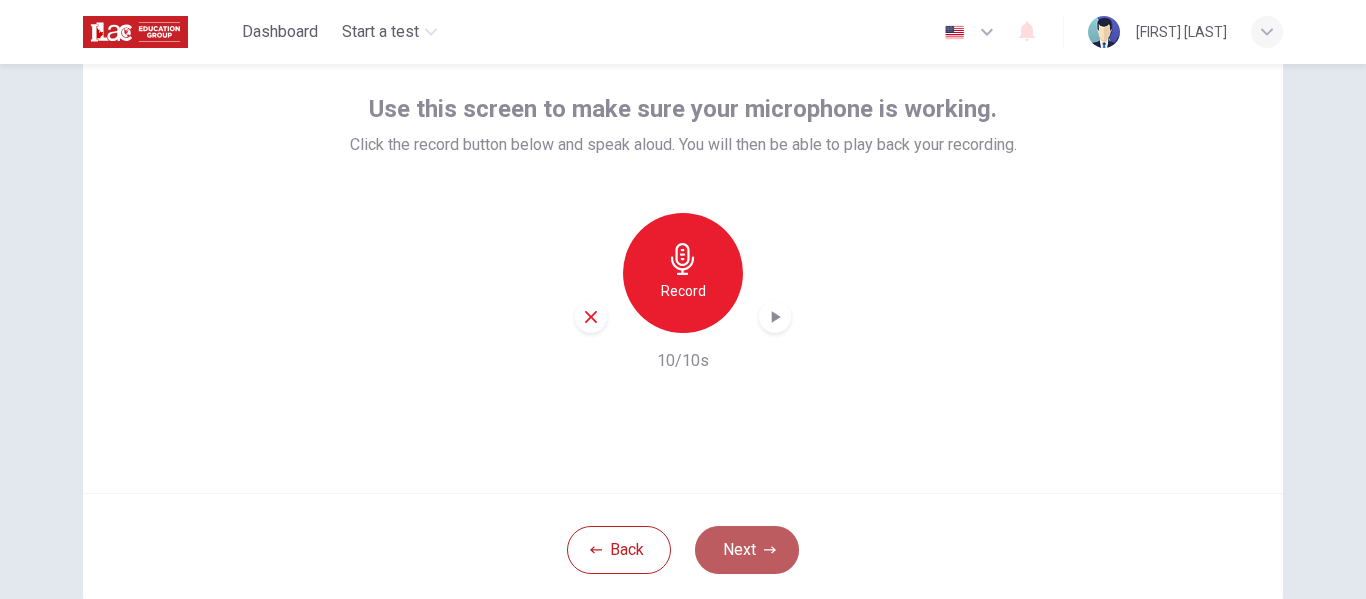 click on "Next" at bounding box center [747, 550] 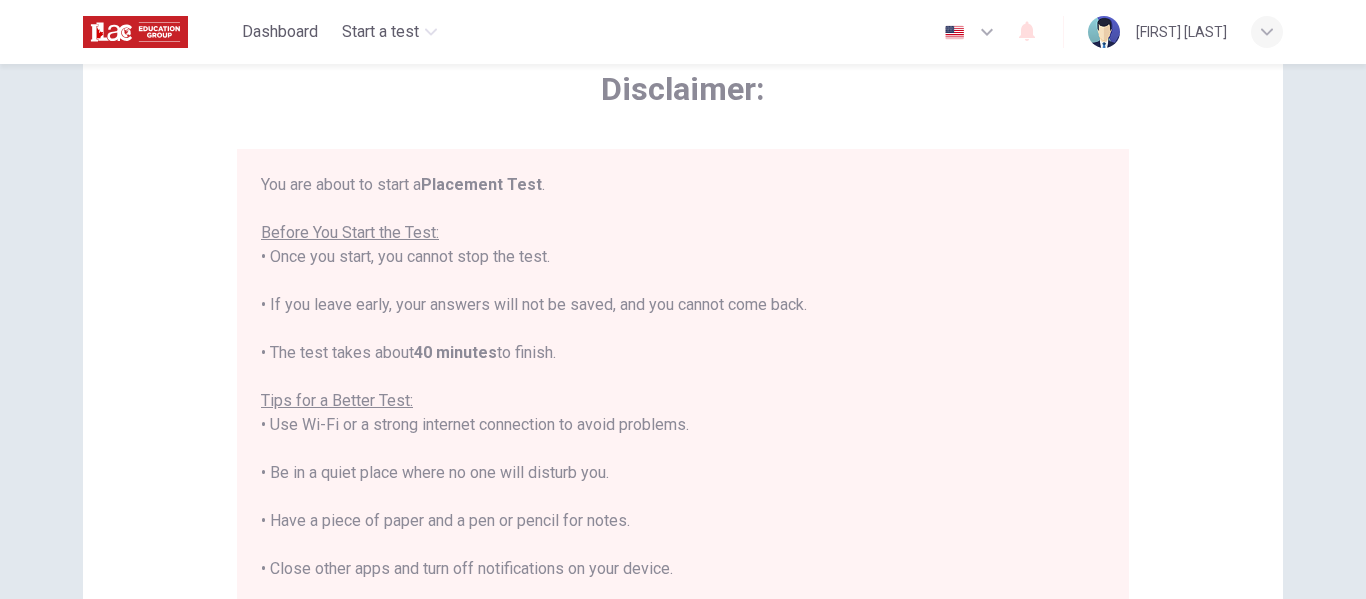 scroll, scrollTop: 23, scrollLeft: 0, axis: vertical 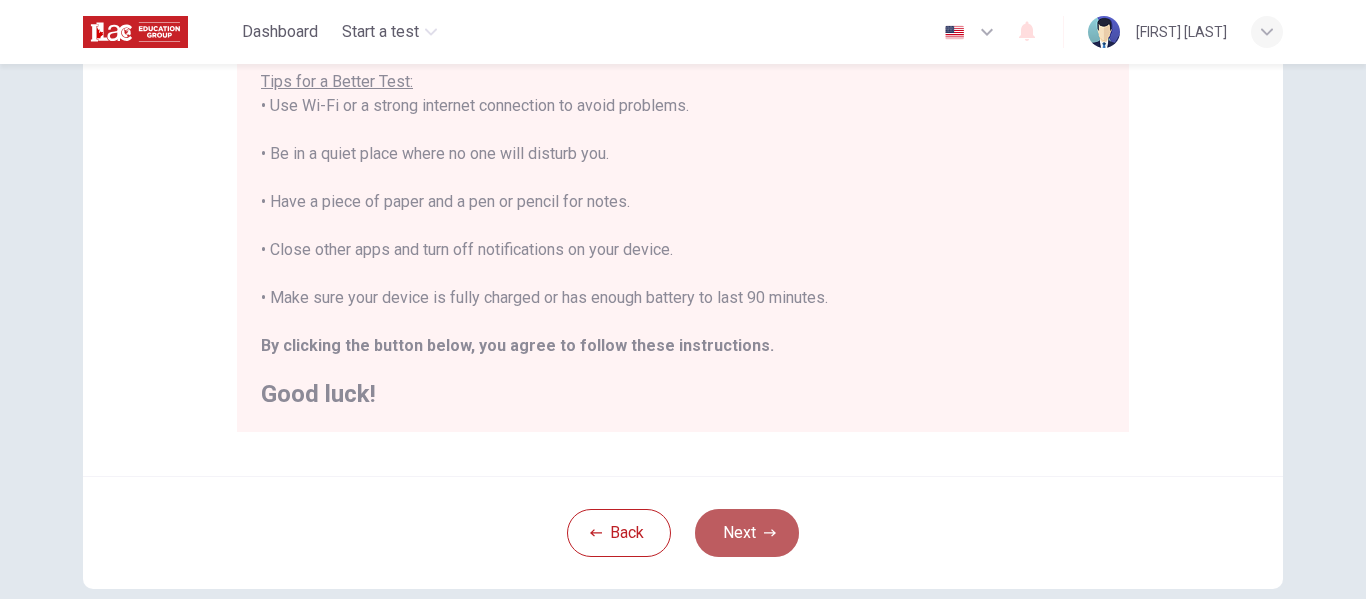 click on "Next" at bounding box center (747, 533) 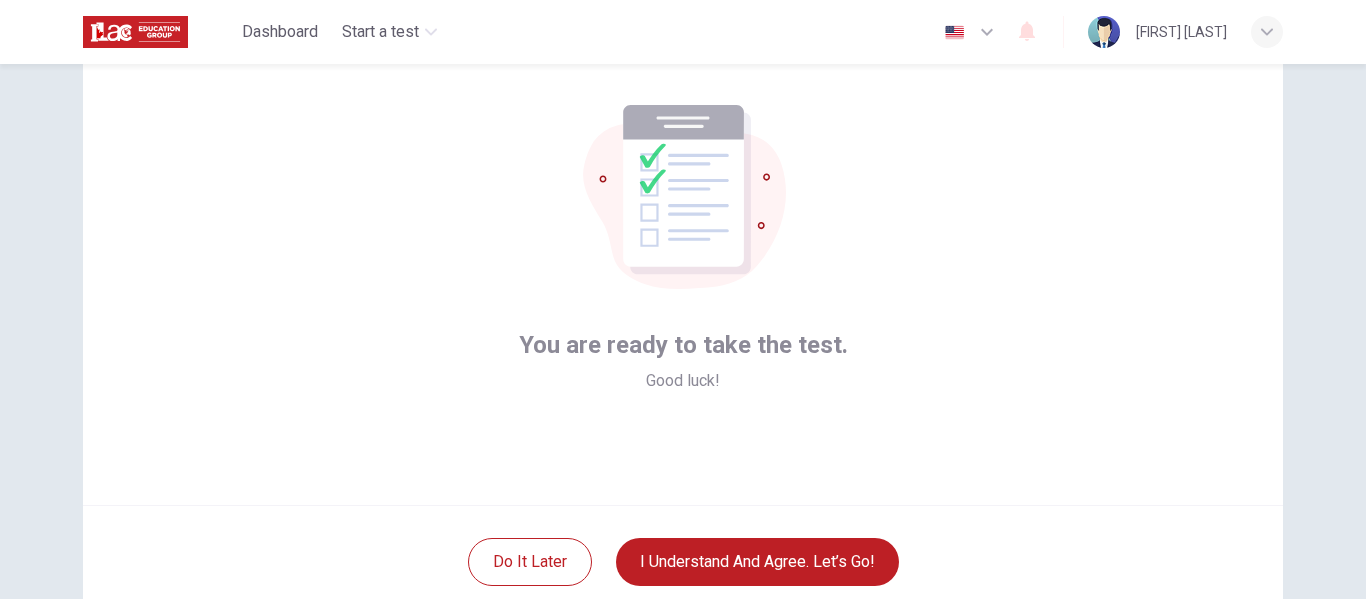 scroll, scrollTop: 92, scrollLeft: 0, axis: vertical 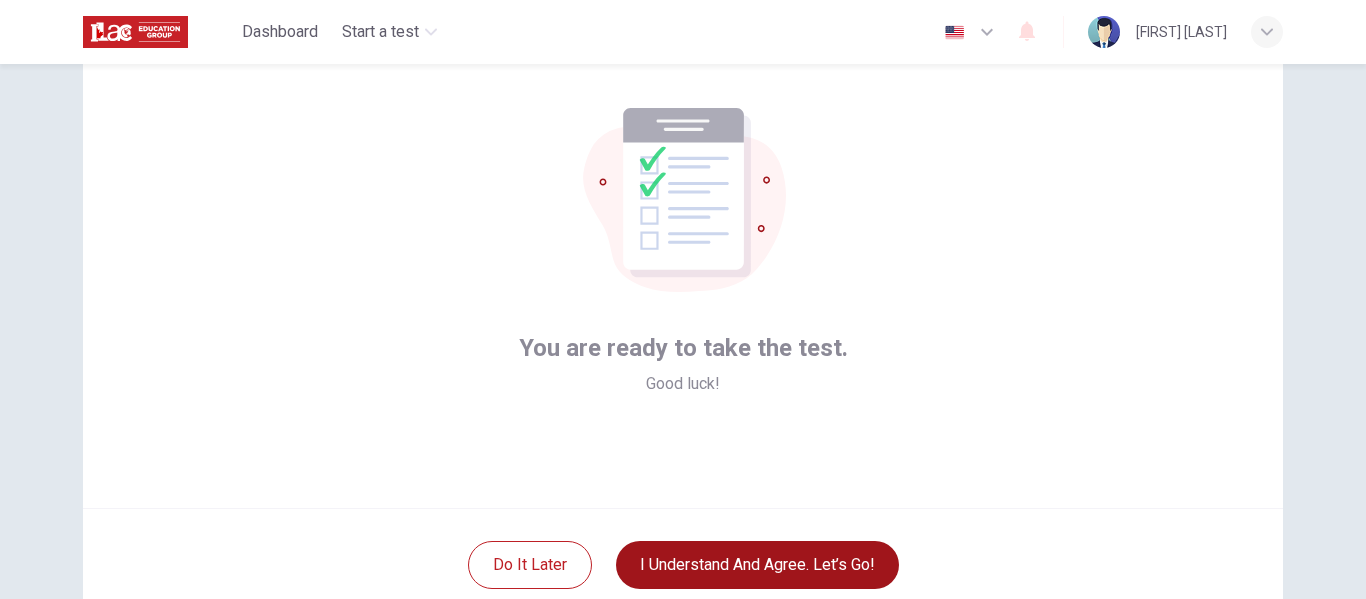 click on "I understand and agree. Let’s go!" at bounding box center [757, 565] 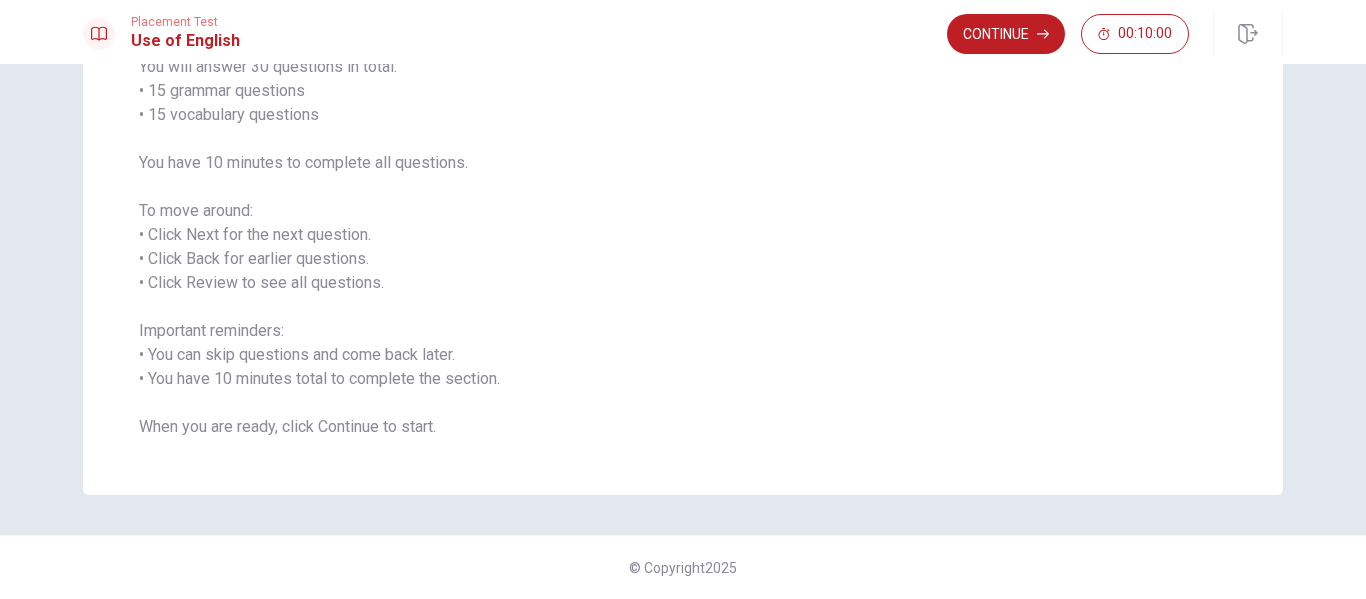 scroll, scrollTop: 0, scrollLeft: 0, axis: both 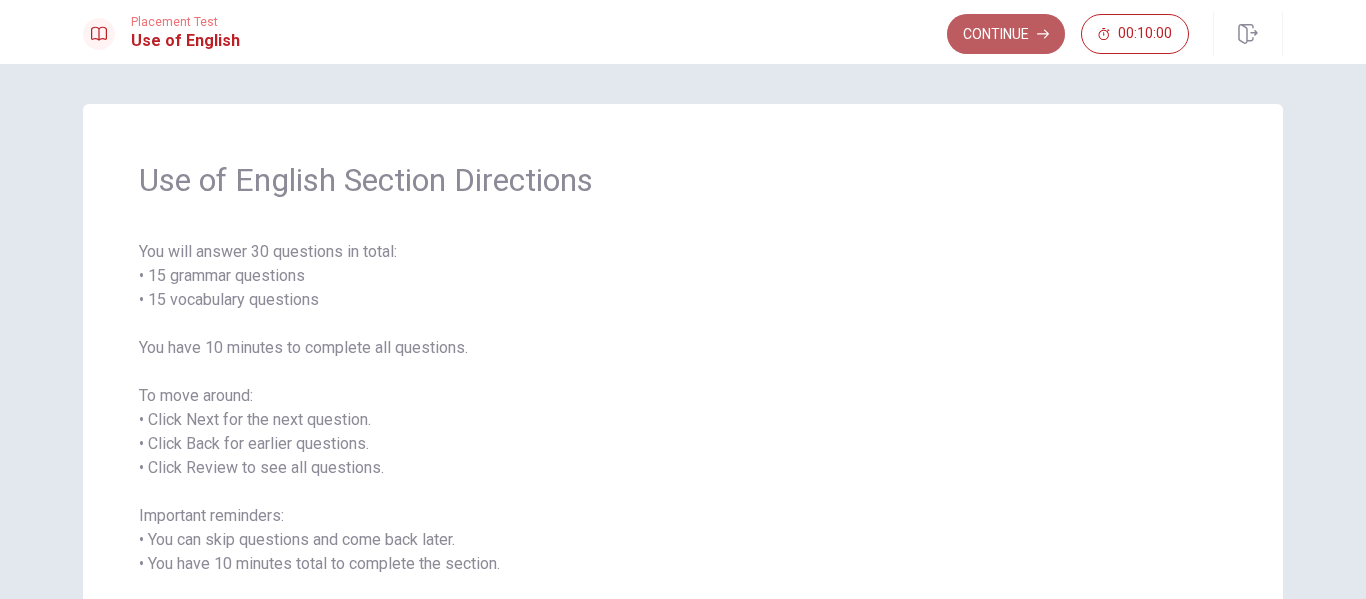 click on "Continue" at bounding box center [1006, 34] 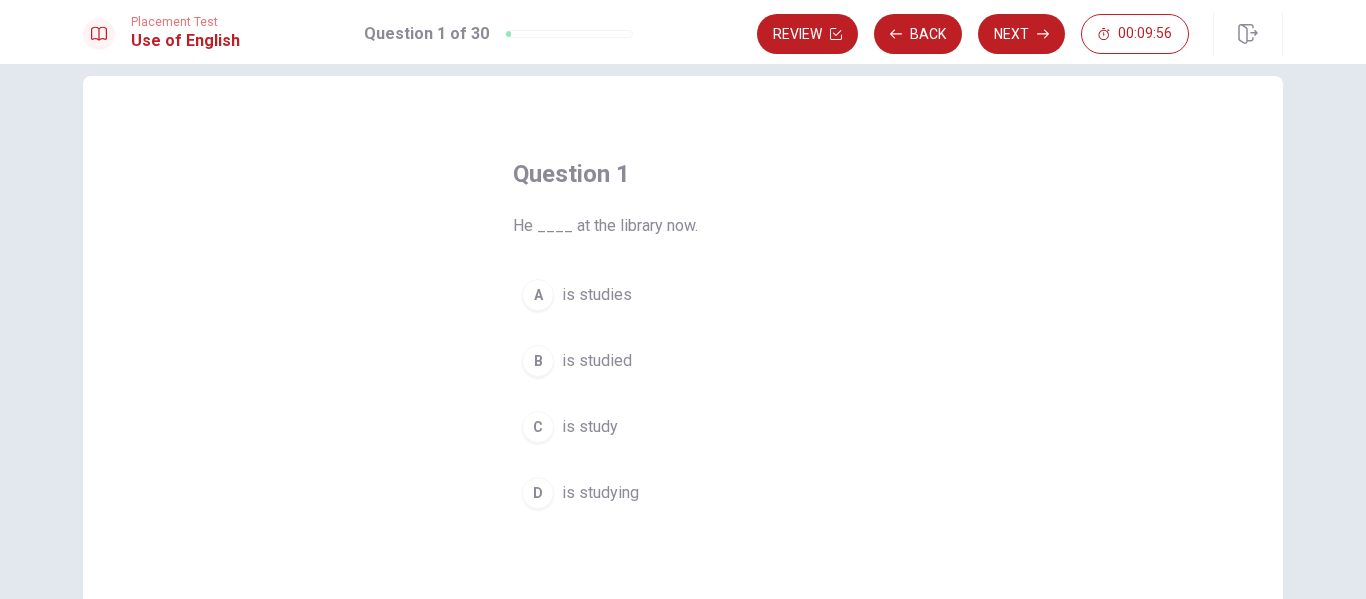 scroll, scrollTop: 27, scrollLeft: 0, axis: vertical 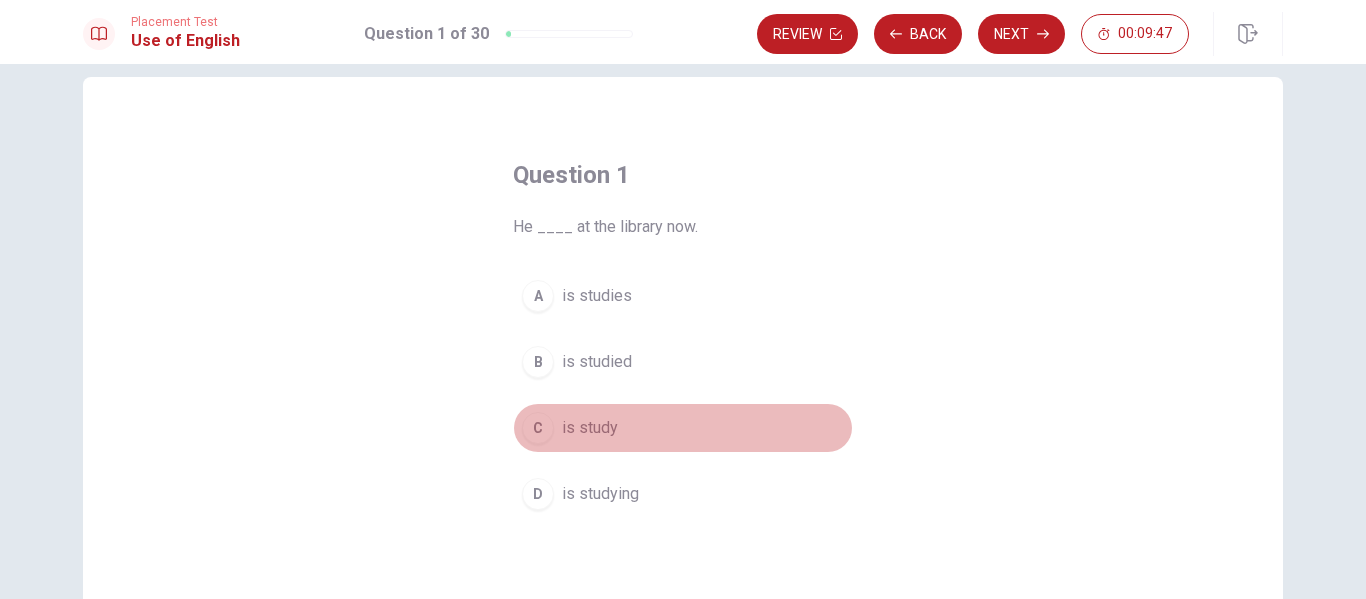click on "C" at bounding box center (538, 428) 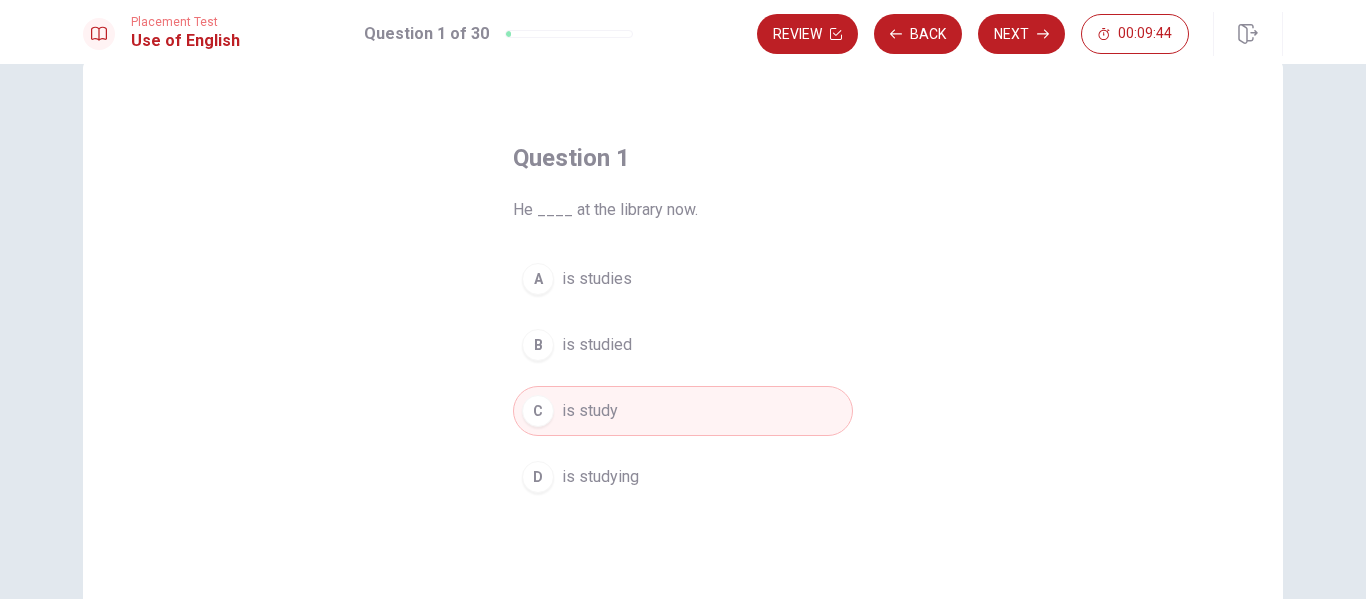 scroll, scrollTop: 27, scrollLeft: 0, axis: vertical 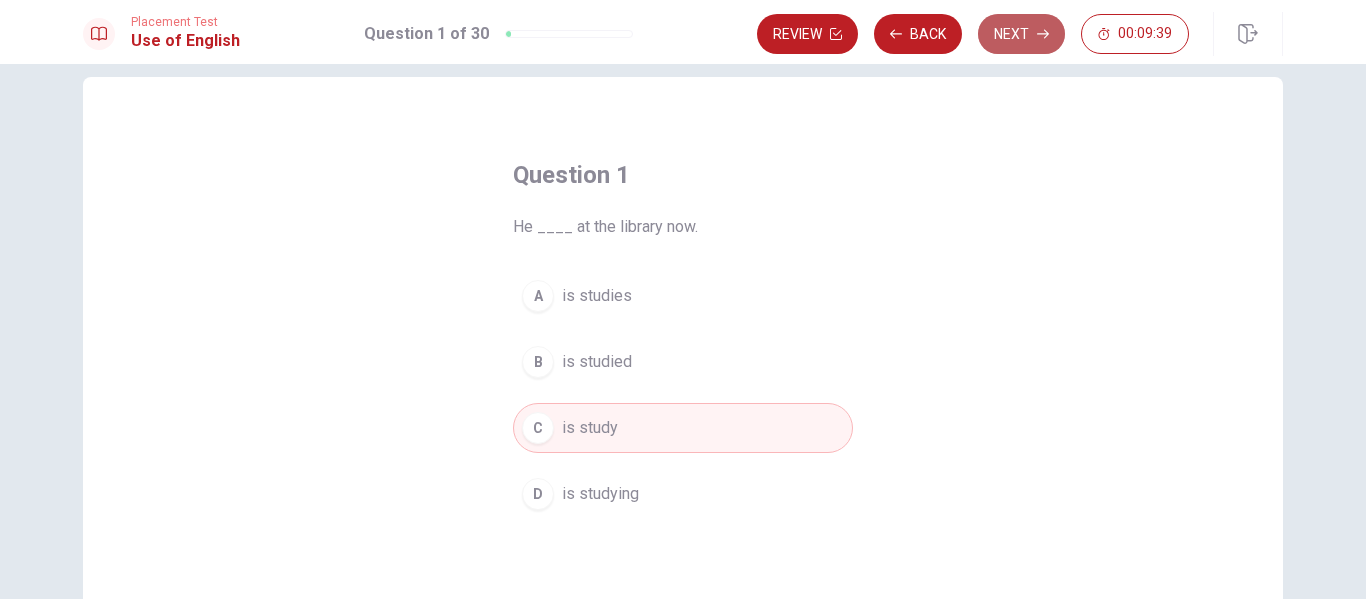 click on "Next" at bounding box center [1021, 34] 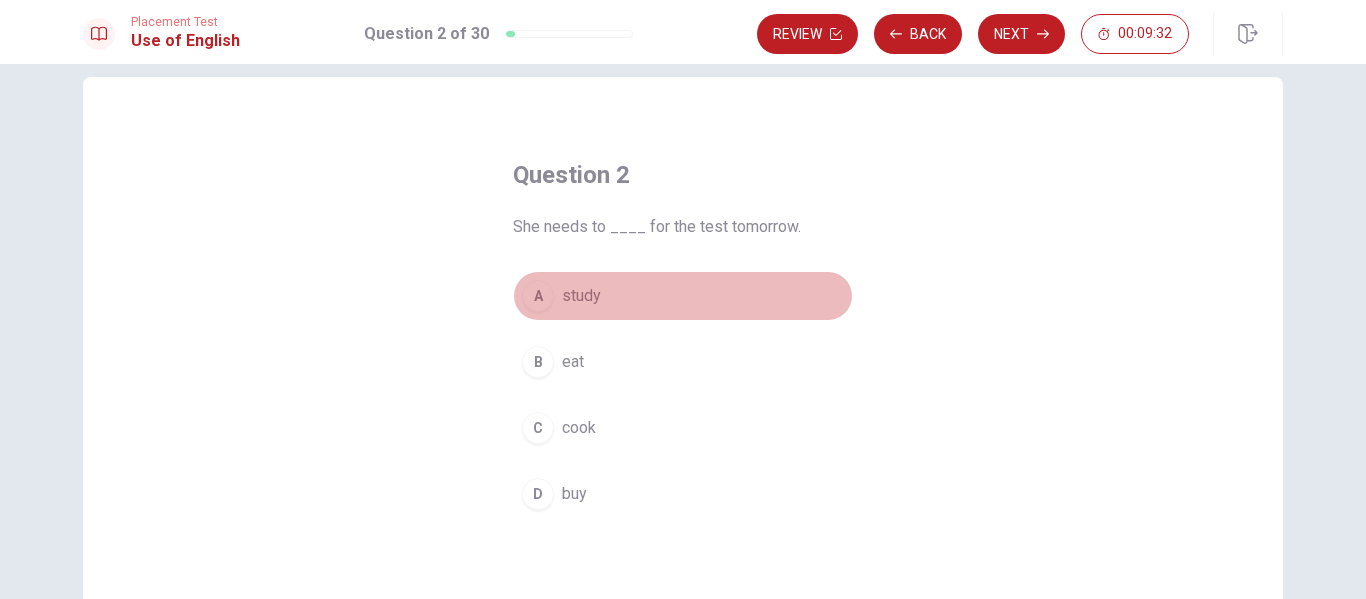 click on "A" at bounding box center (538, 296) 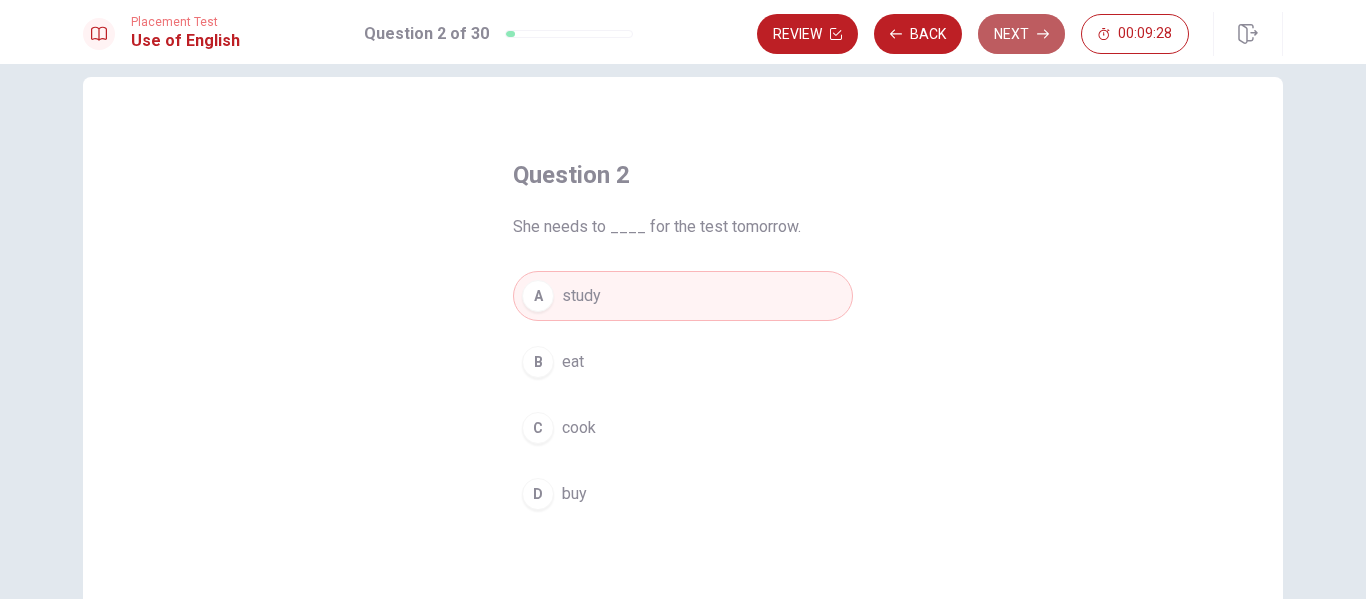 click on "Next" at bounding box center [1021, 34] 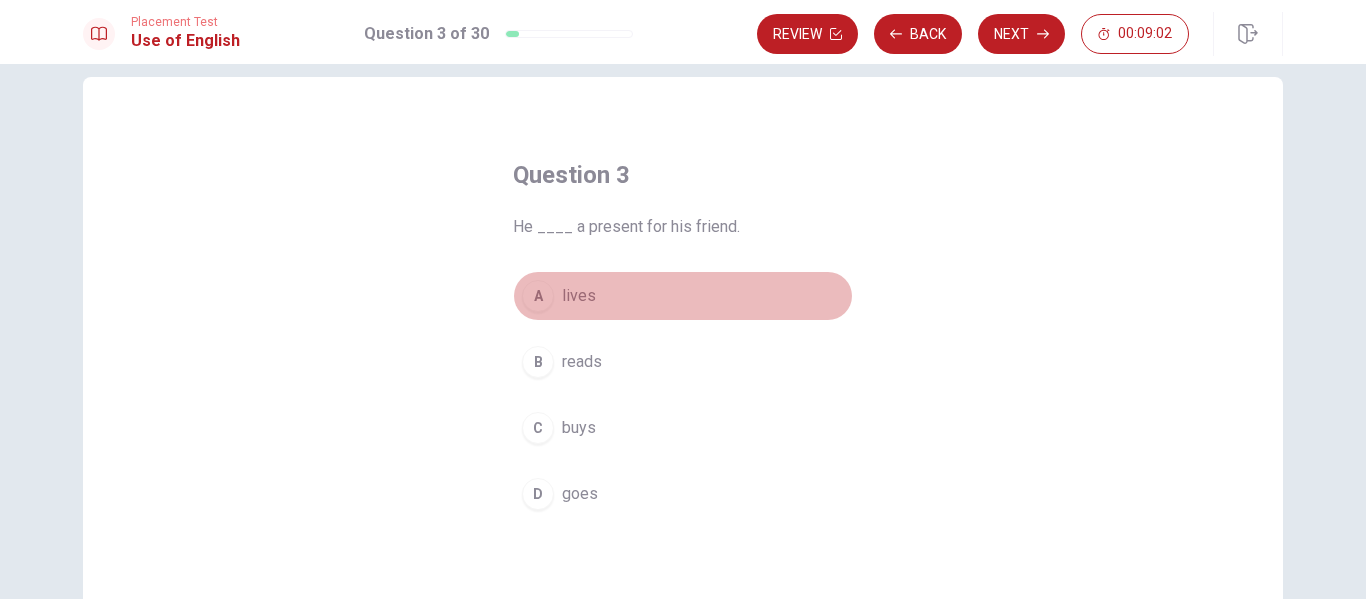 click on "A" at bounding box center [538, 296] 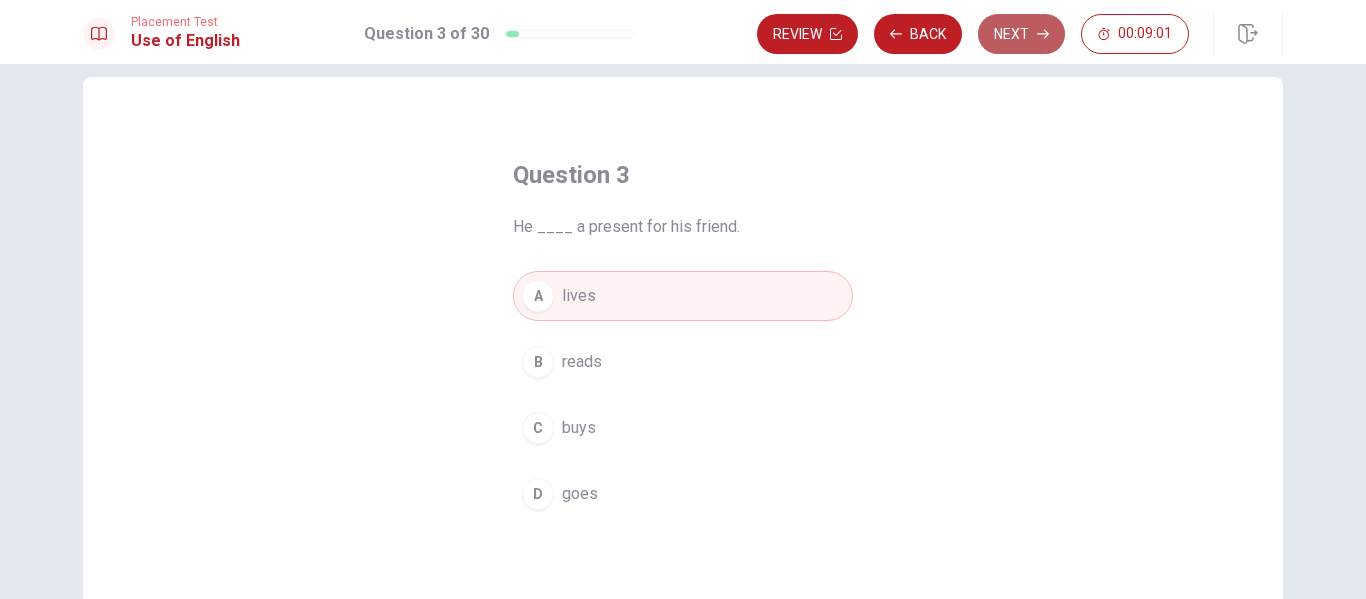 click on "Next" at bounding box center (1021, 34) 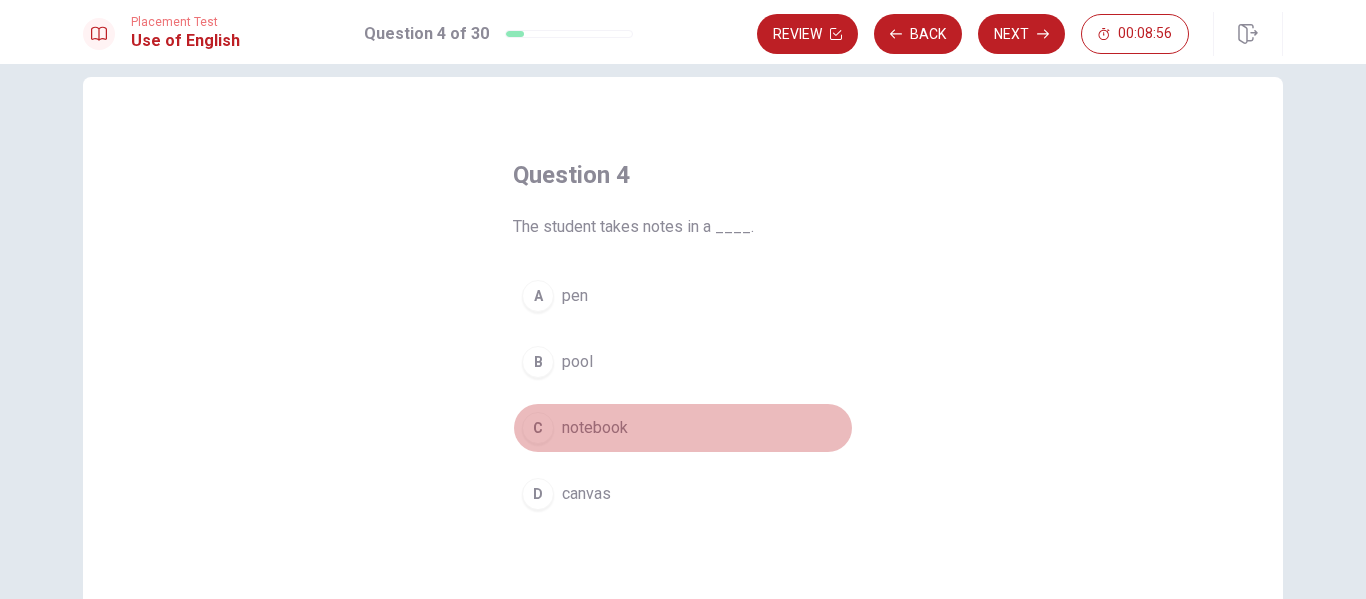 click on "C" at bounding box center (538, 428) 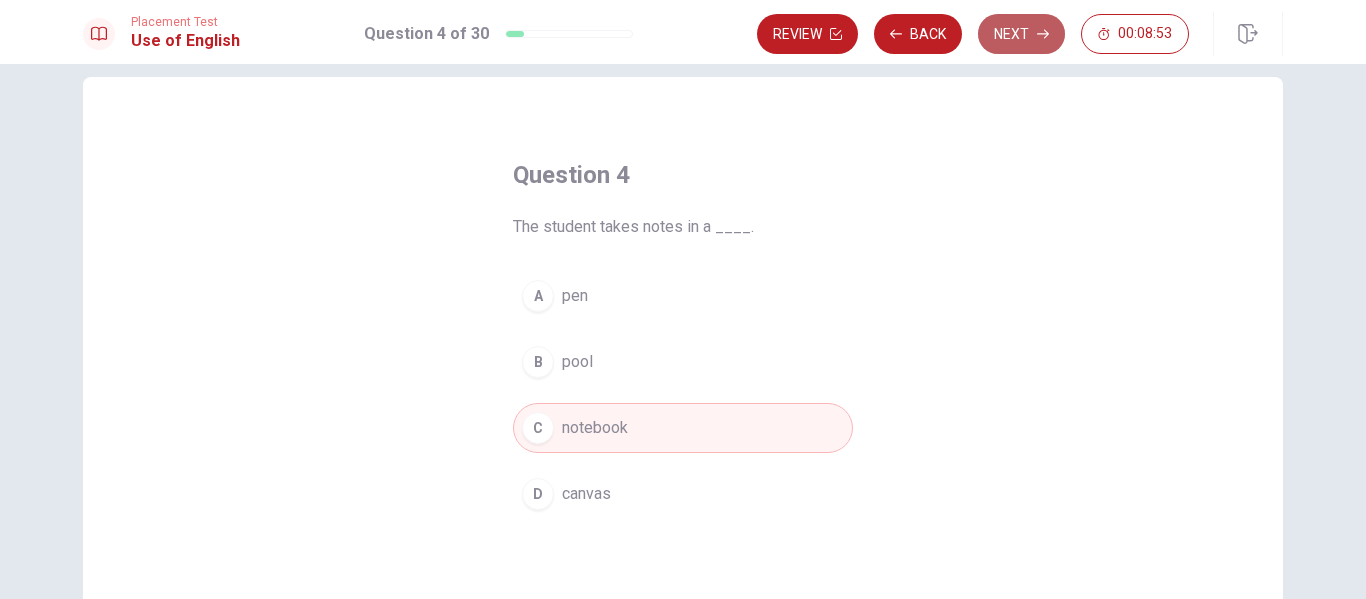 click on "Next" at bounding box center (1021, 34) 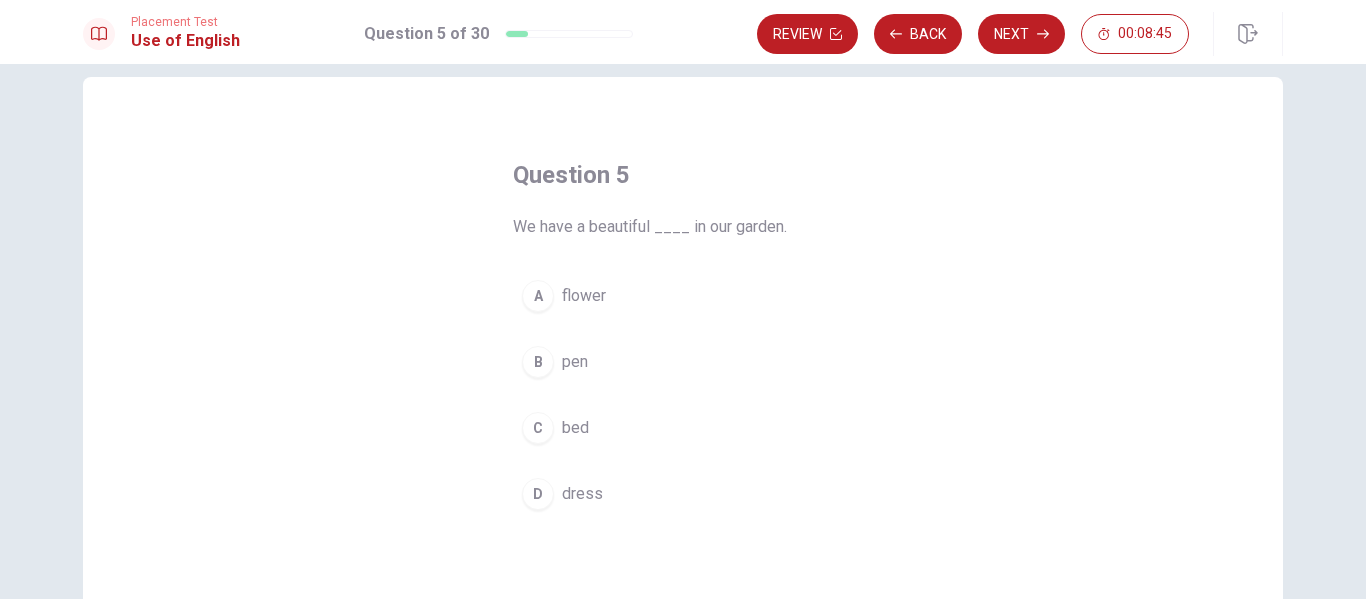 click on "A" at bounding box center (538, 296) 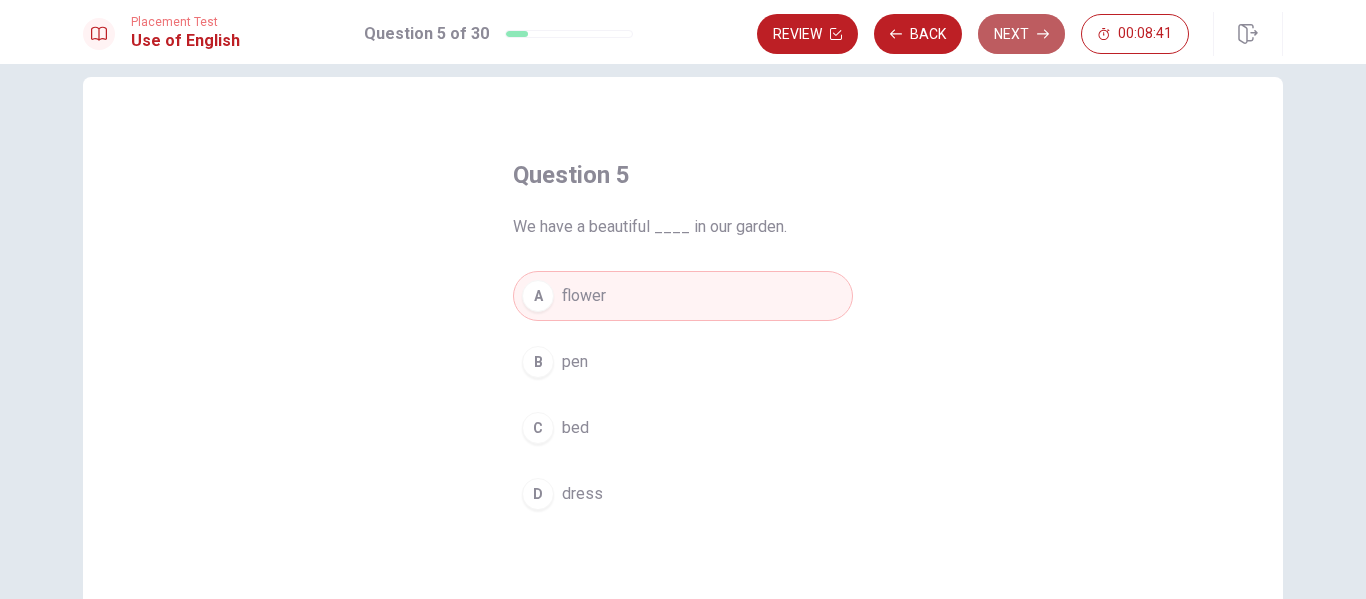 click on "Next" at bounding box center [1021, 34] 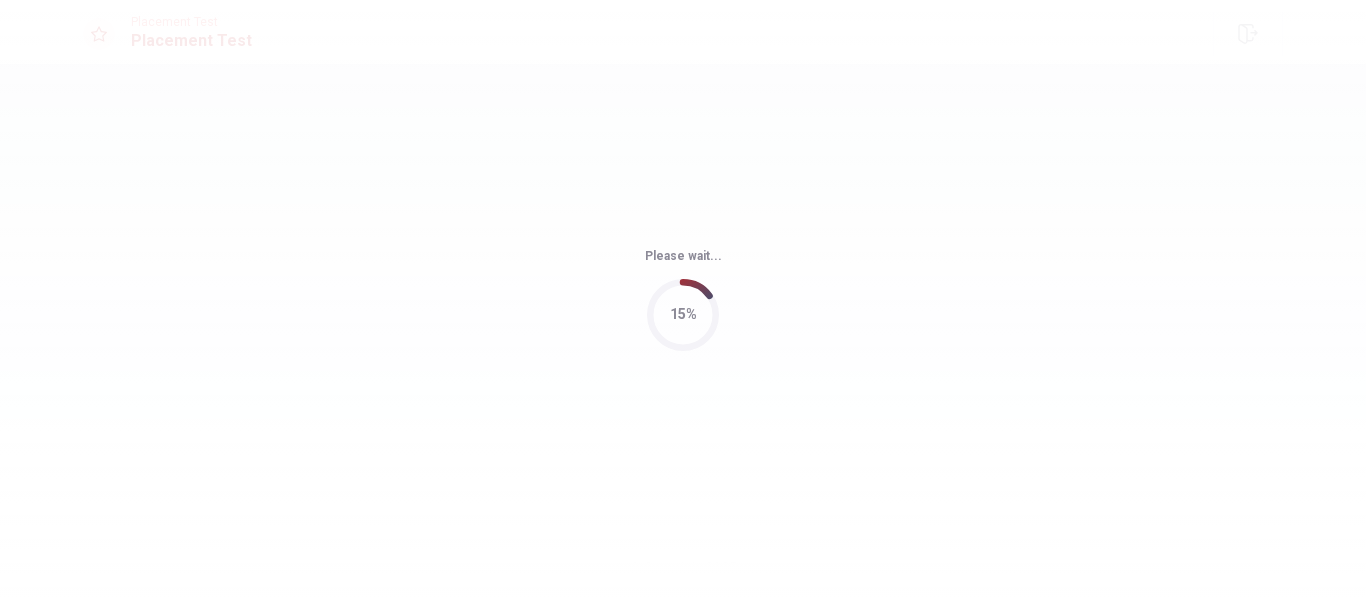 scroll, scrollTop: 0, scrollLeft: 0, axis: both 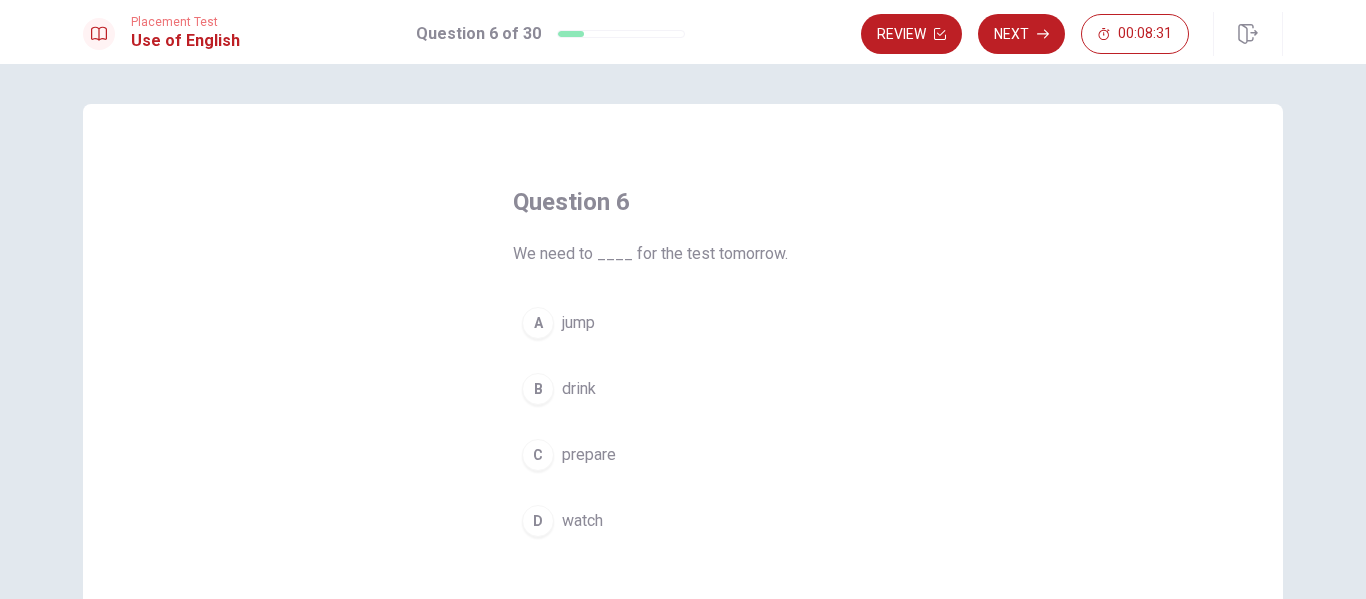 click on "C" at bounding box center [538, 455] 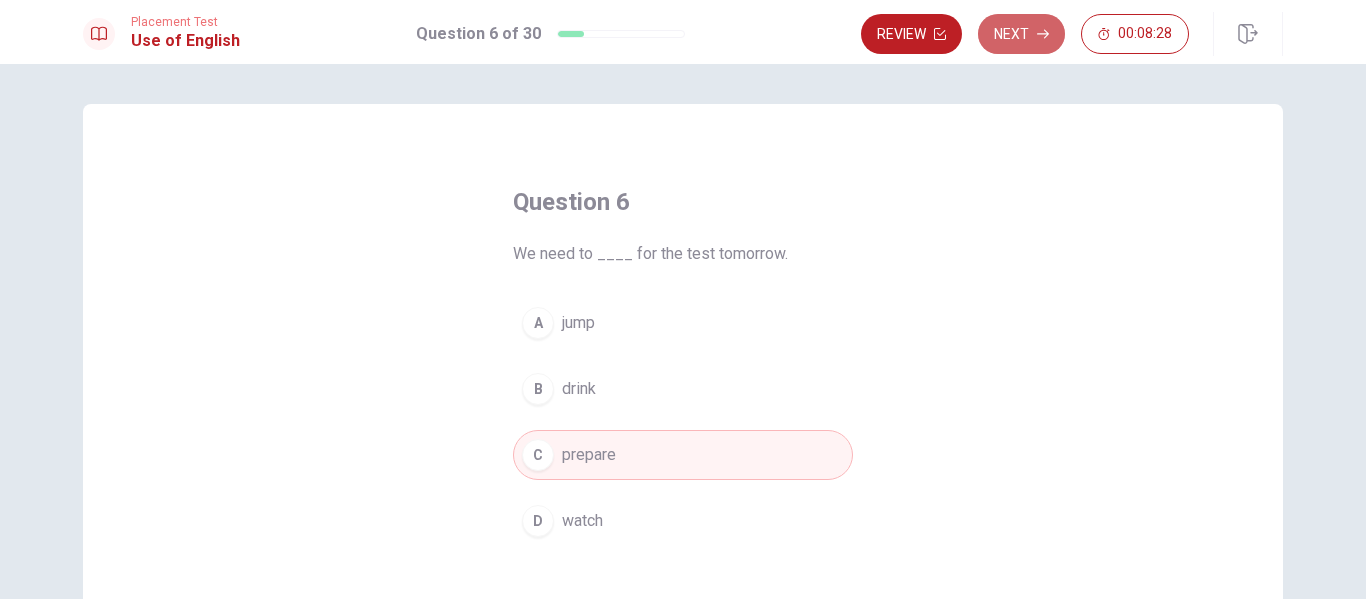 click on "Next" at bounding box center (1021, 34) 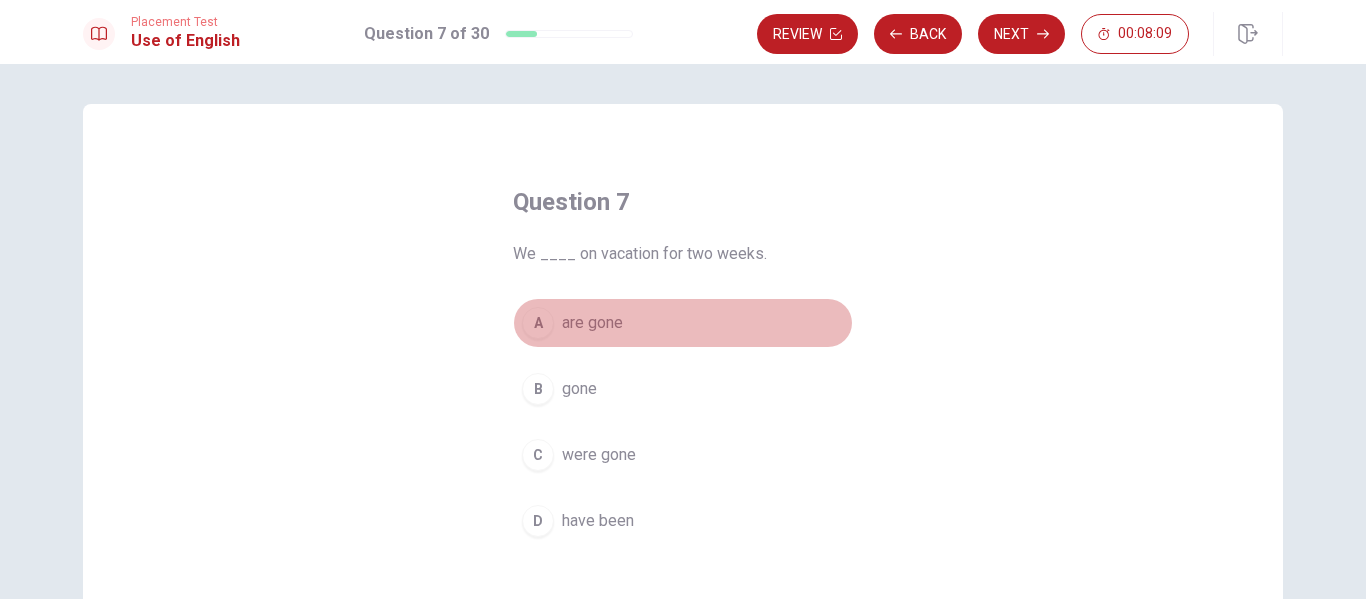 click on "A" at bounding box center [538, 323] 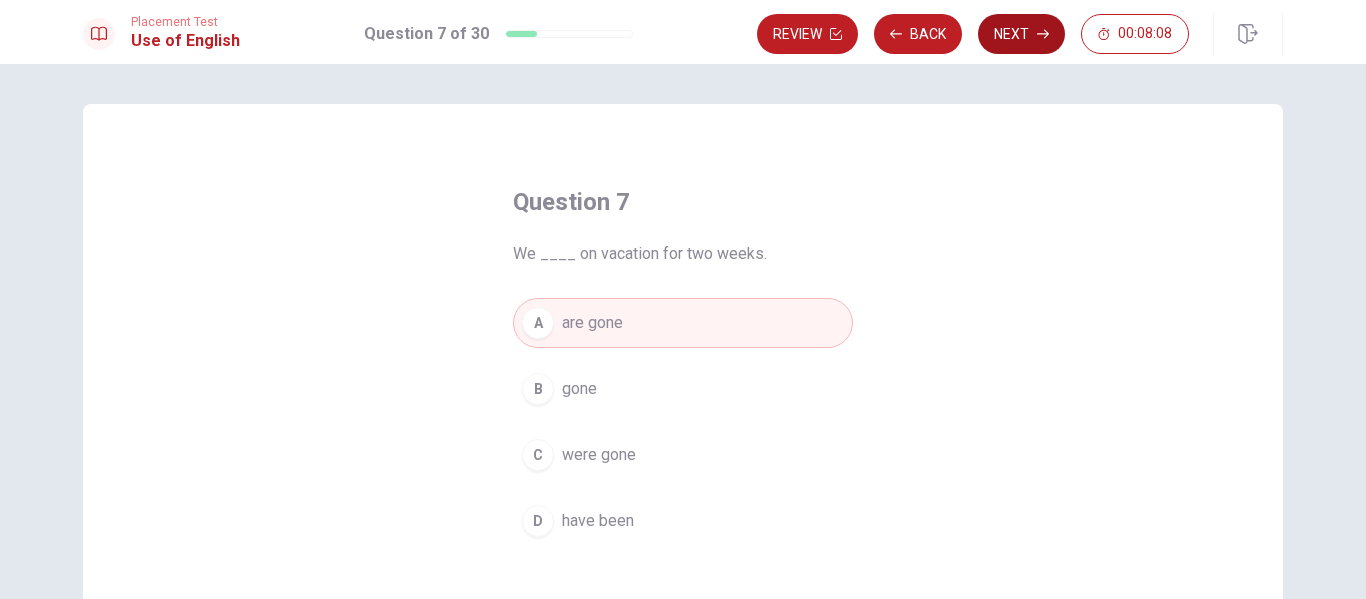 click on "Next" at bounding box center [1021, 34] 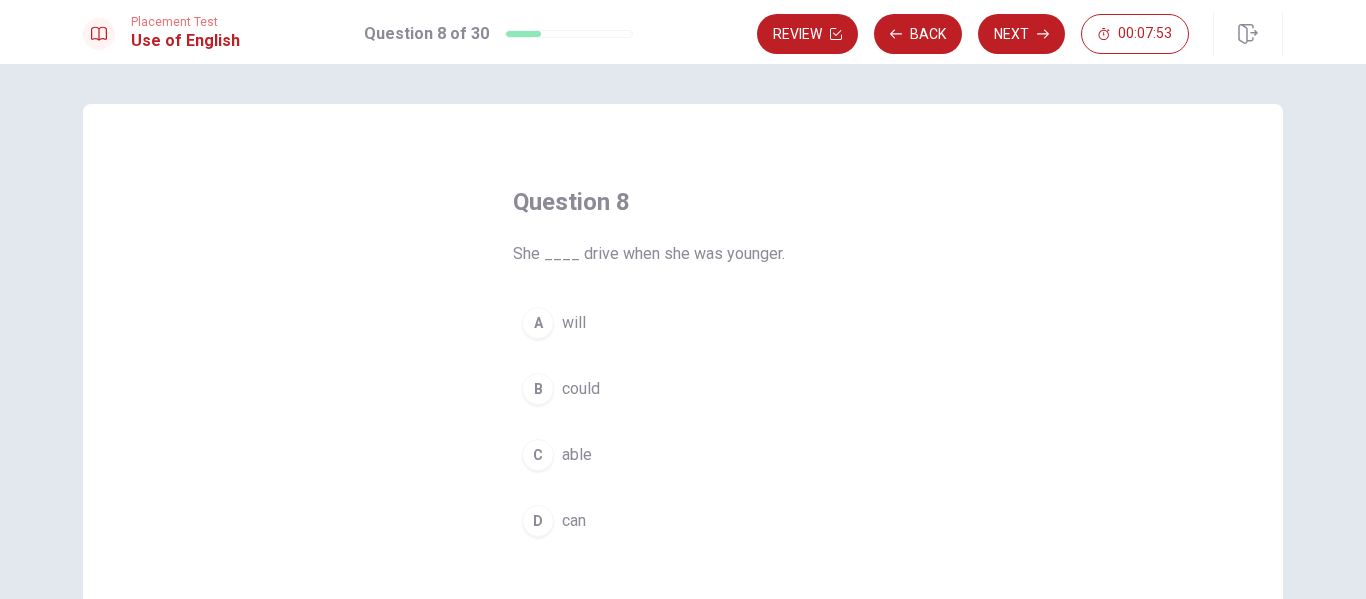 click on "D" at bounding box center [538, 521] 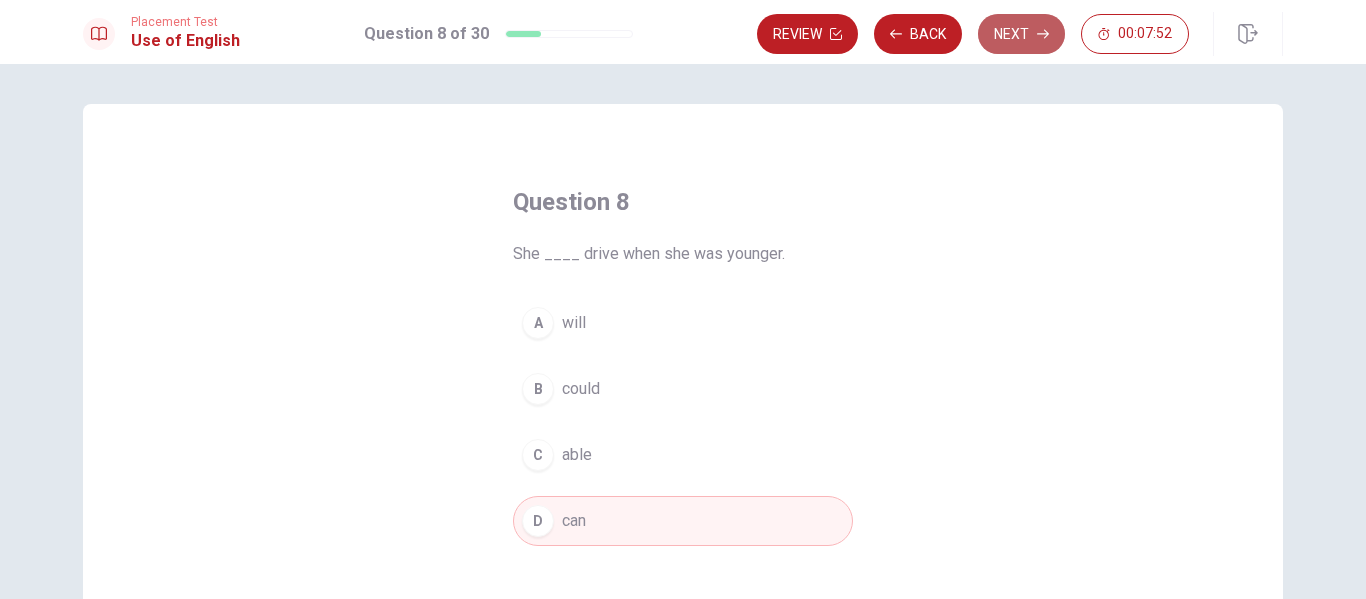 click on "Next" at bounding box center [1021, 34] 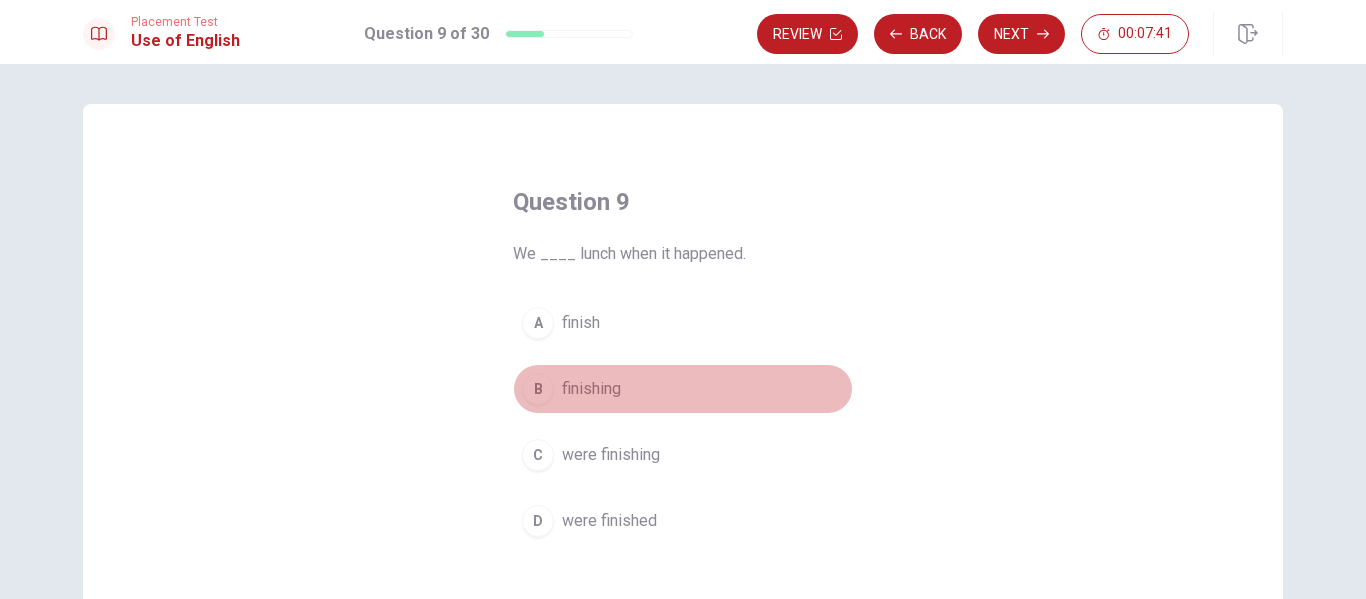 click on "B" at bounding box center [538, 389] 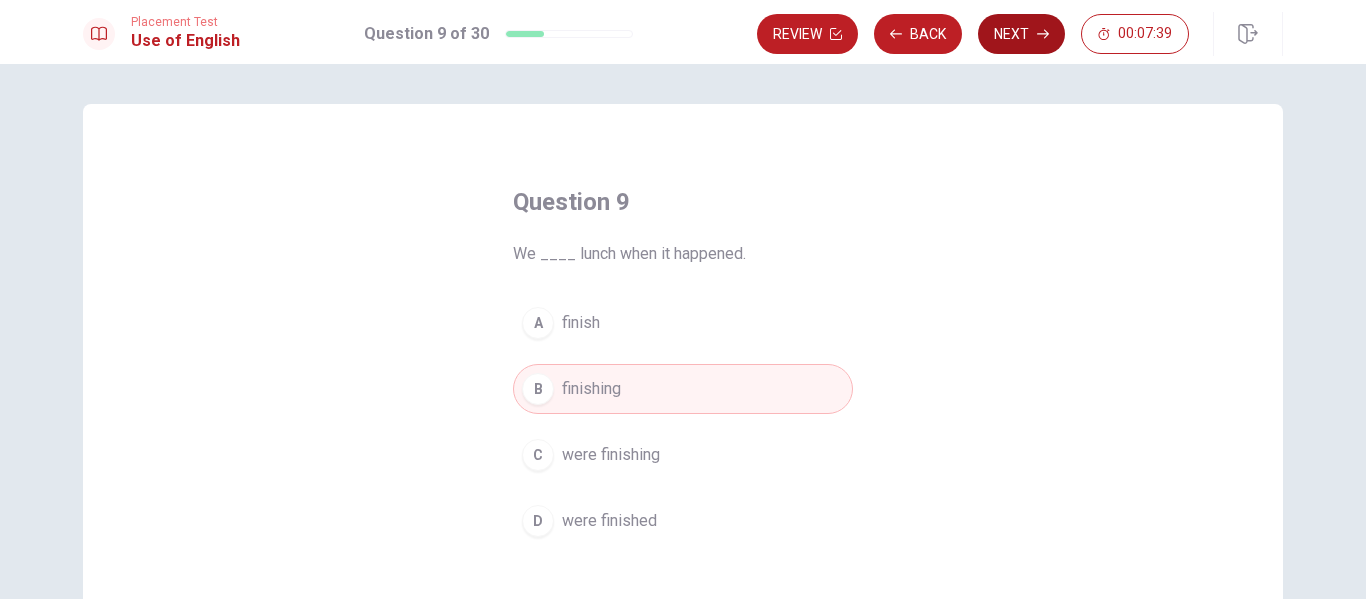 click on "Next" at bounding box center [1021, 34] 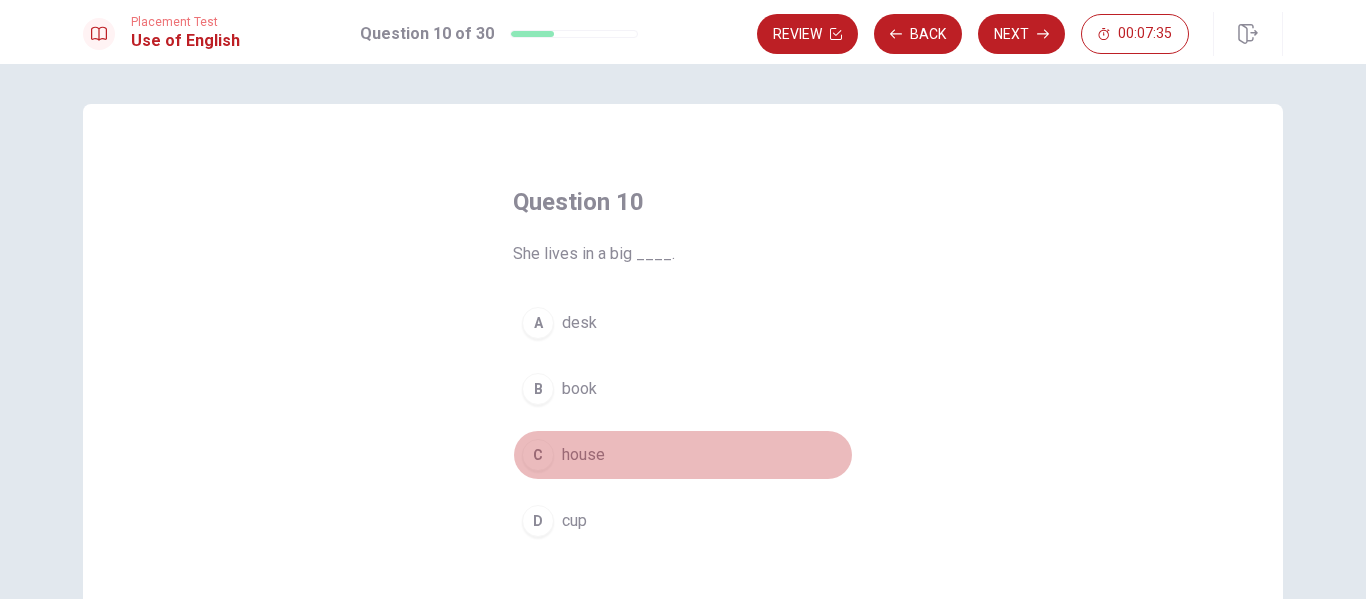 click on "C" at bounding box center (538, 455) 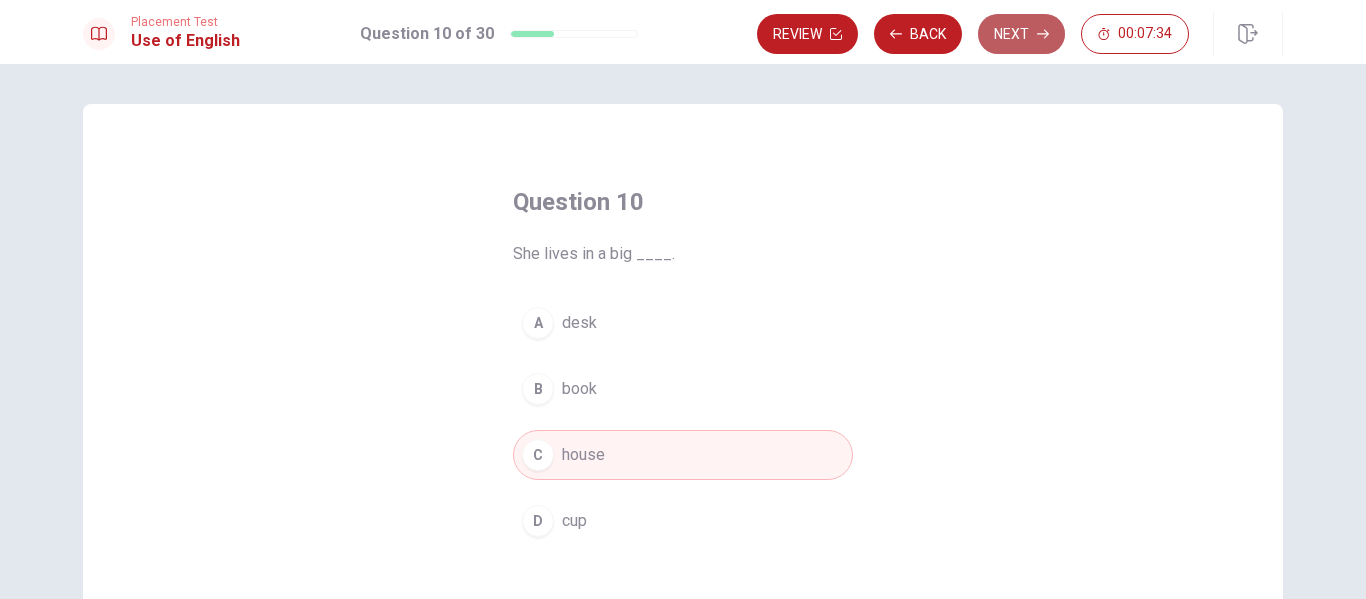 click on "Next" at bounding box center (1021, 34) 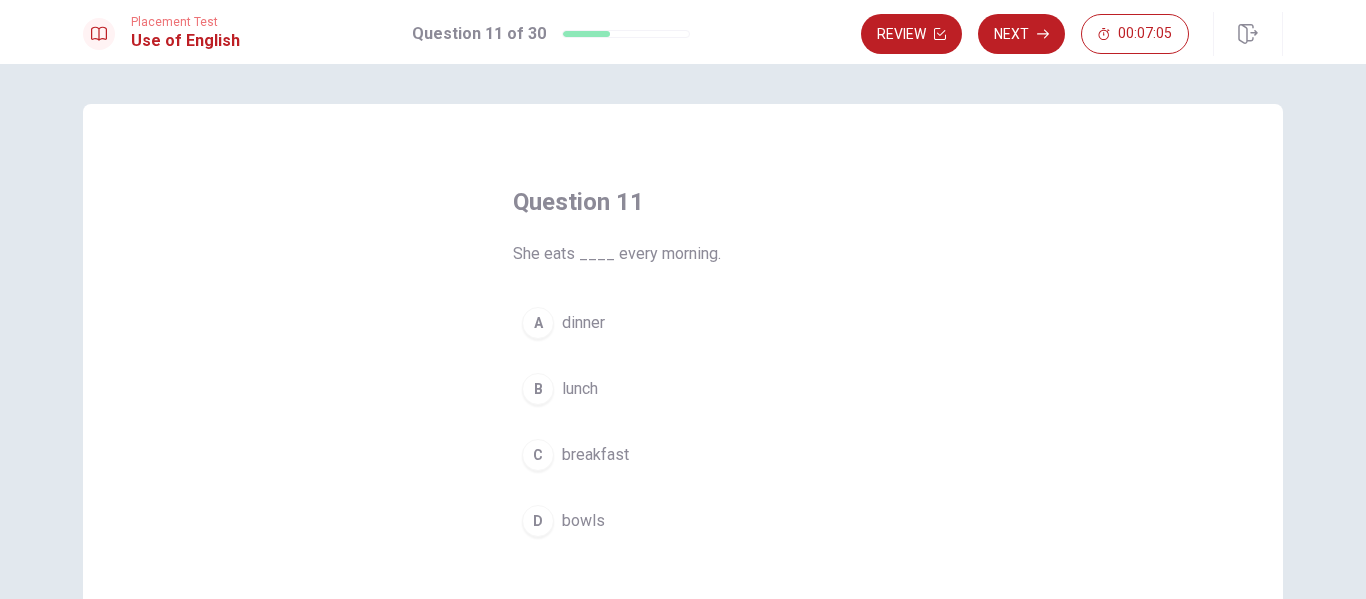 click on "C" at bounding box center [538, 455] 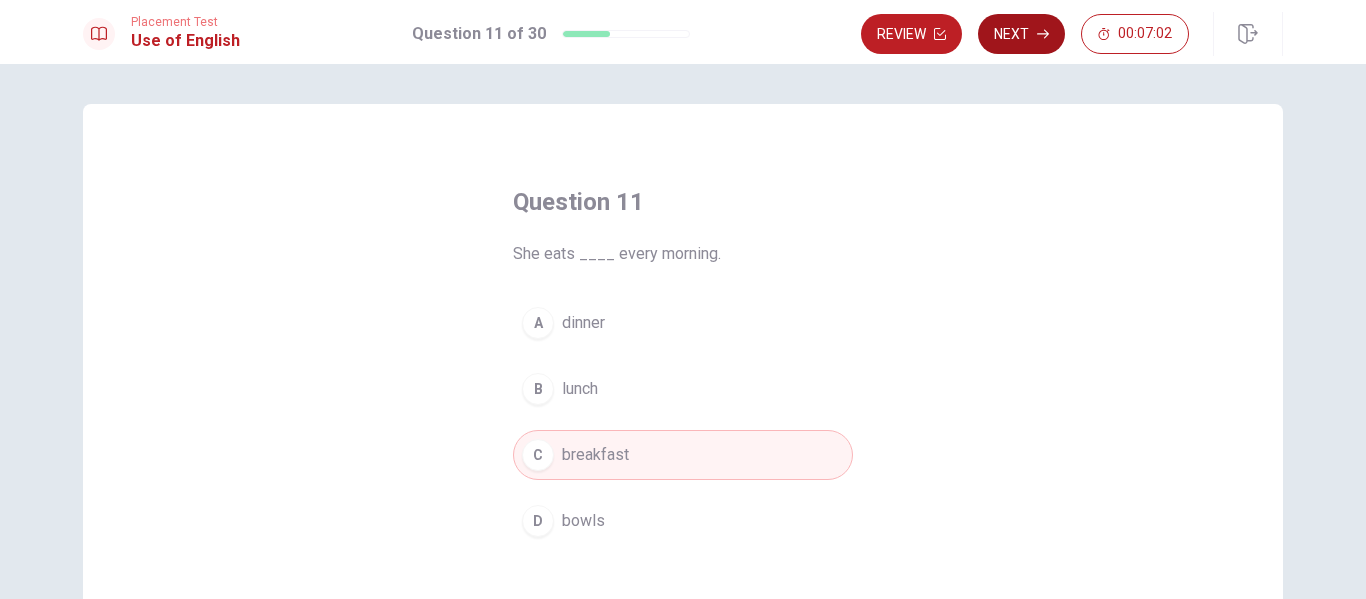 click on "Next" at bounding box center [1021, 34] 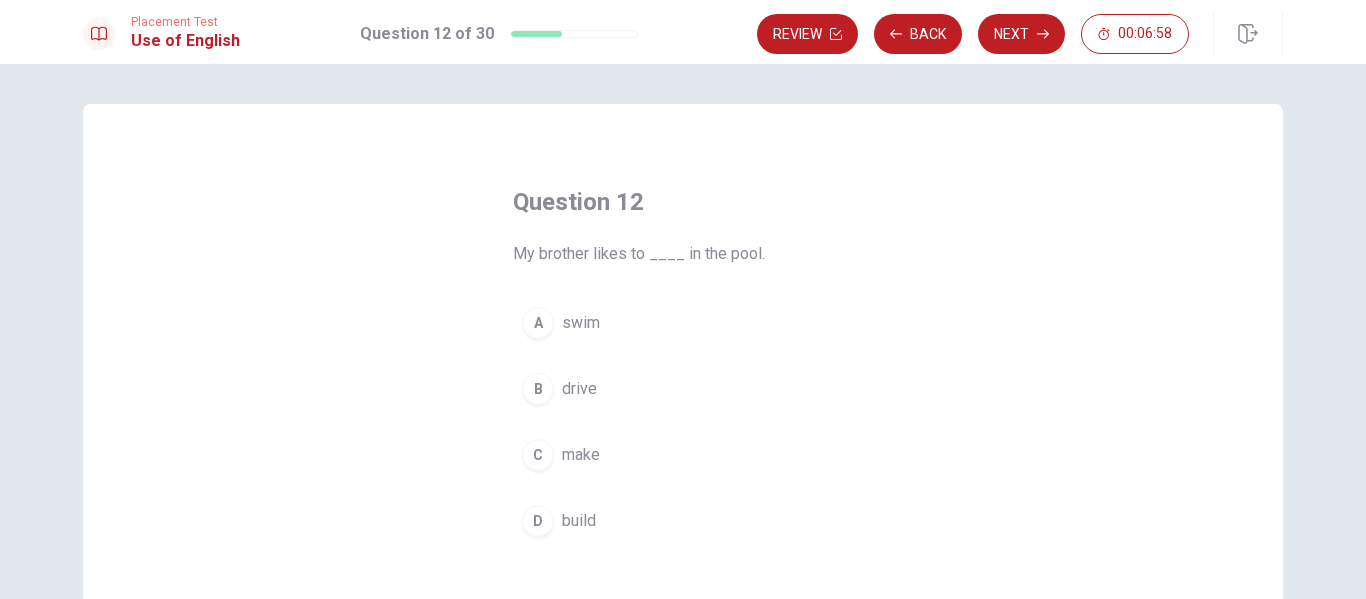 click on "A" at bounding box center [538, 323] 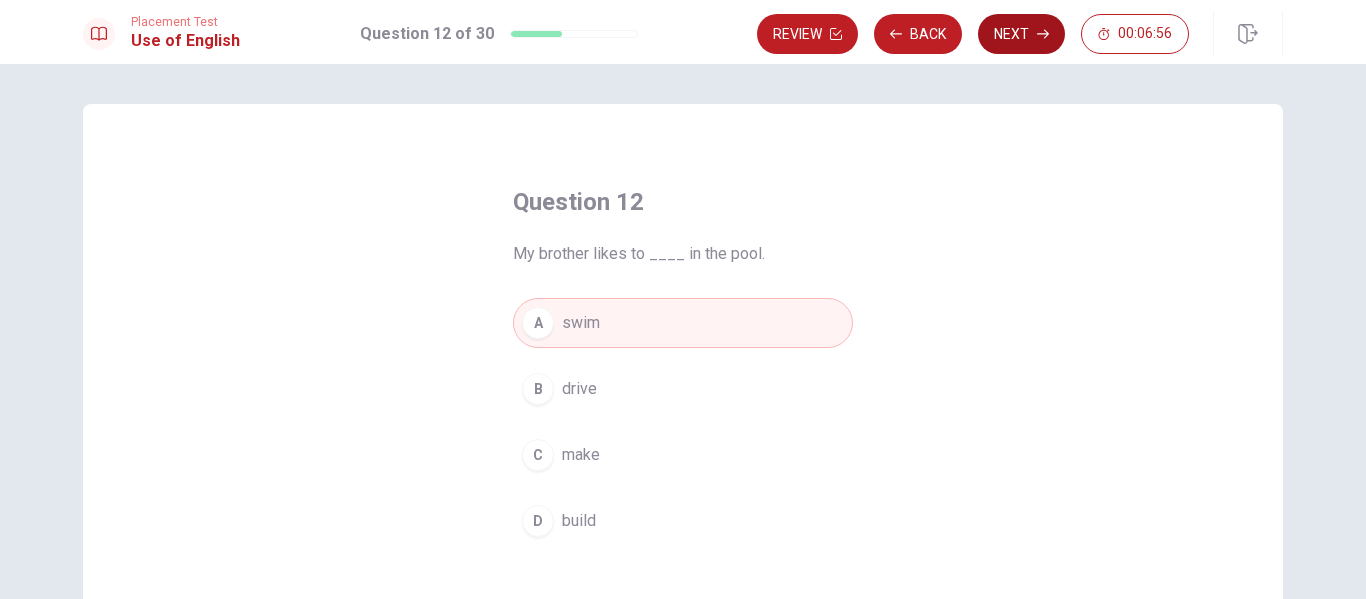 click on "Next" at bounding box center (1021, 34) 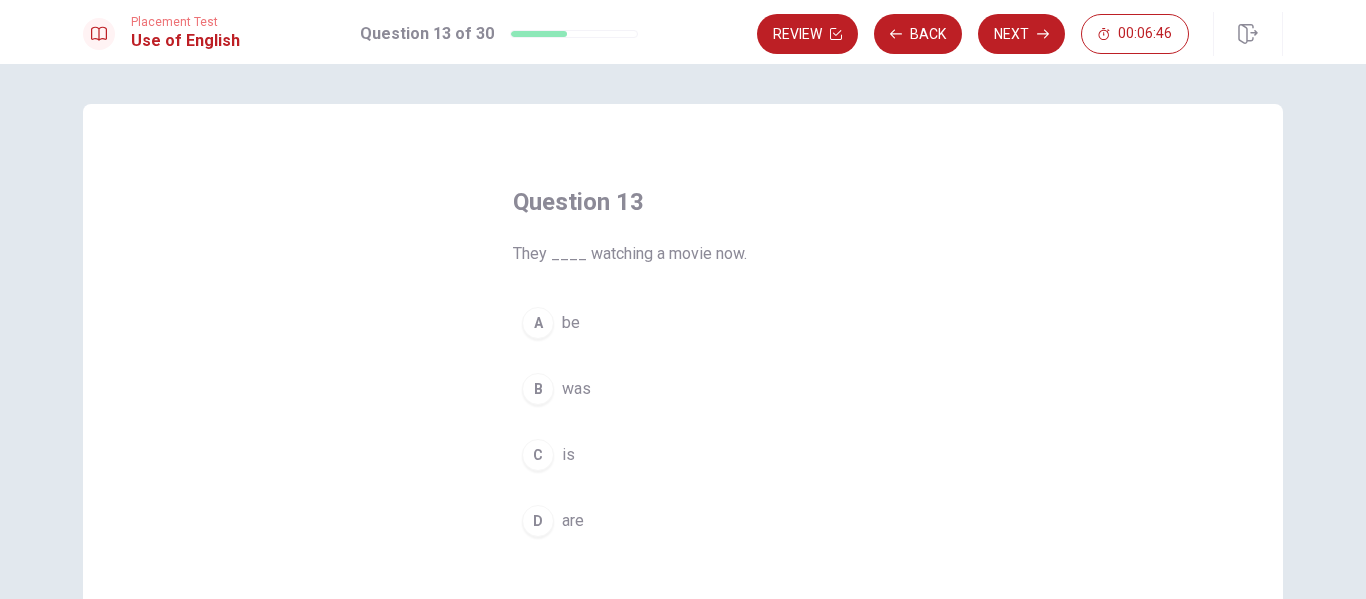 click on "D" at bounding box center (538, 521) 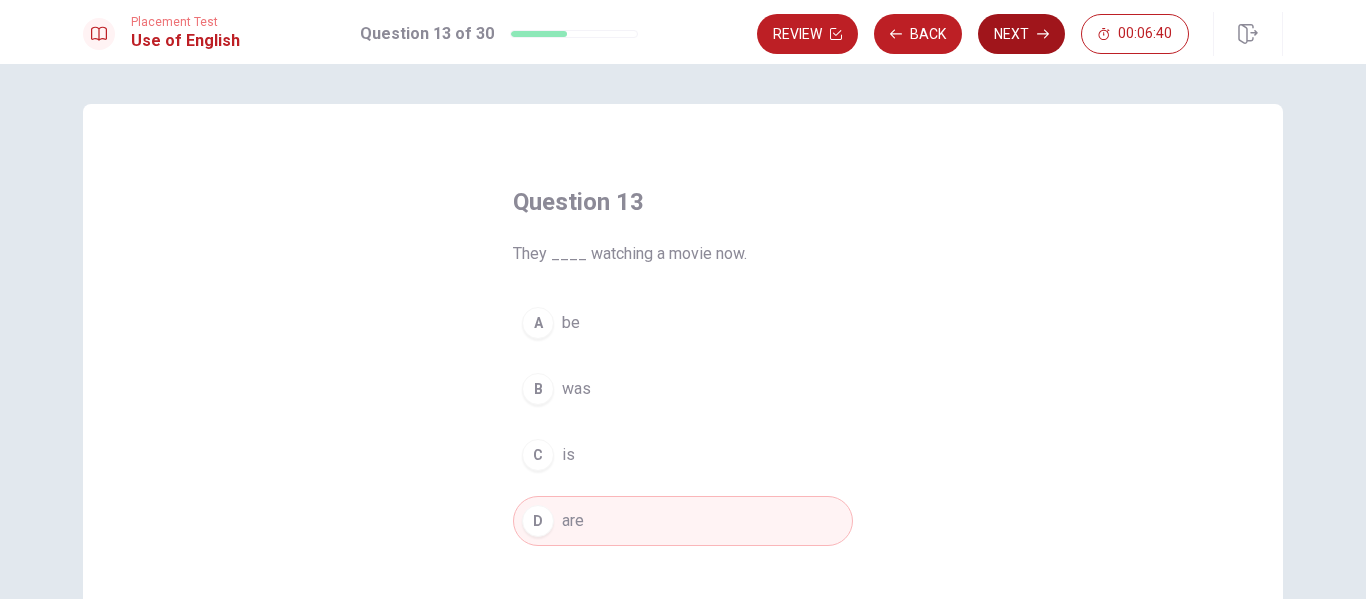 click on "Next" at bounding box center (1021, 34) 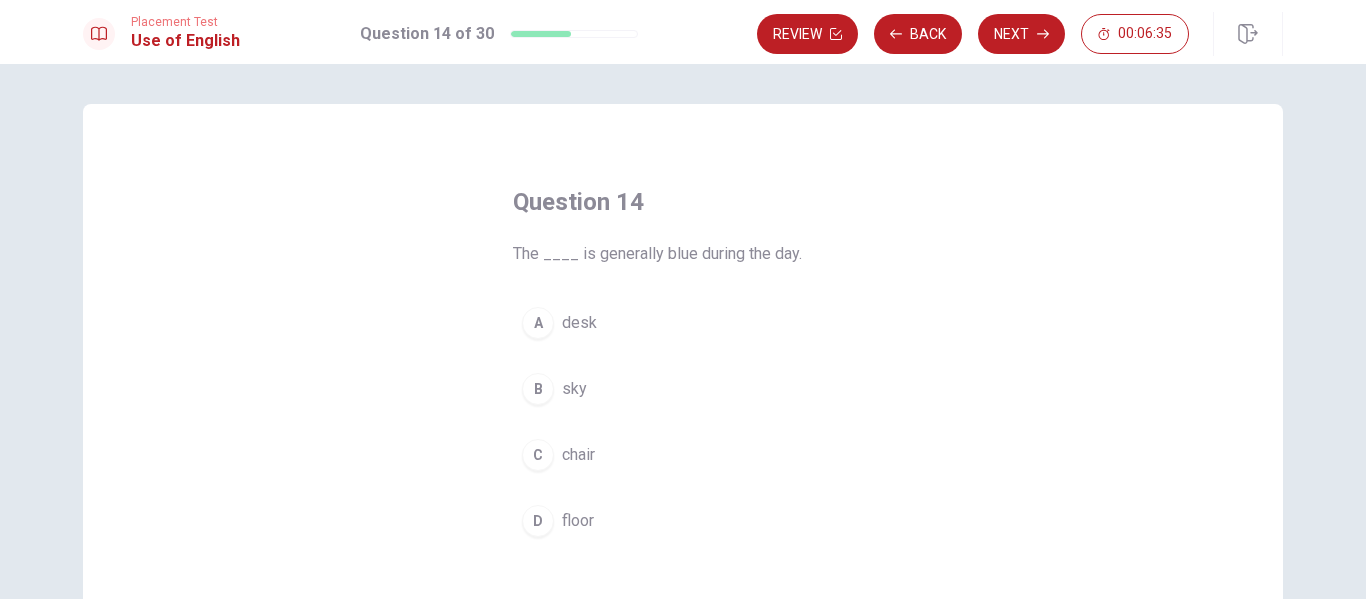 click on "B" at bounding box center [538, 389] 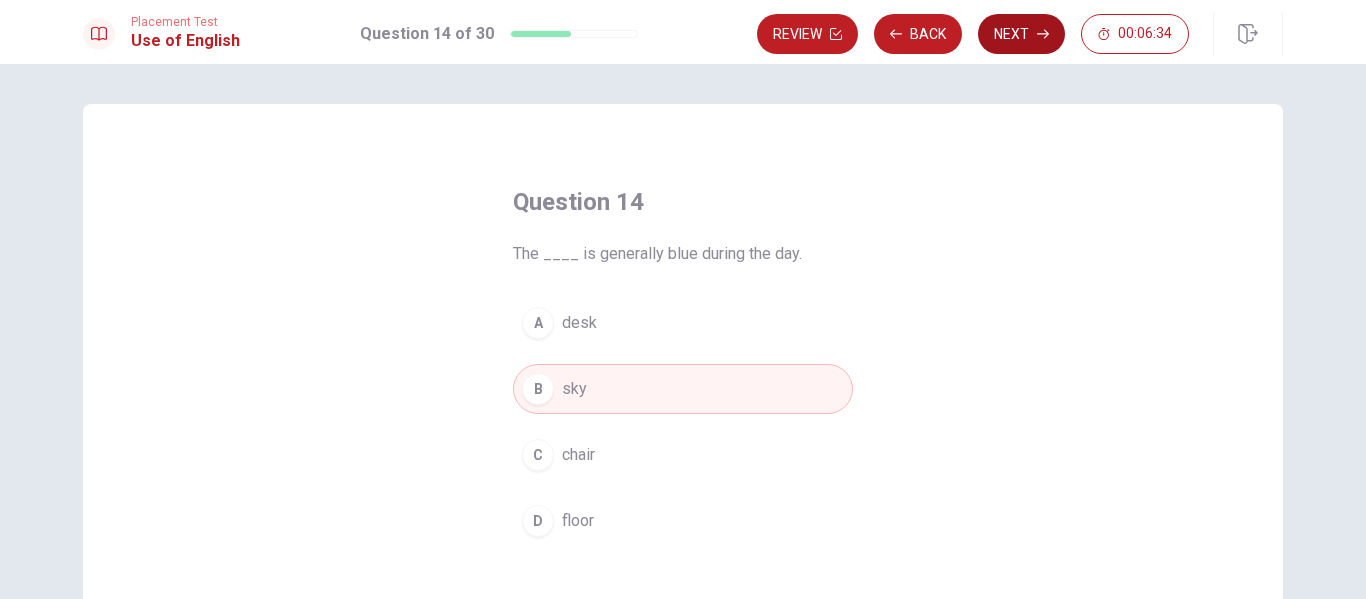 click on "Next" at bounding box center [1021, 34] 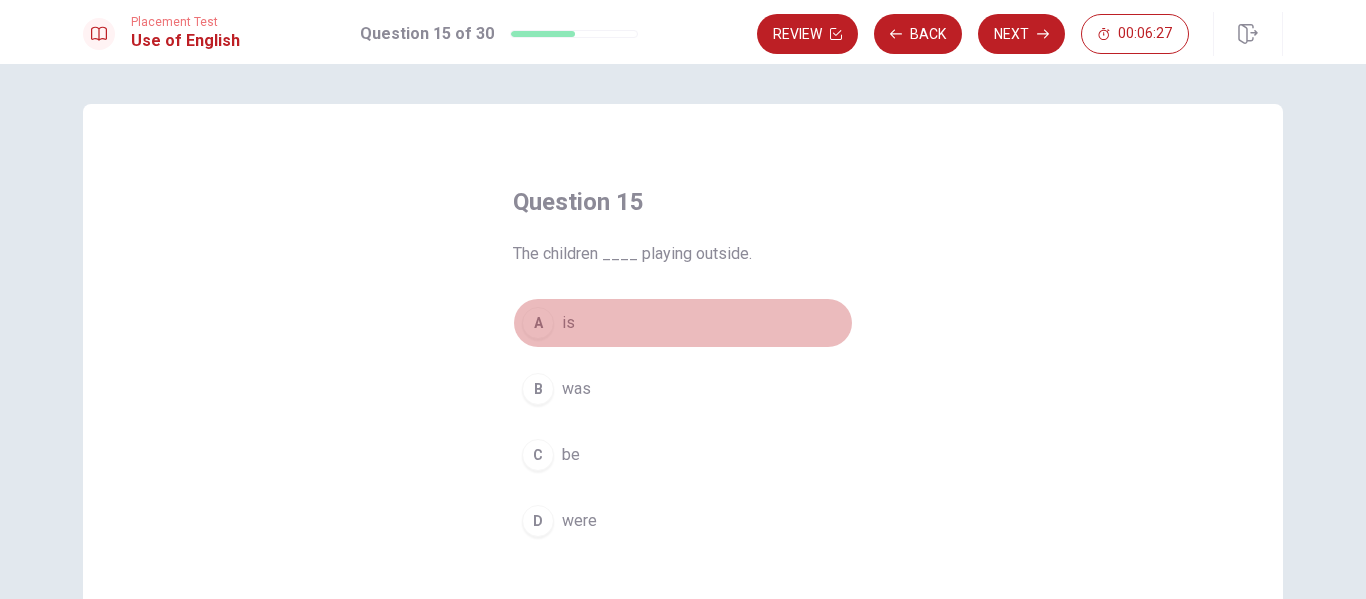 click on "A" at bounding box center [538, 323] 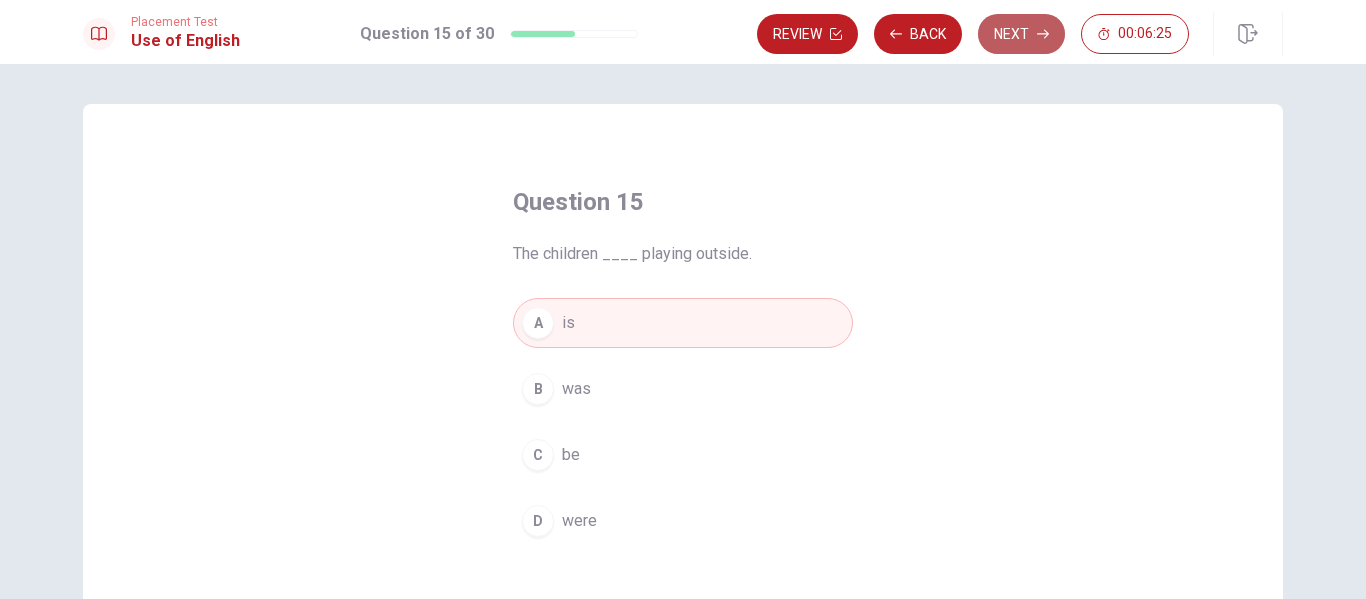 click on "Next" at bounding box center (1021, 34) 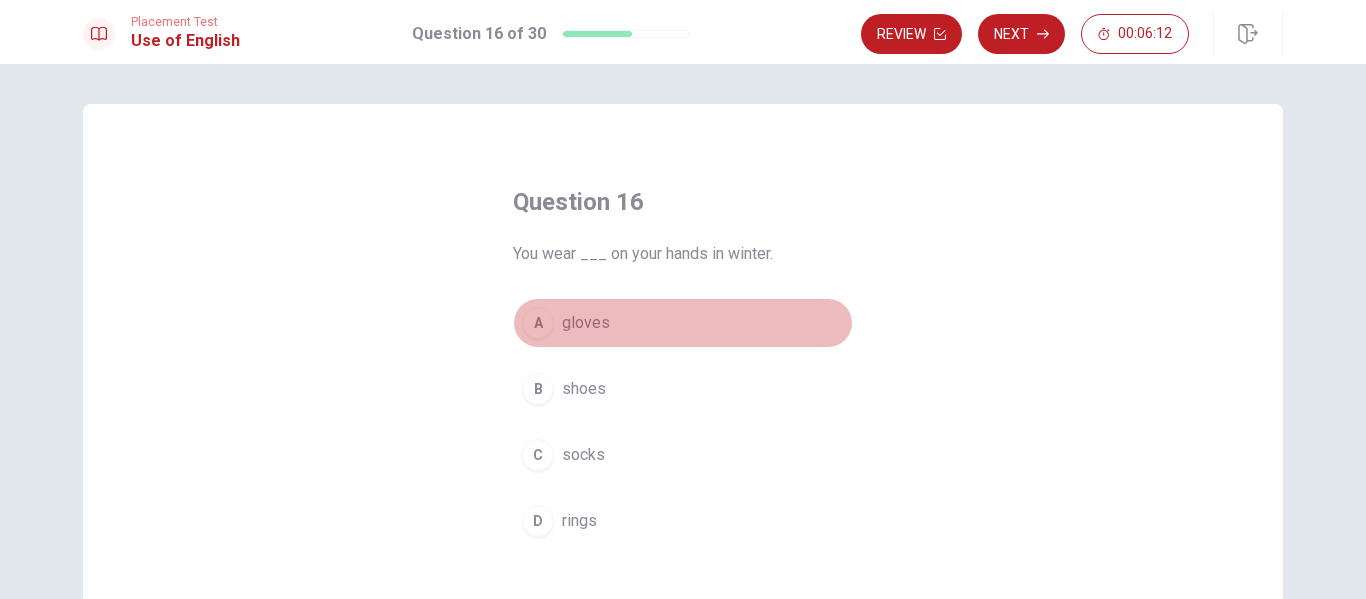 click on "A" at bounding box center (538, 323) 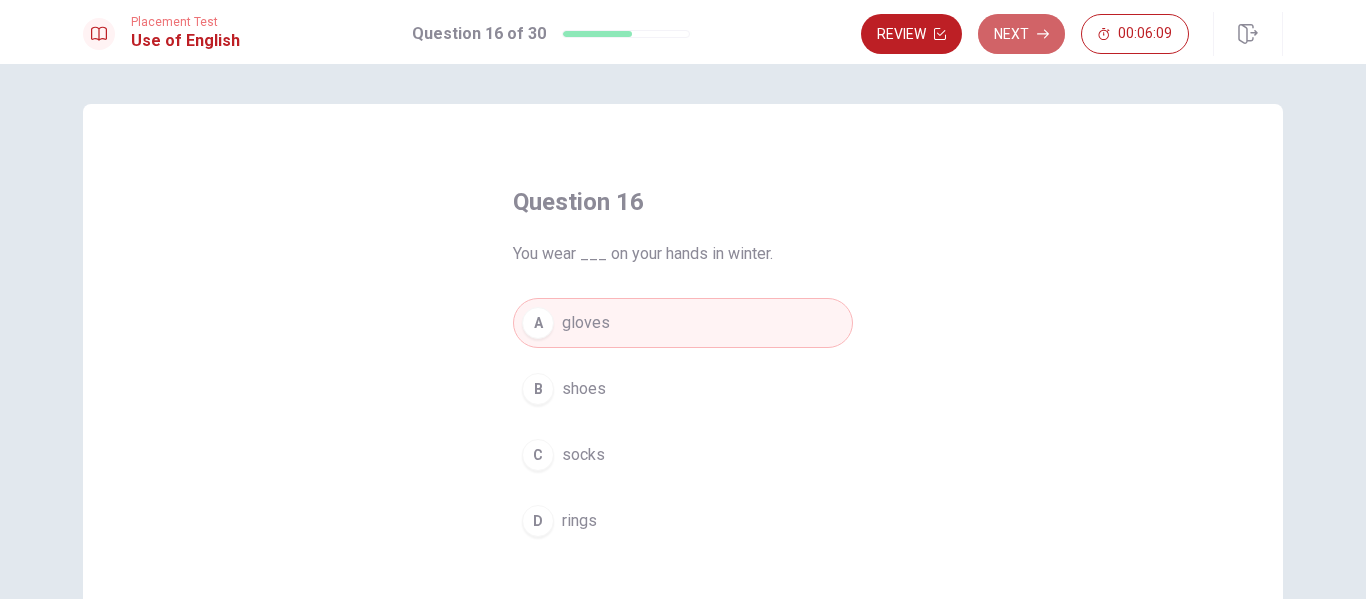 click on "Next" at bounding box center (1021, 34) 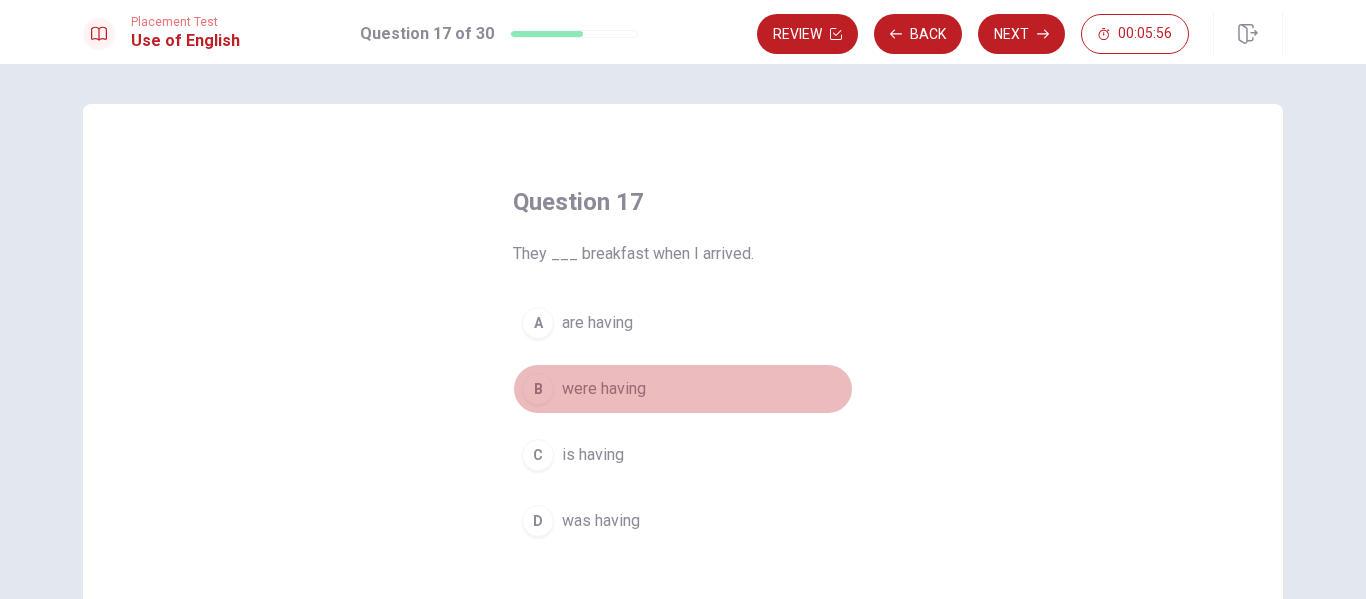 click on "B" at bounding box center (538, 389) 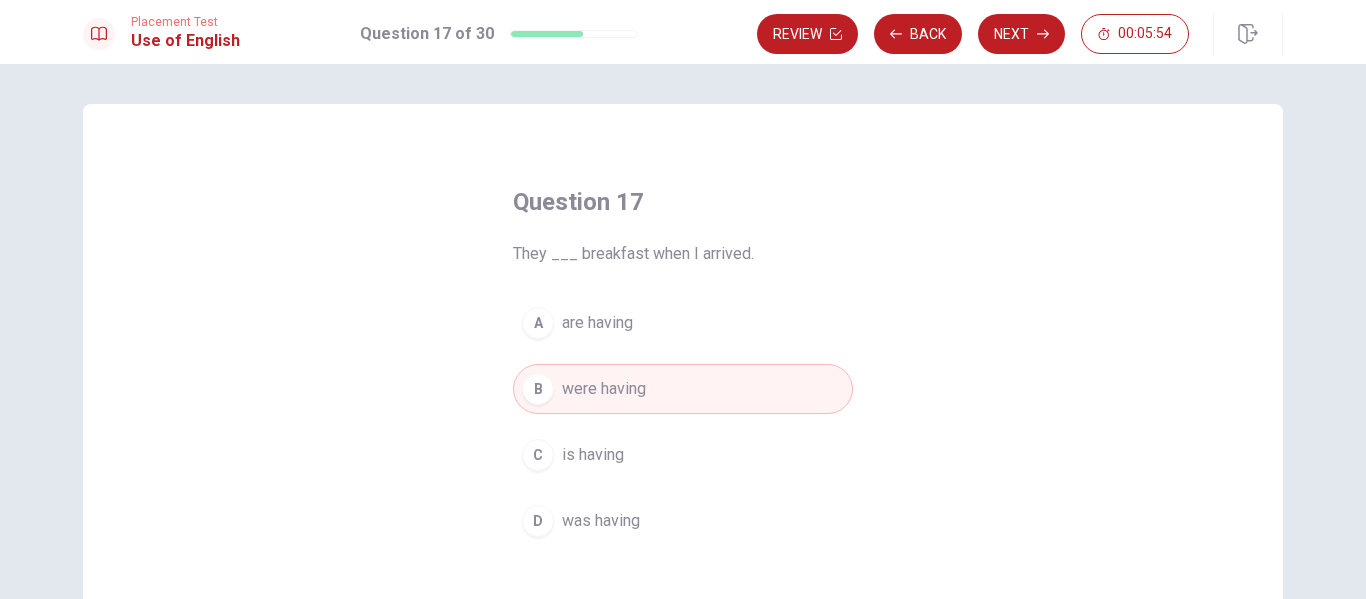 click on "Next" at bounding box center [1021, 34] 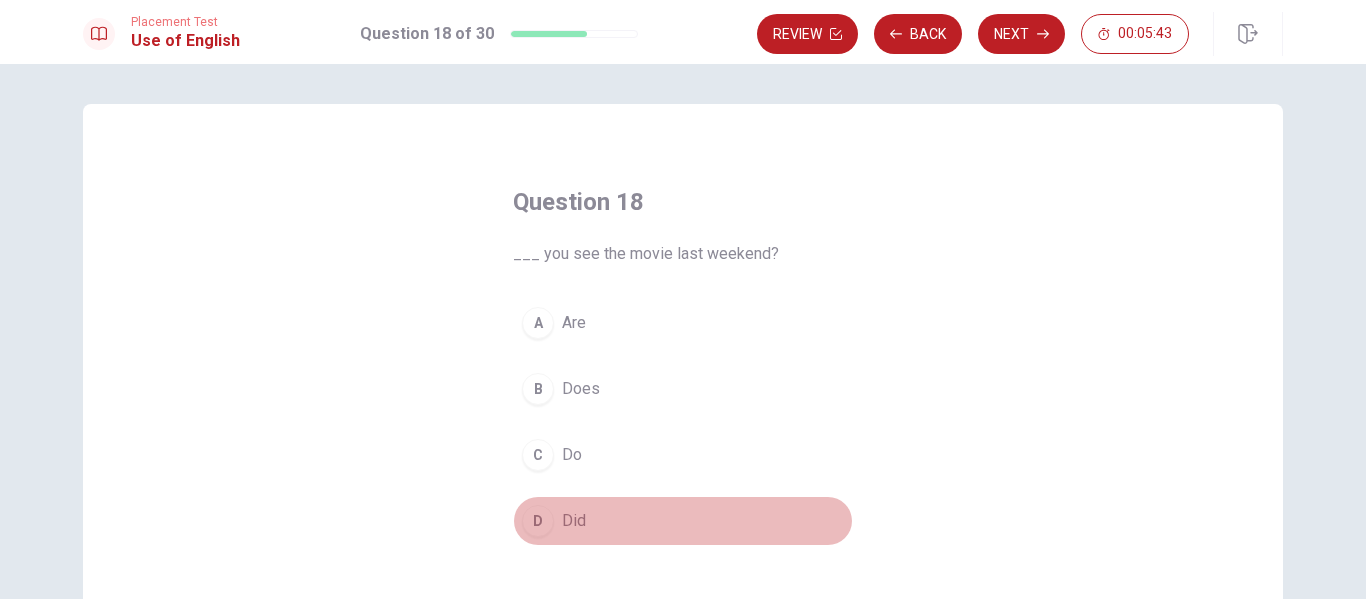 click on "D" at bounding box center [538, 521] 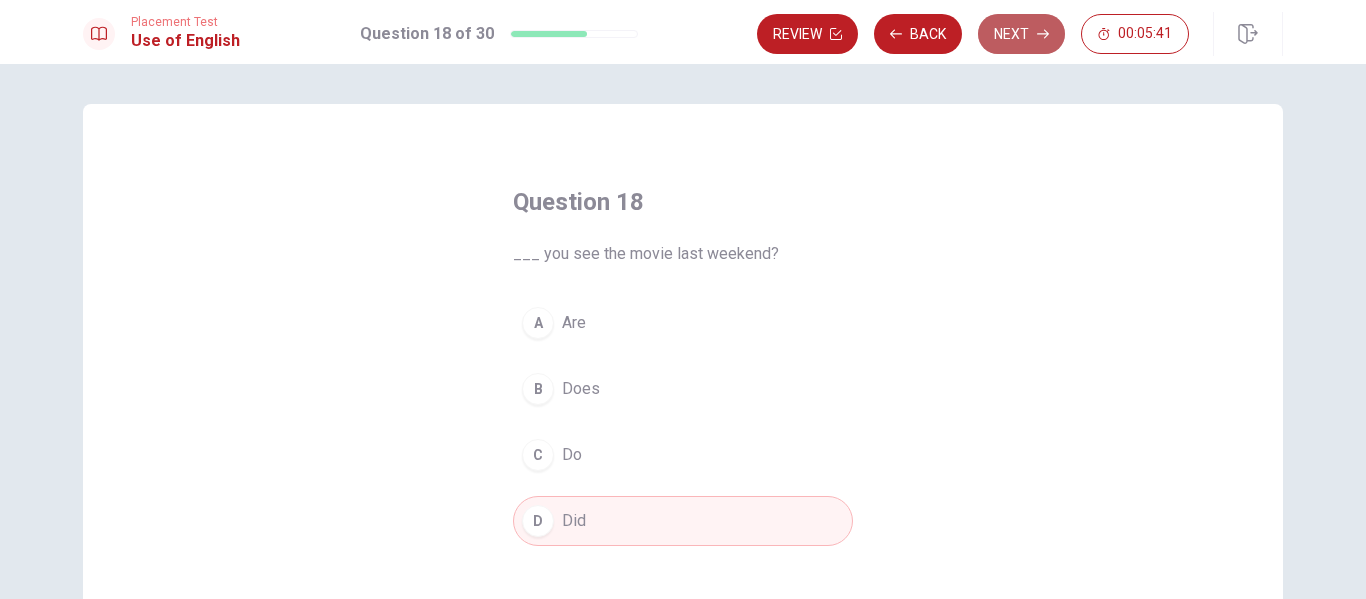 click on "Next" at bounding box center (1021, 34) 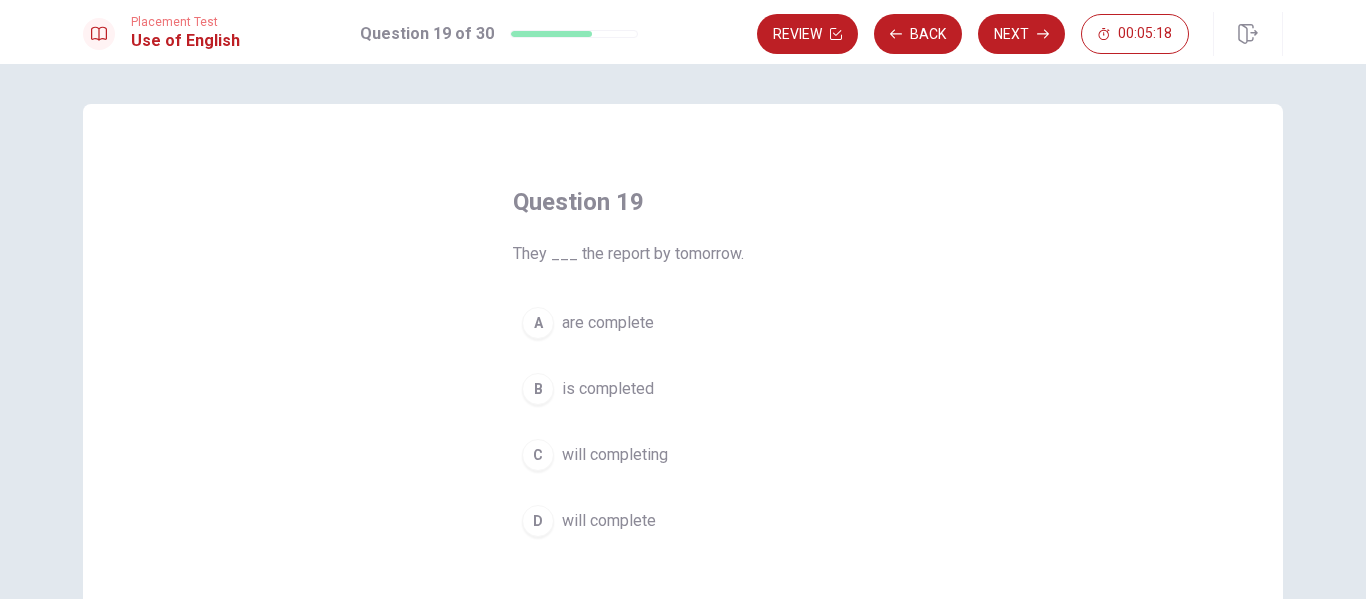 click on "C" at bounding box center [538, 455] 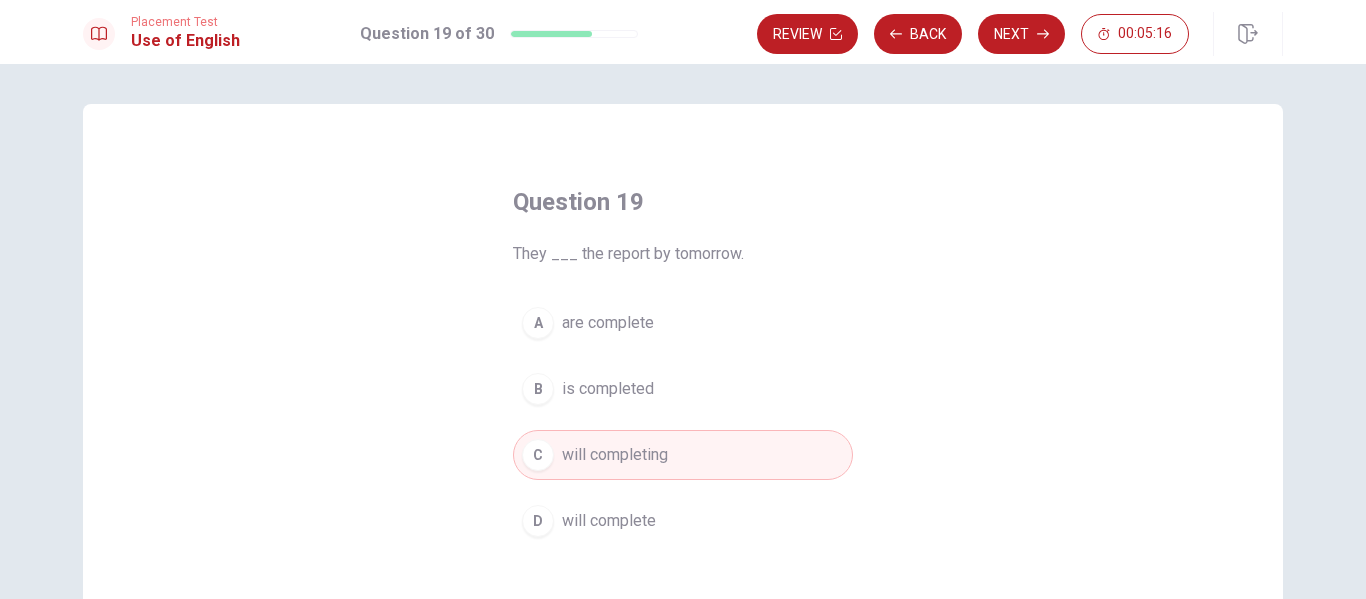 click on "Next" at bounding box center [1021, 34] 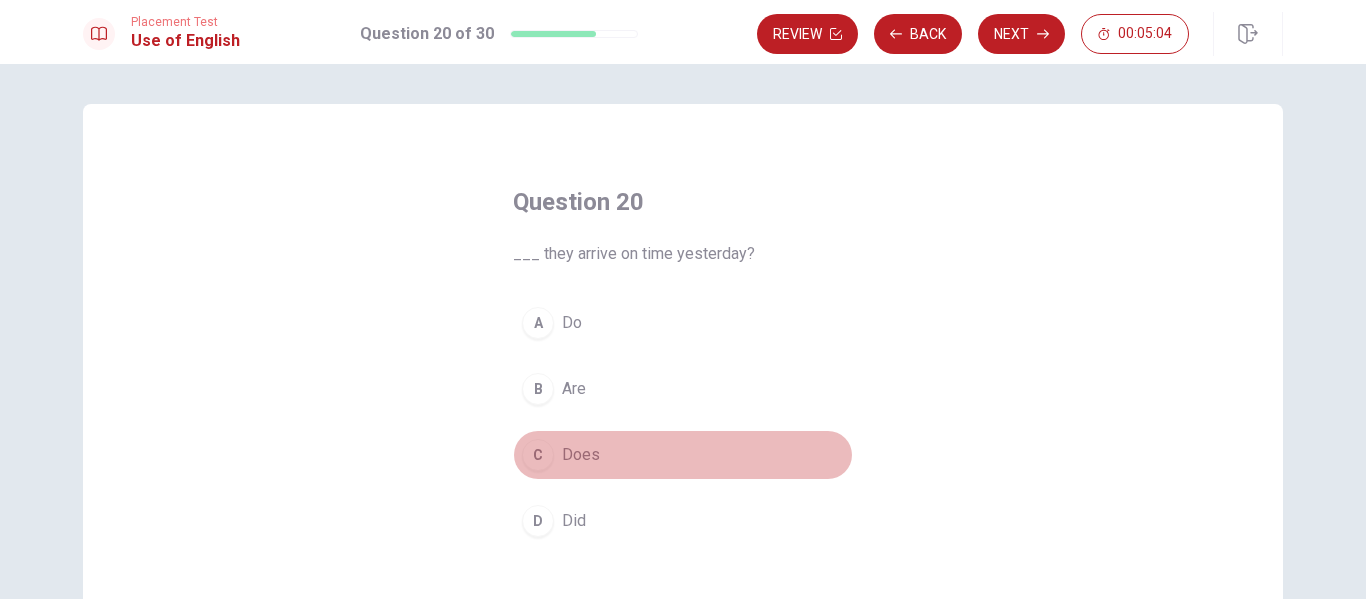 click on "C" at bounding box center [538, 455] 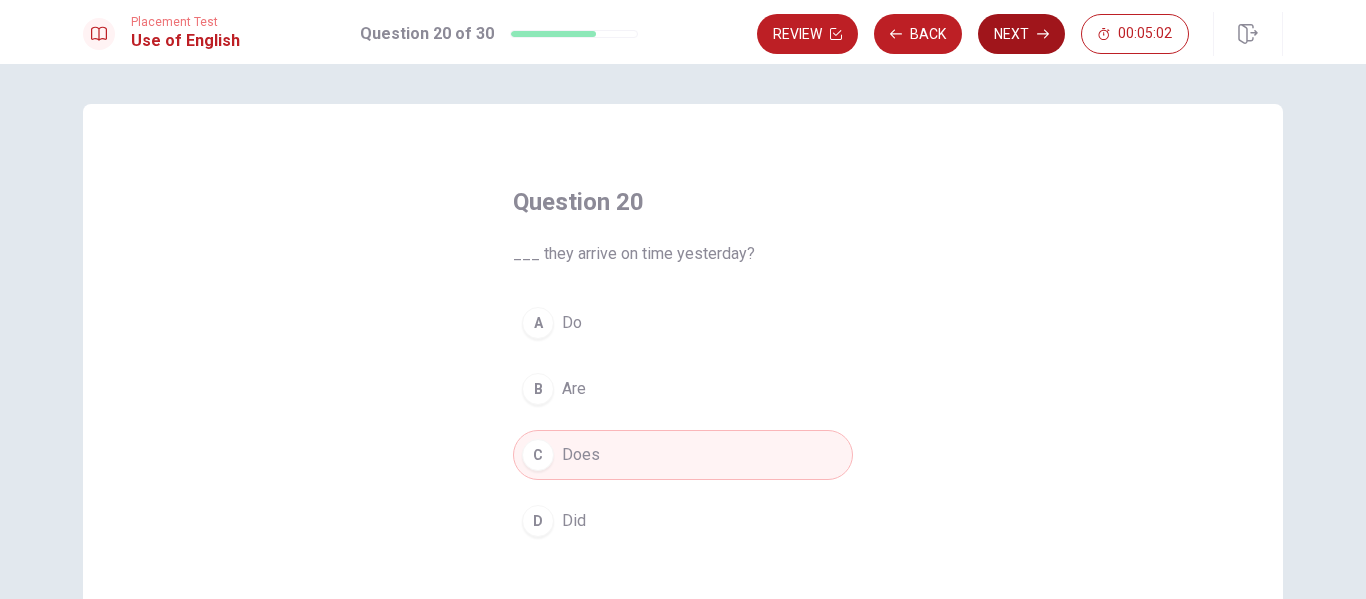 click on "Next" at bounding box center [1021, 34] 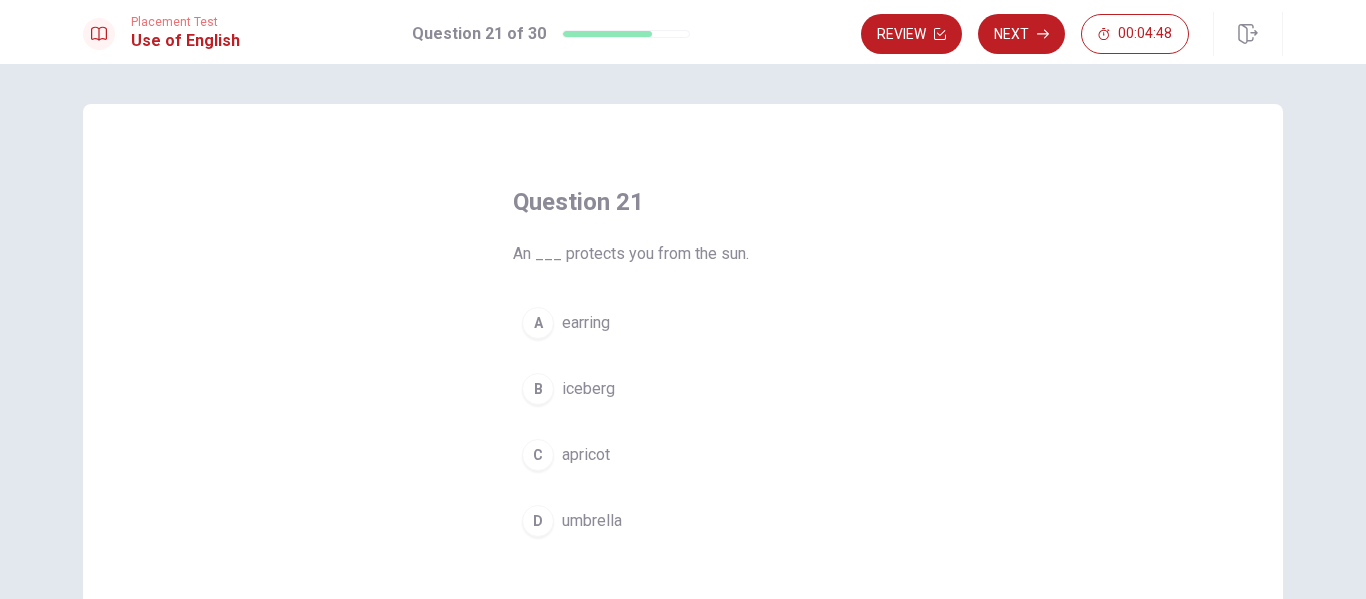 click on "D" at bounding box center (538, 521) 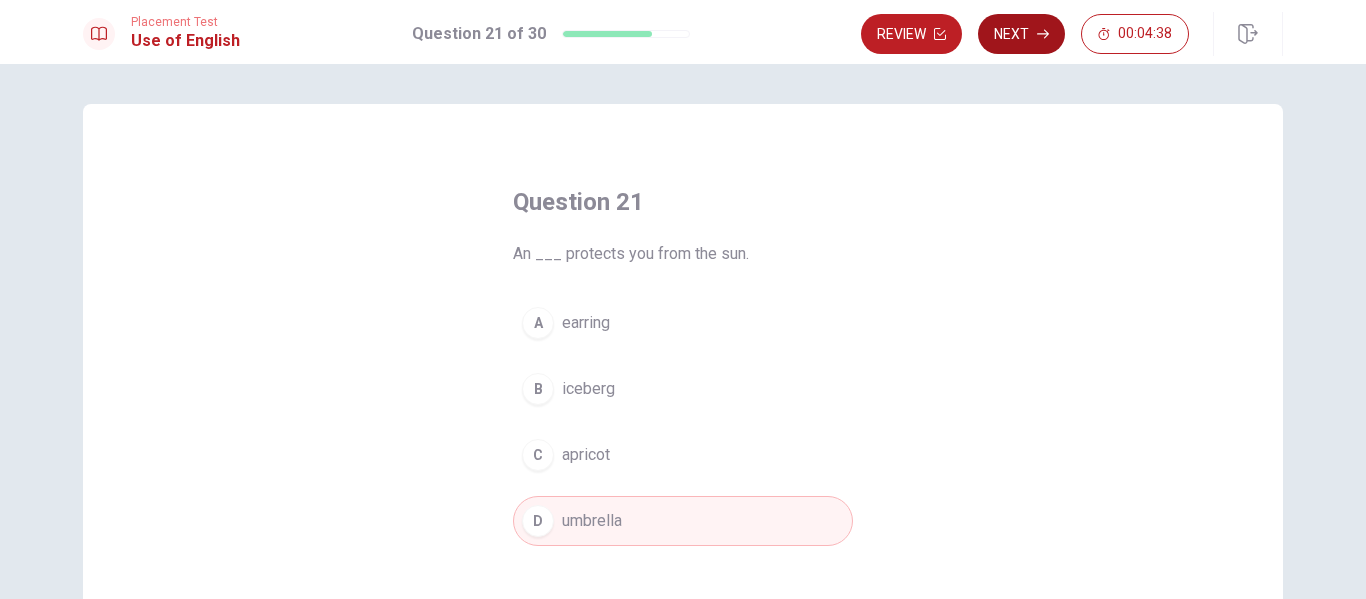 click on "Next" at bounding box center (1021, 34) 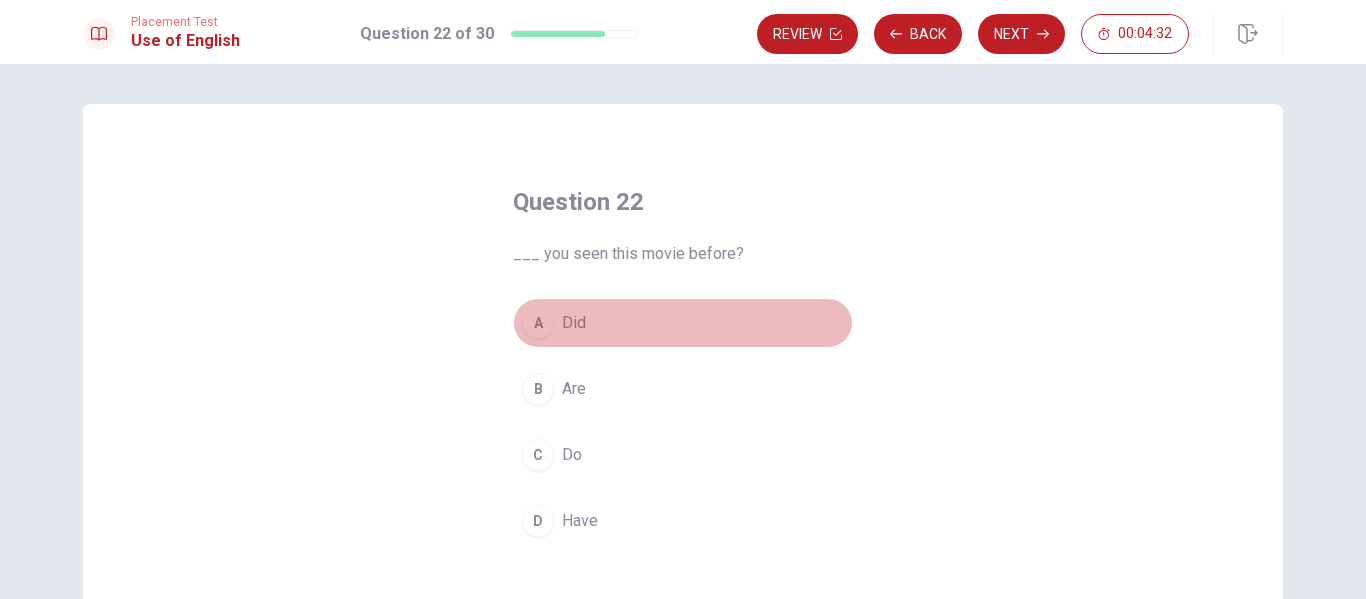 click on "A" at bounding box center [538, 323] 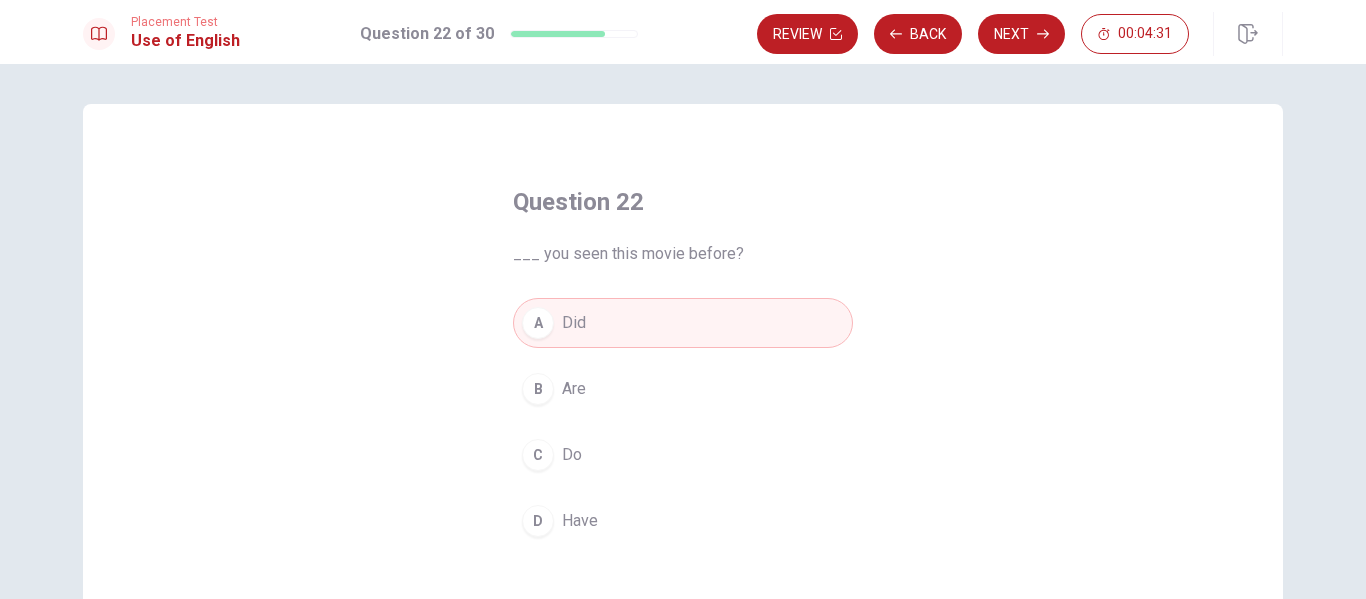 click on "Next" at bounding box center (1021, 34) 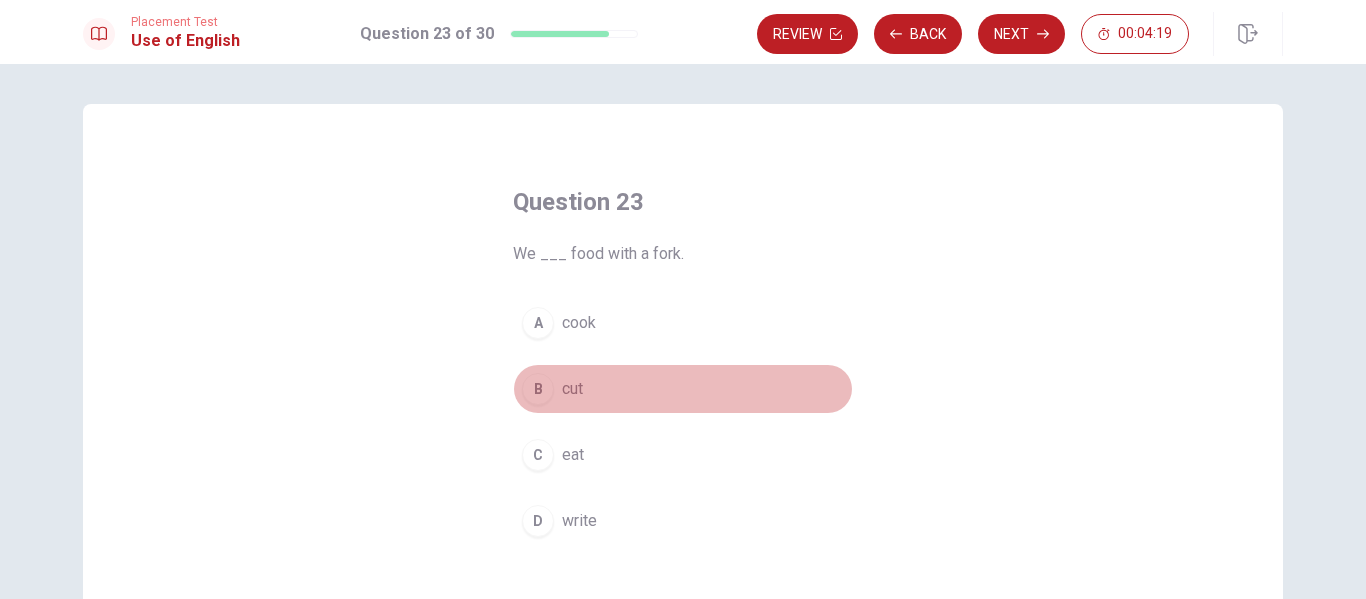 click on "B" at bounding box center (538, 389) 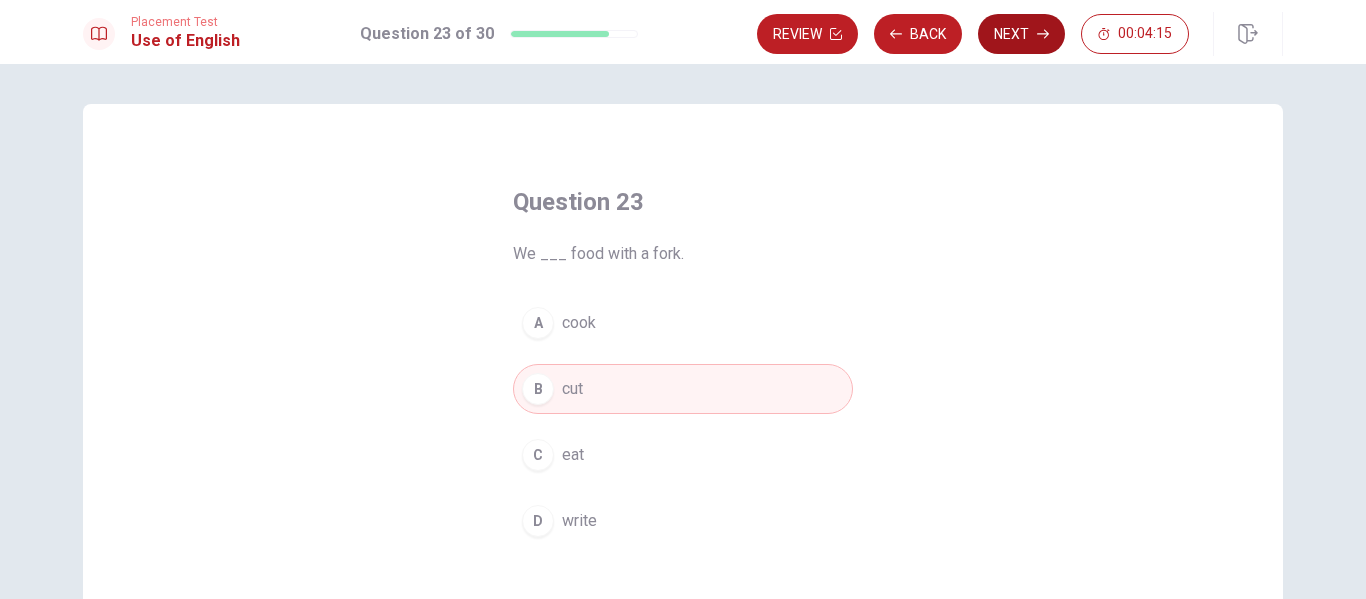 click on "Next" at bounding box center [1021, 34] 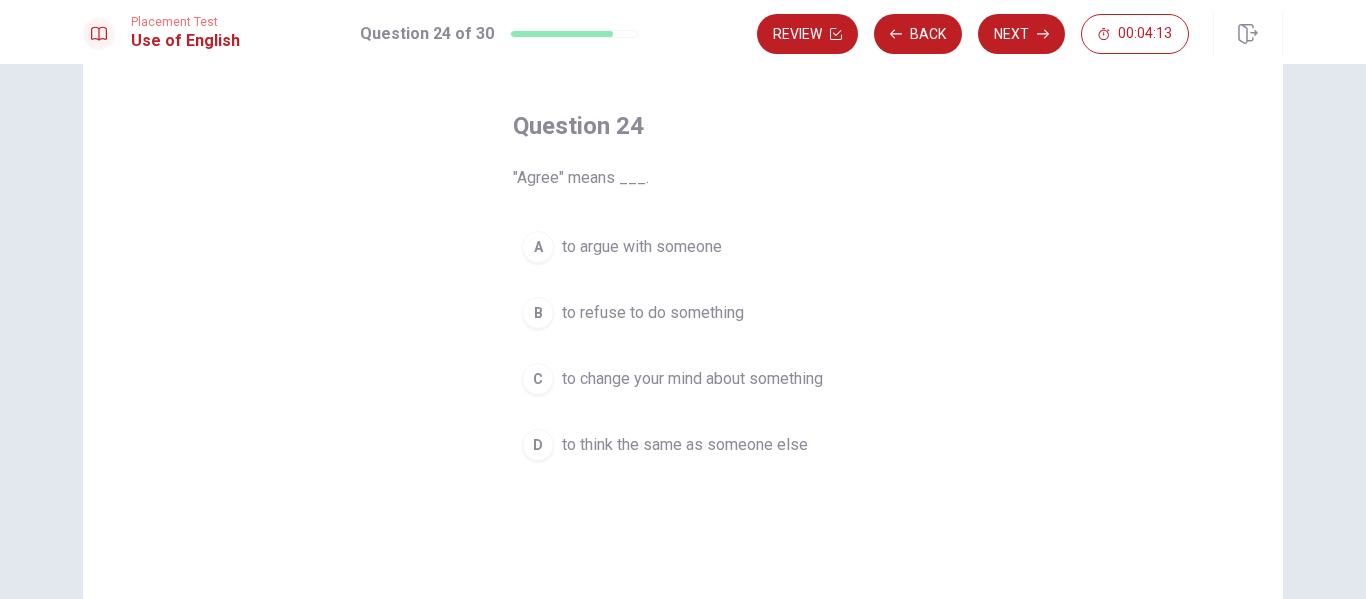 scroll, scrollTop: 77, scrollLeft: 0, axis: vertical 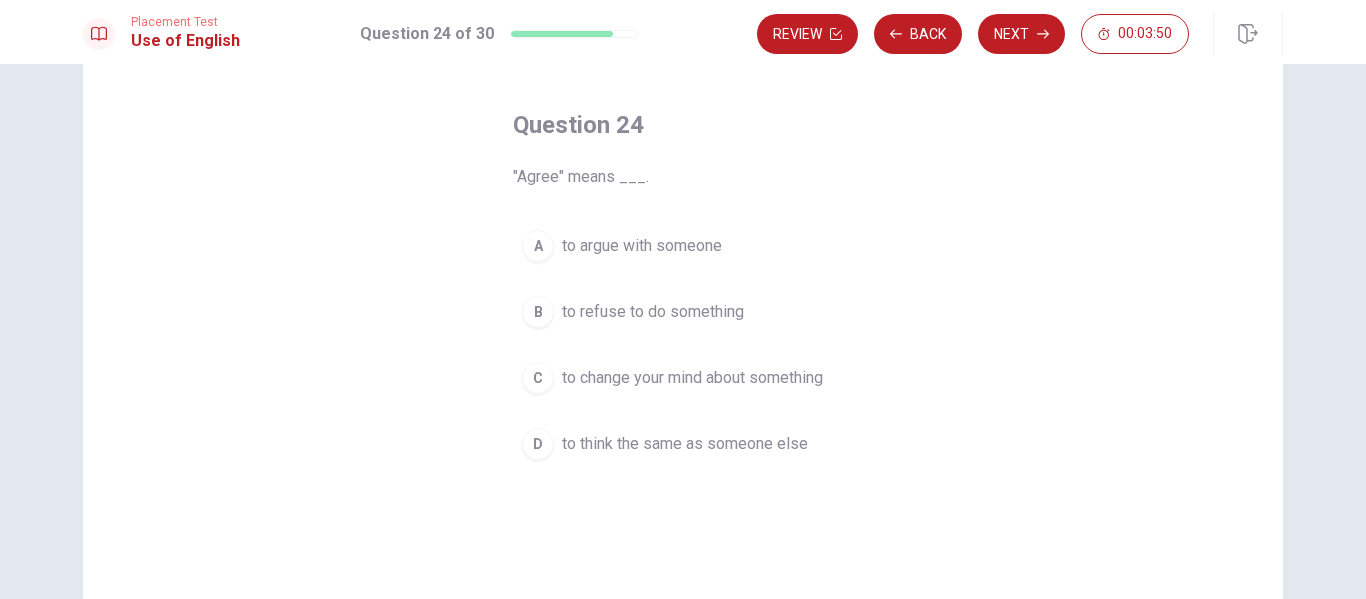 click on "D" at bounding box center (538, 444) 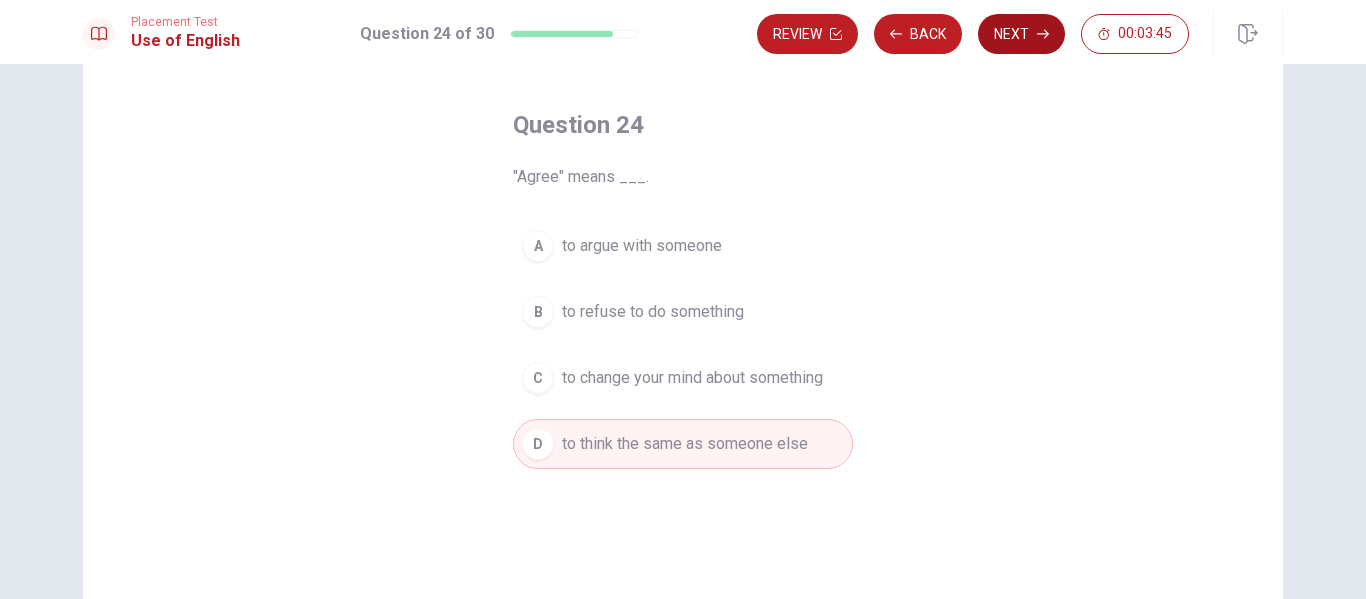 click on "Next" at bounding box center (1021, 34) 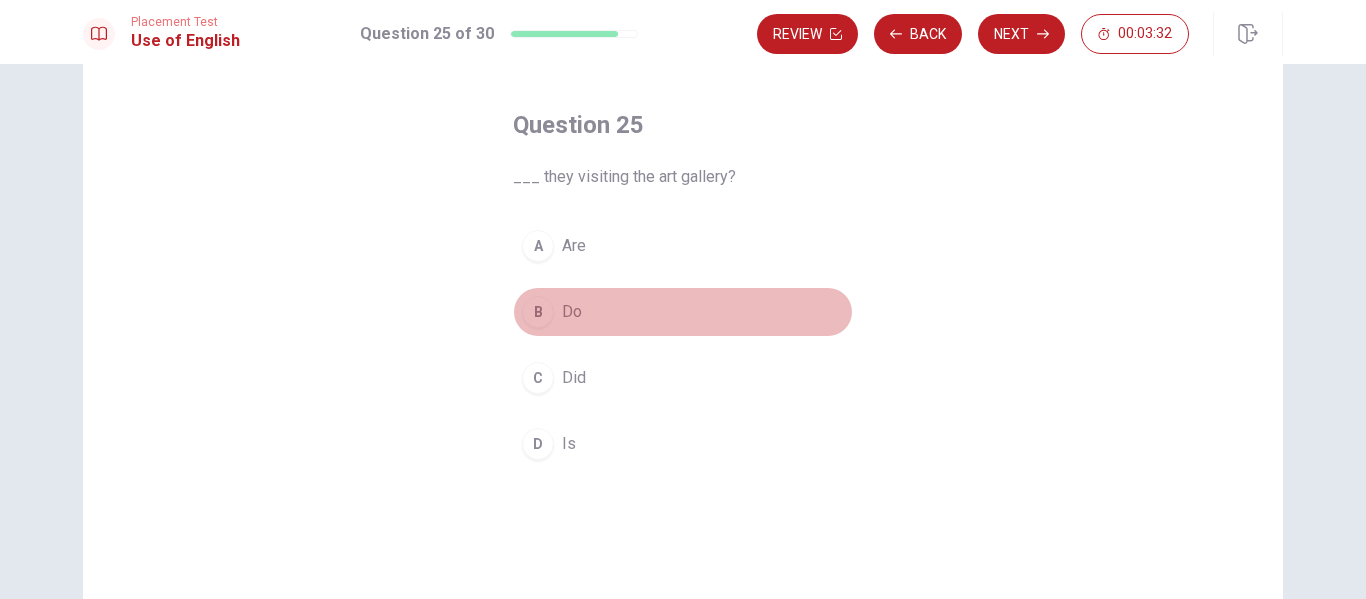 click on "B" at bounding box center [538, 312] 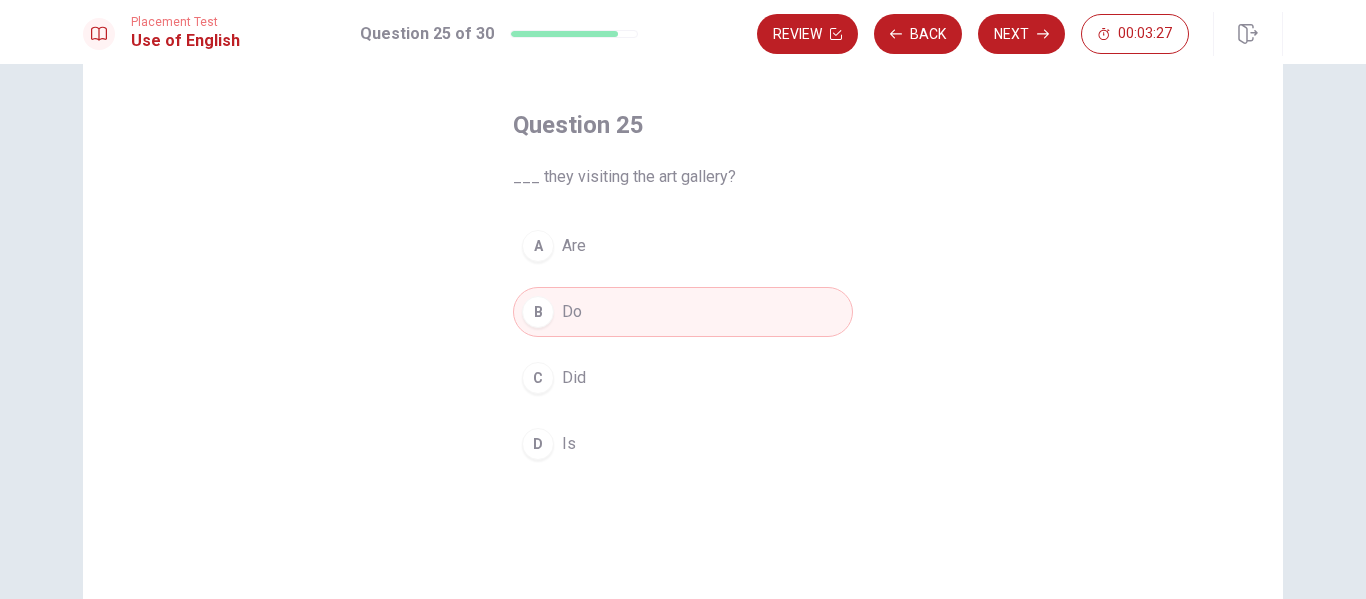 click on "C" at bounding box center (538, 378) 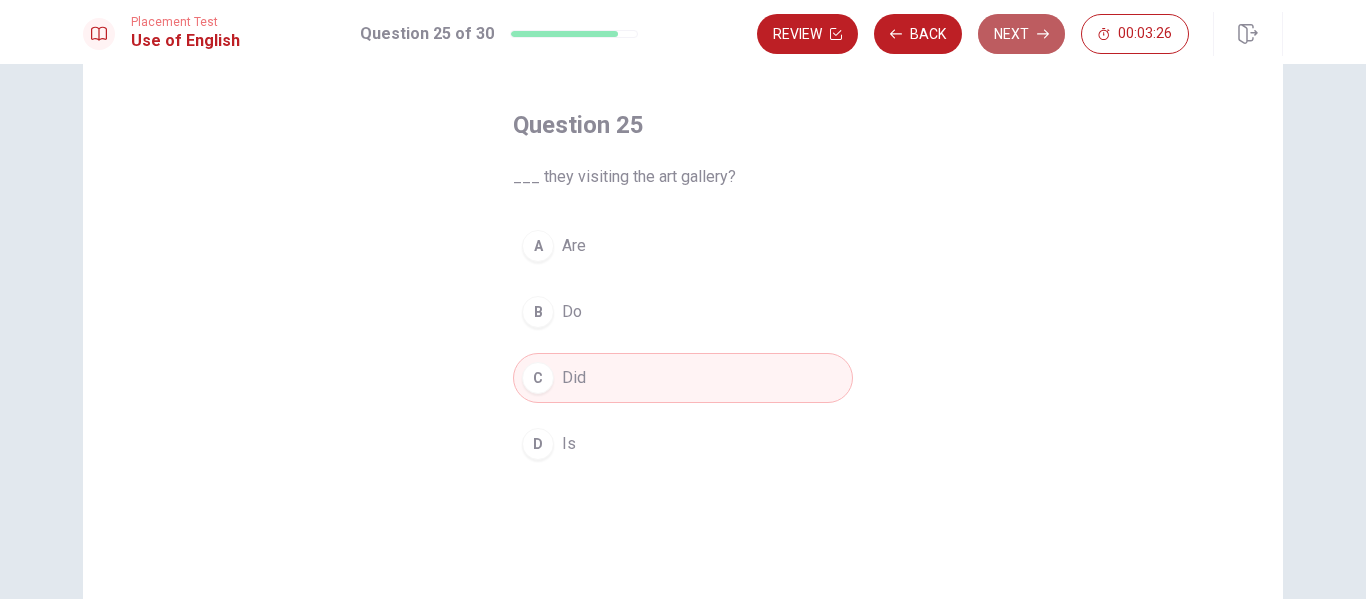 click on "Next" at bounding box center (1021, 34) 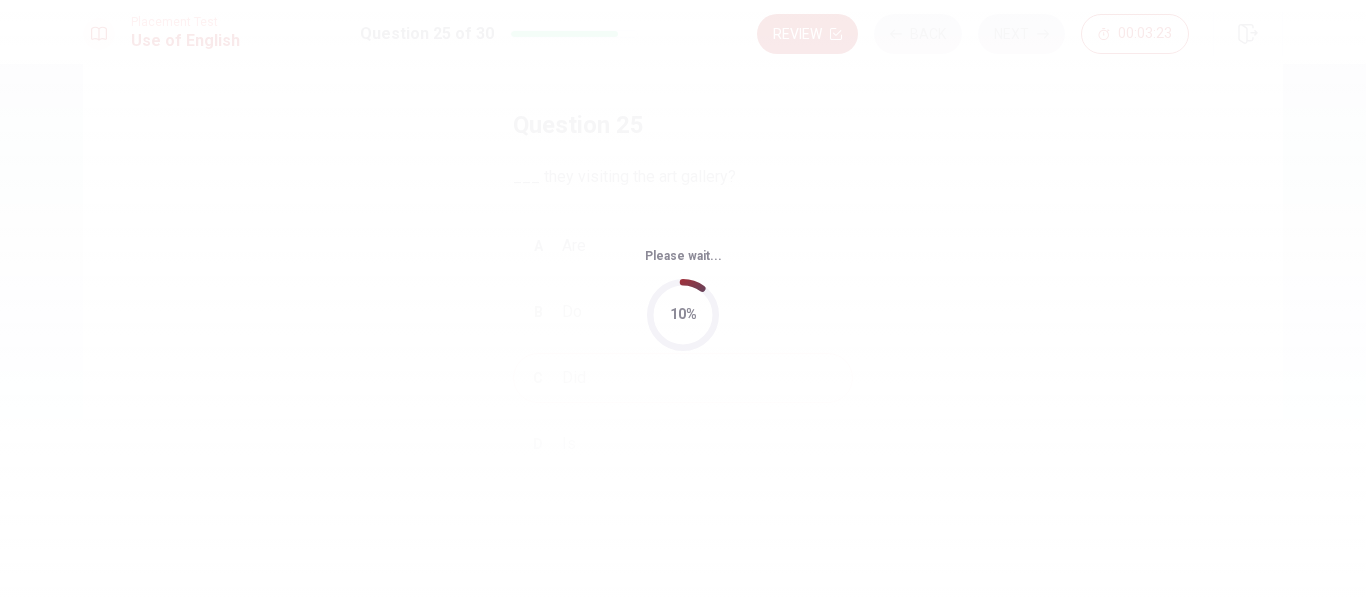 scroll, scrollTop: 0, scrollLeft: 0, axis: both 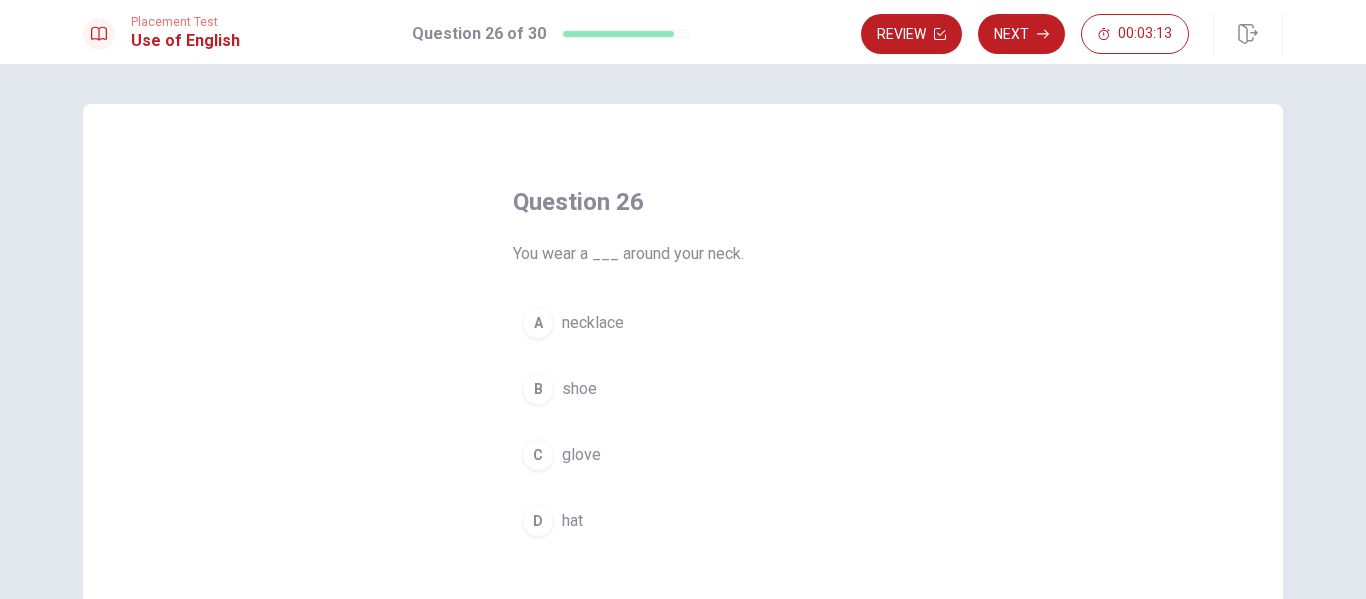 click on "A" at bounding box center [538, 323] 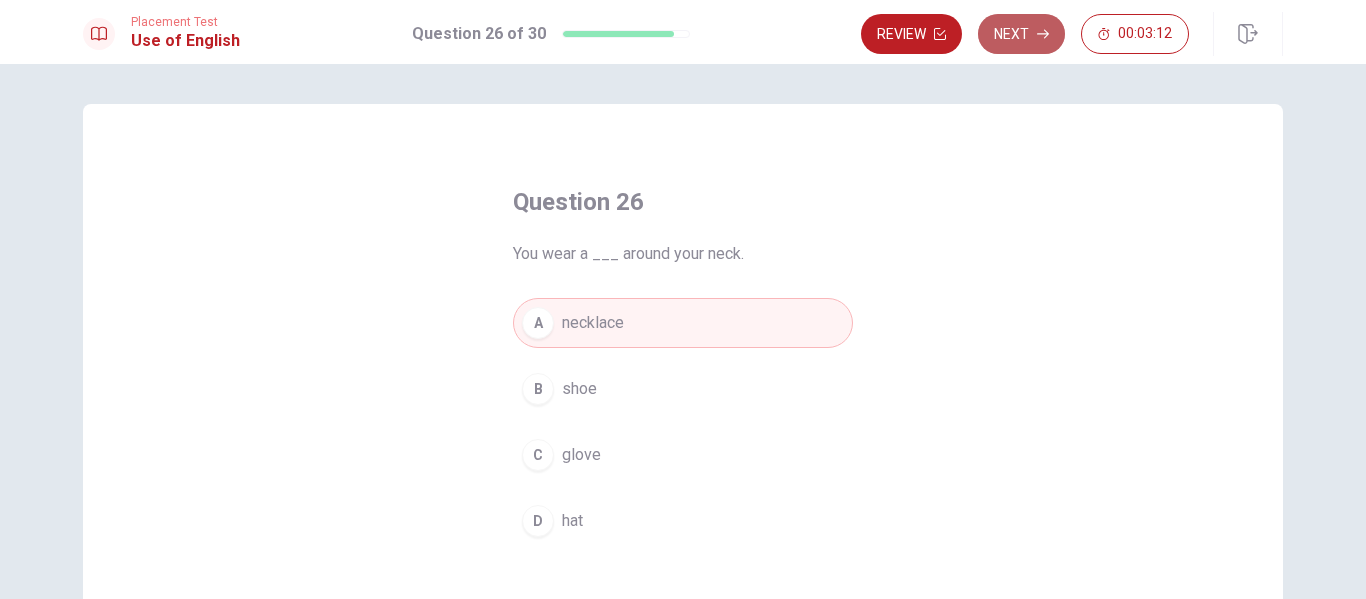 click 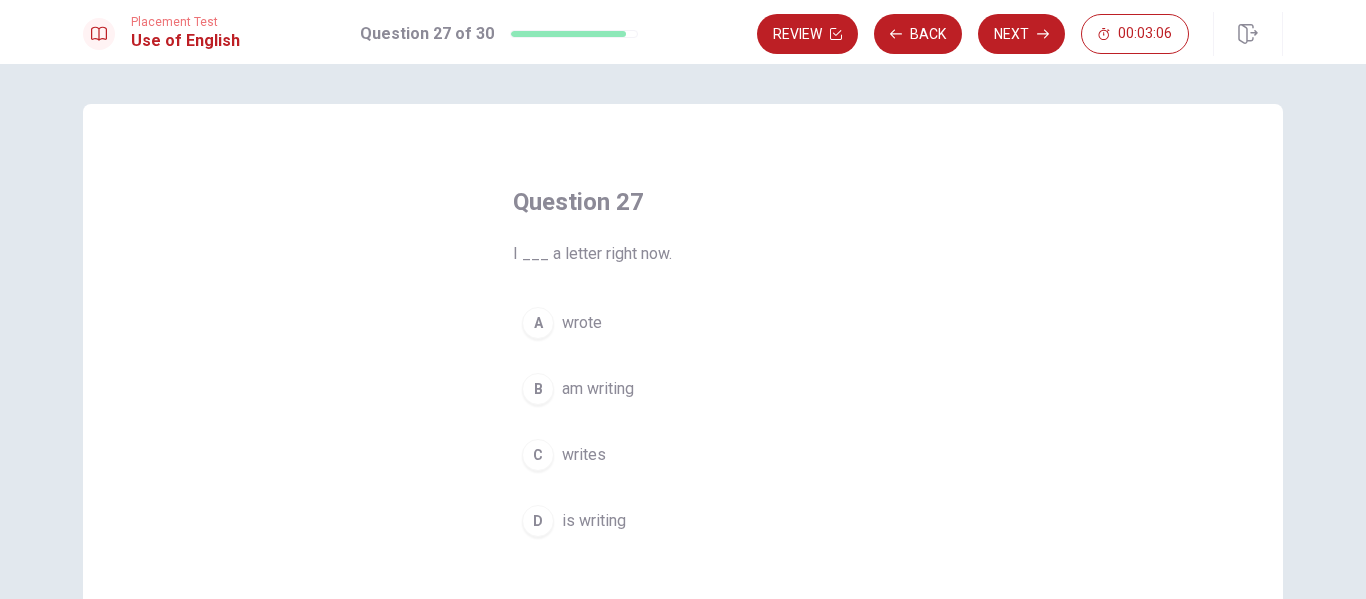 click on "B" at bounding box center (538, 389) 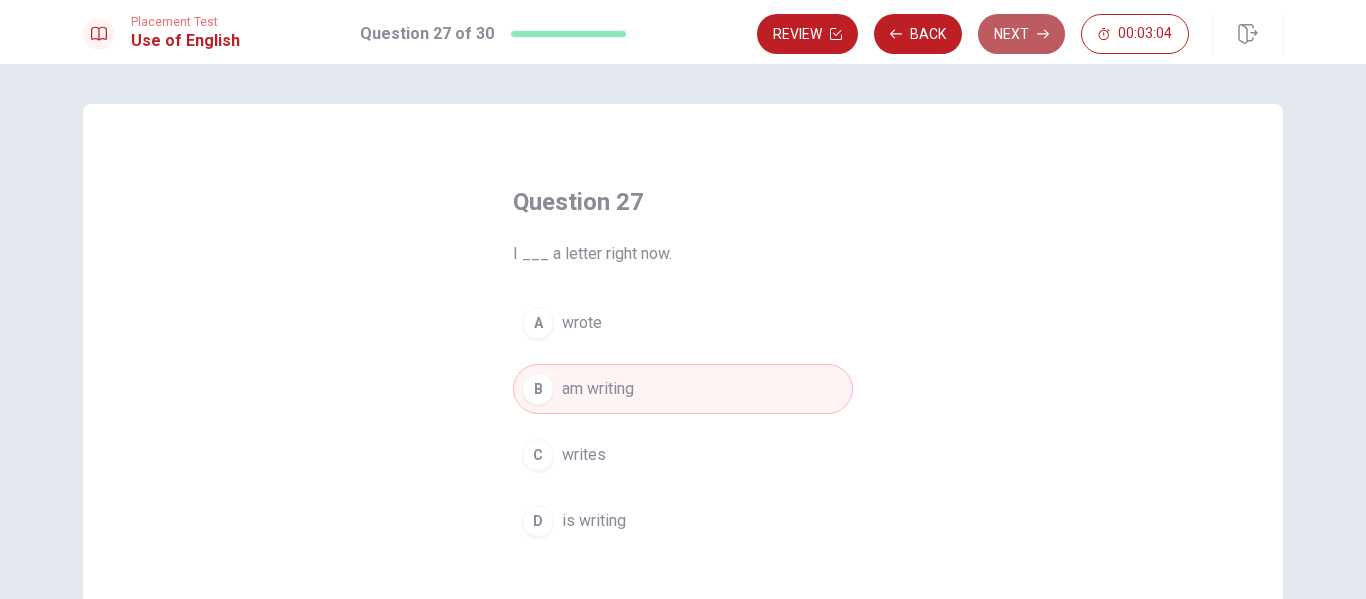 click on "Next" at bounding box center (1021, 34) 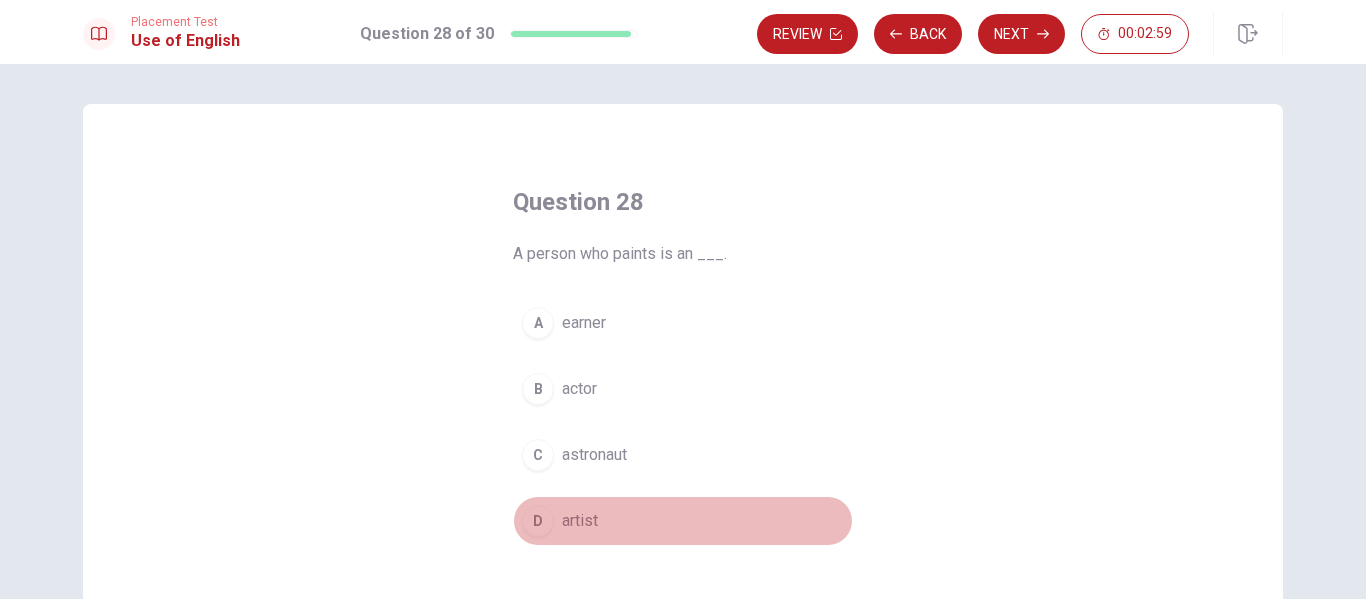 click on "D" at bounding box center (538, 521) 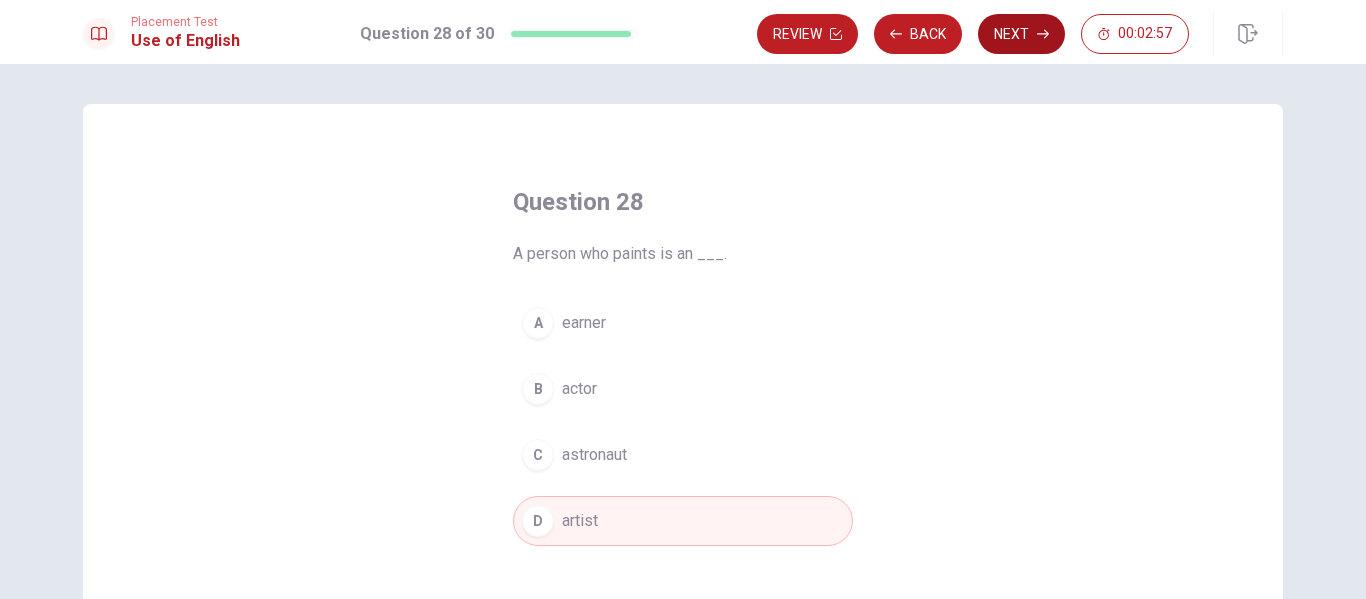 click on "Next" at bounding box center (1021, 34) 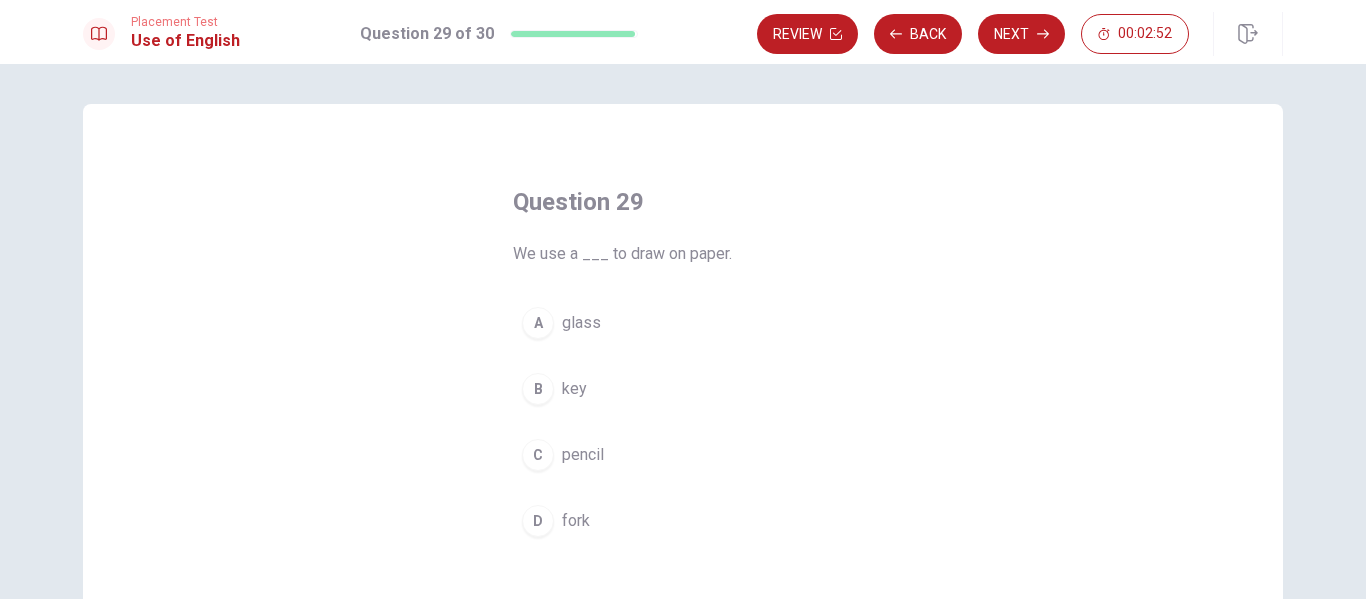 click on "C" at bounding box center [538, 455] 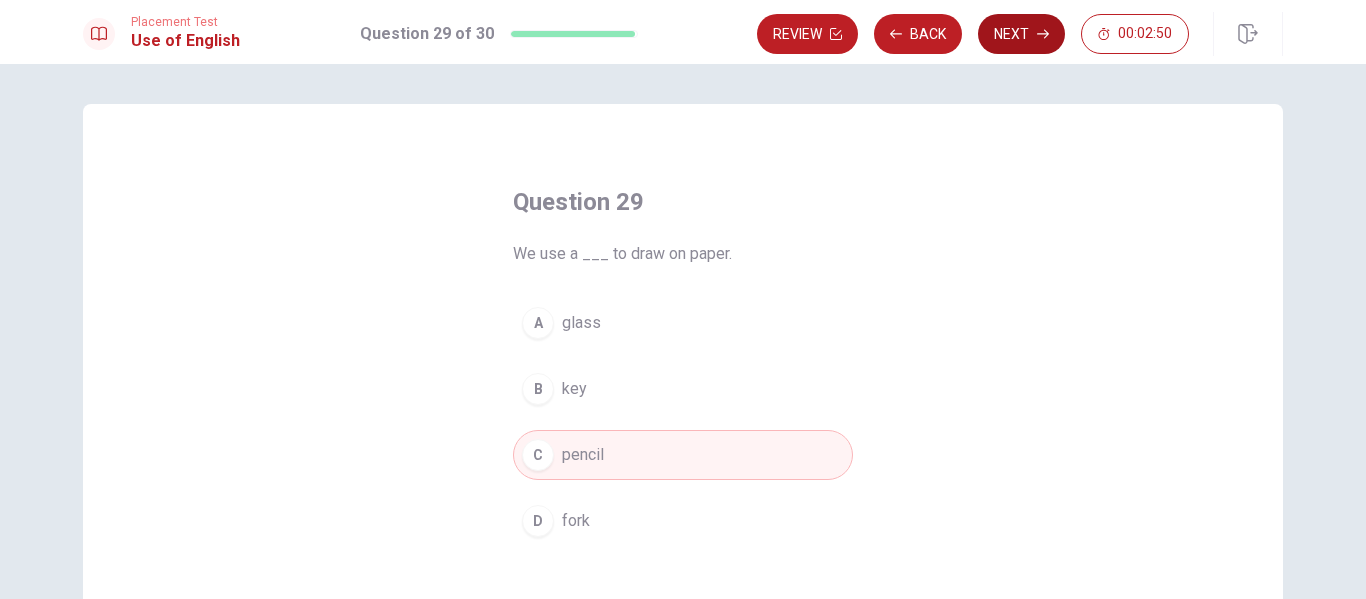 click on "Next" at bounding box center [1021, 34] 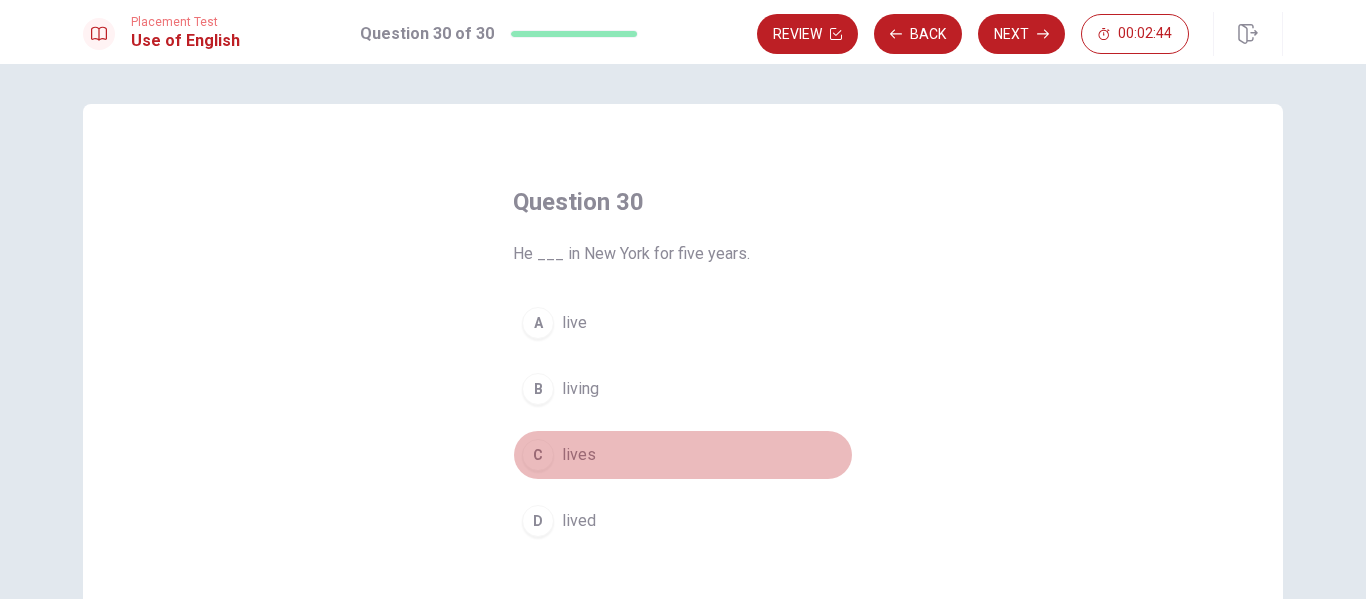 click on "C" at bounding box center [538, 455] 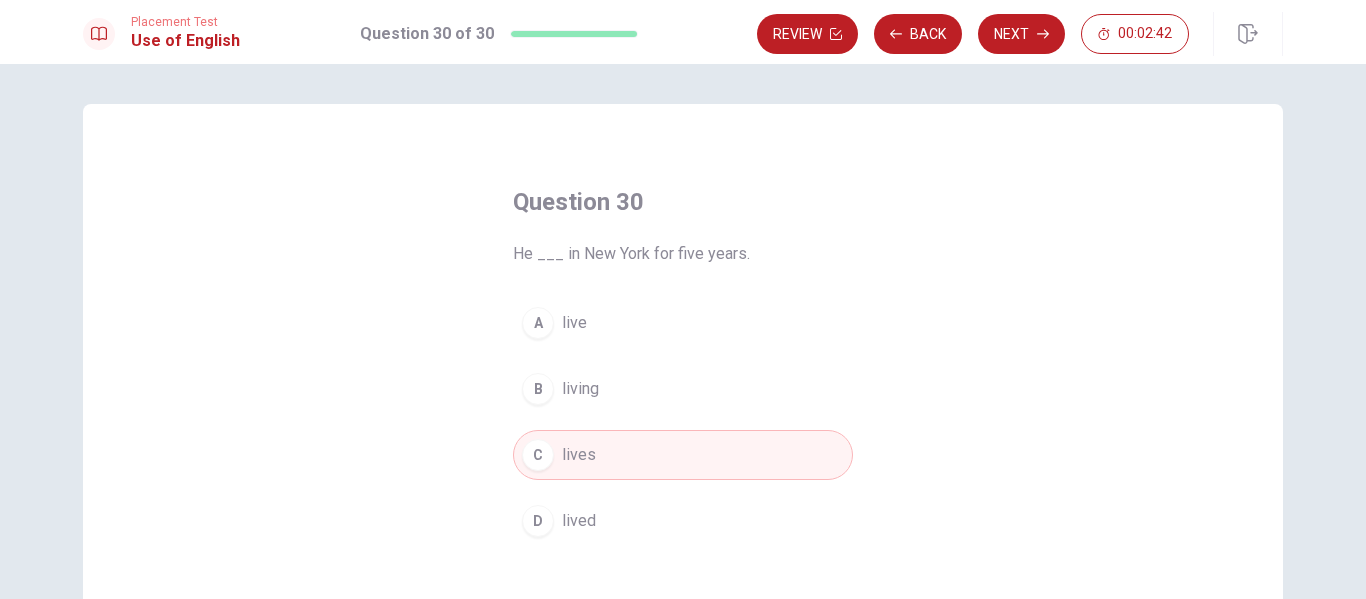 click on "D" at bounding box center [538, 521] 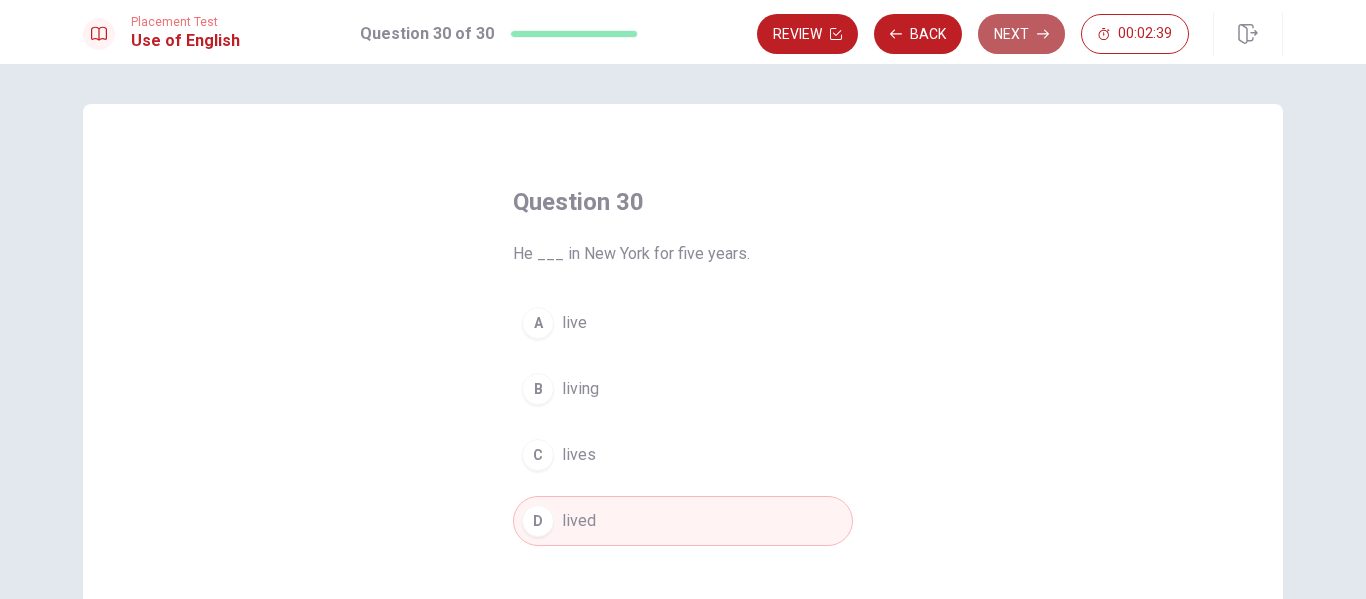click on "Next" at bounding box center [1021, 34] 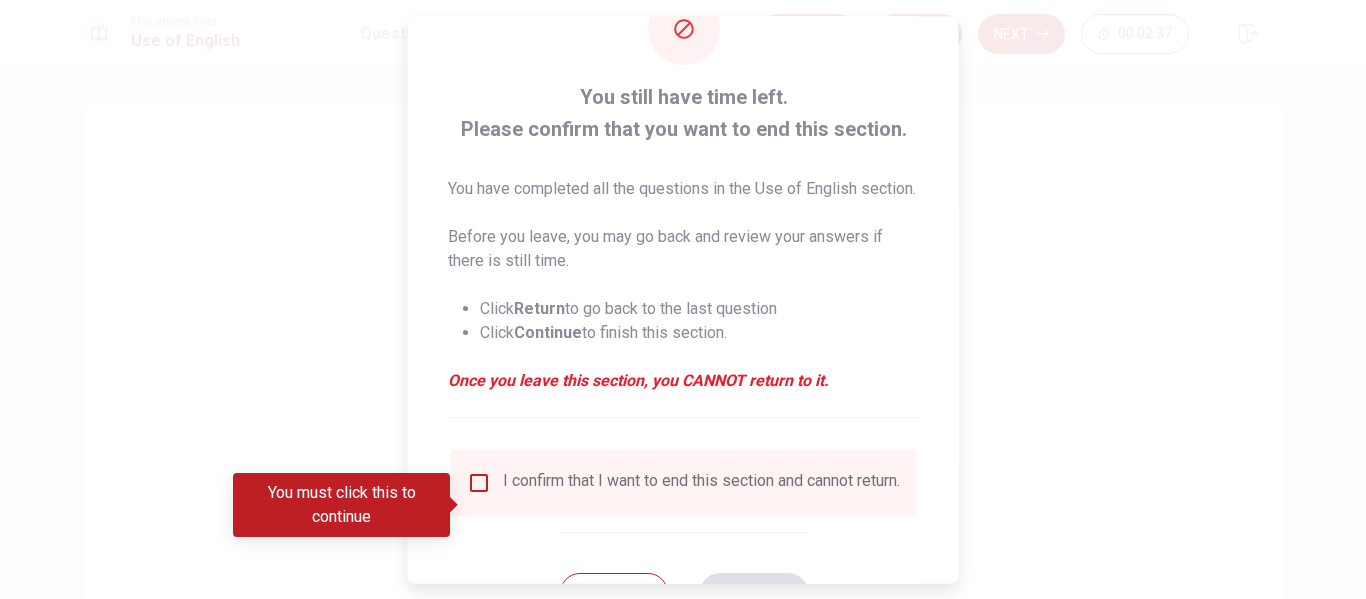 scroll, scrollTop: 71, scrollLeft: 0, axis: vertical 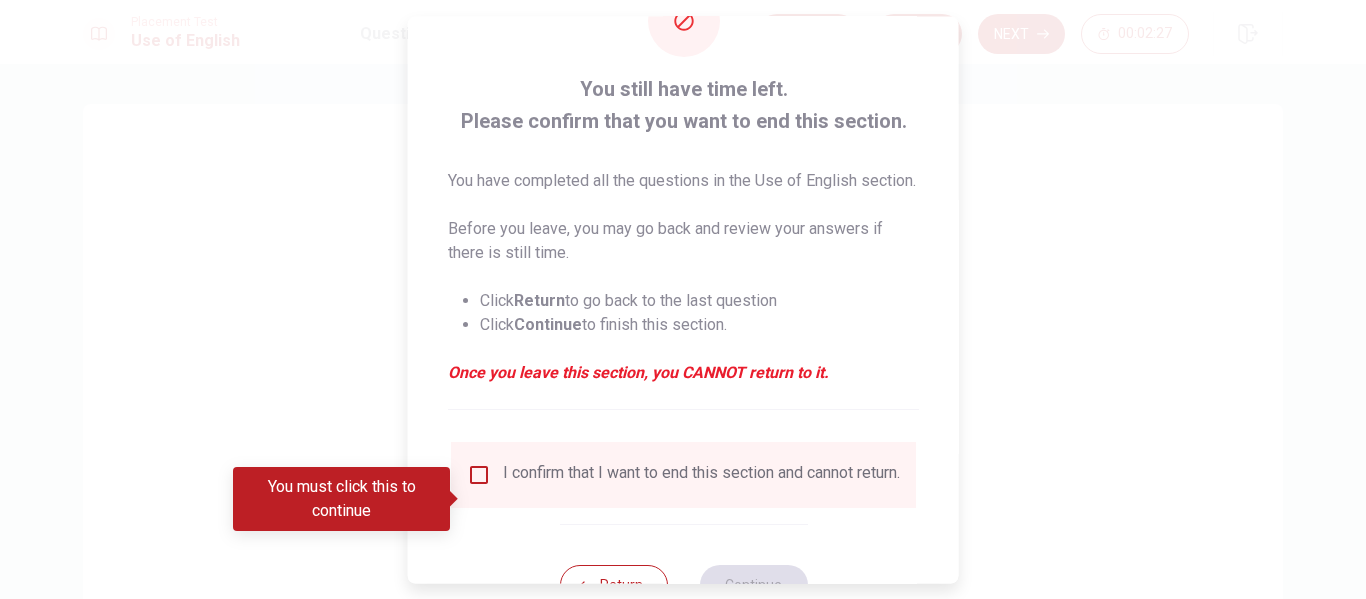 click at bounding box center [479, 475] 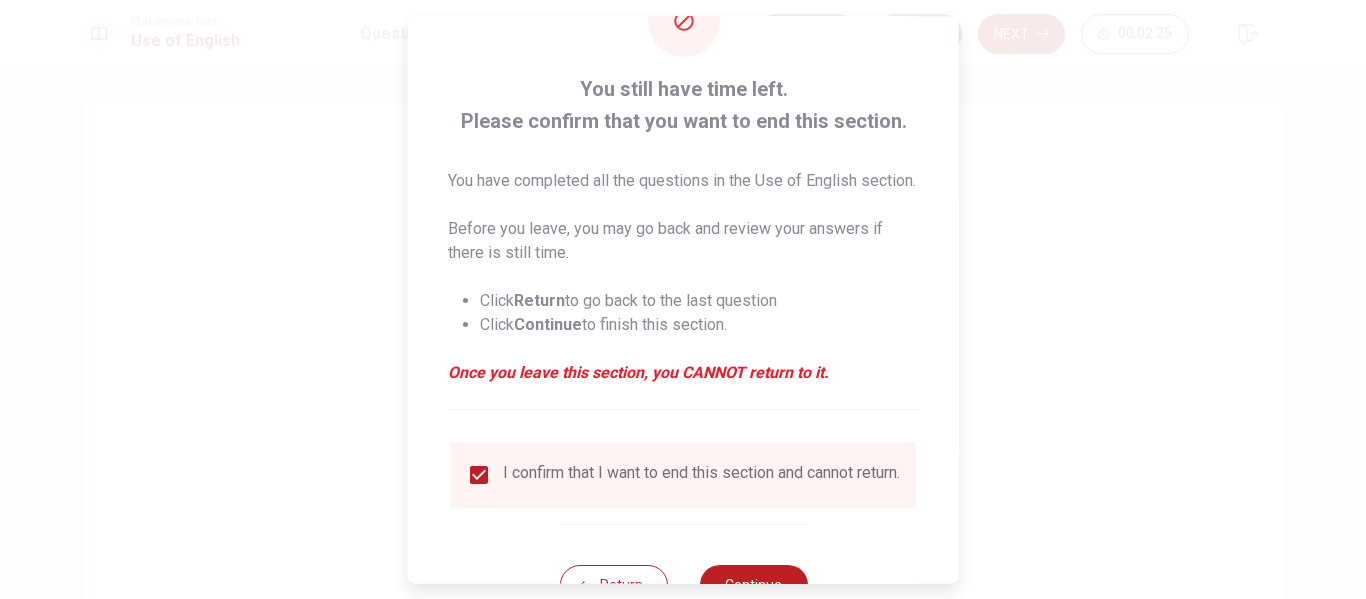 scroll, scrollTop: 171, scrollLeft: 0, axis: vertical 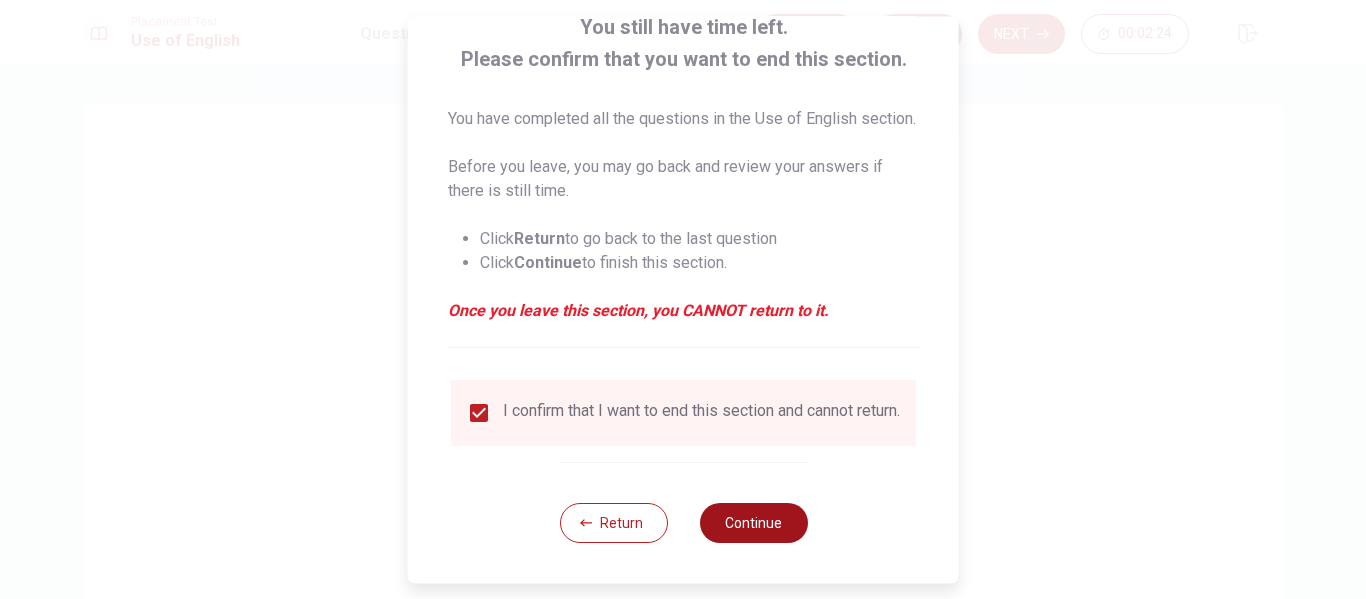 click on "Continue" at bounding box center [753, 523] 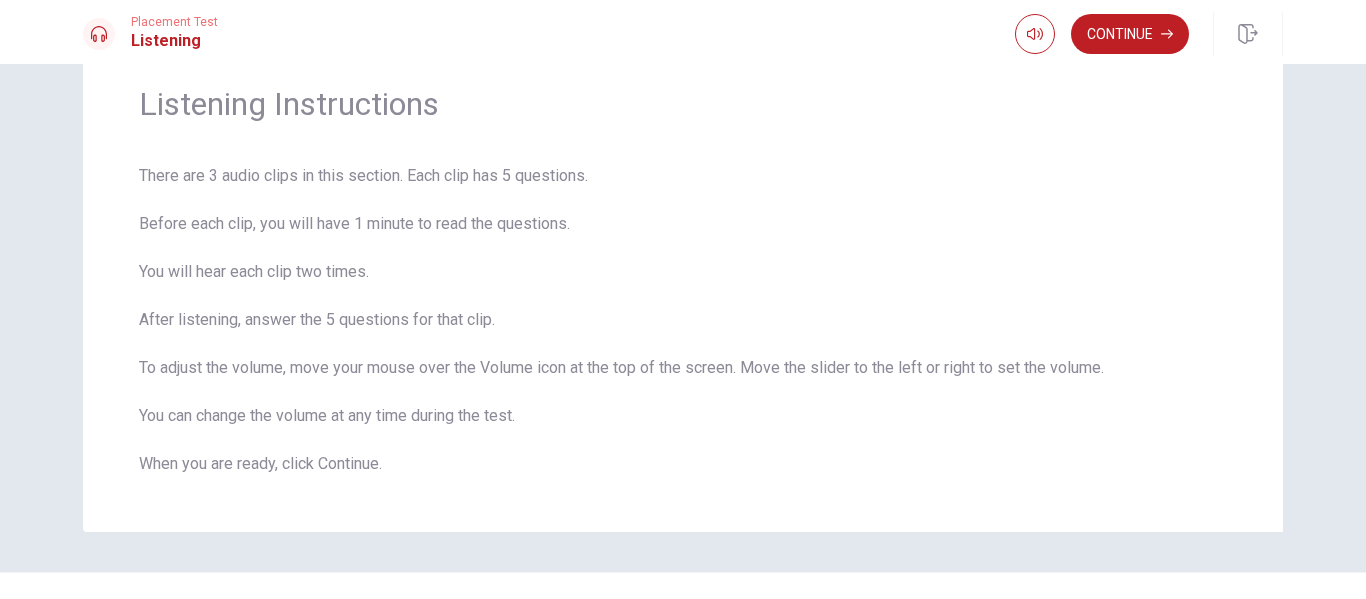 scroll, scrollTop: 113, scrollLeft: 0, axis: vertical 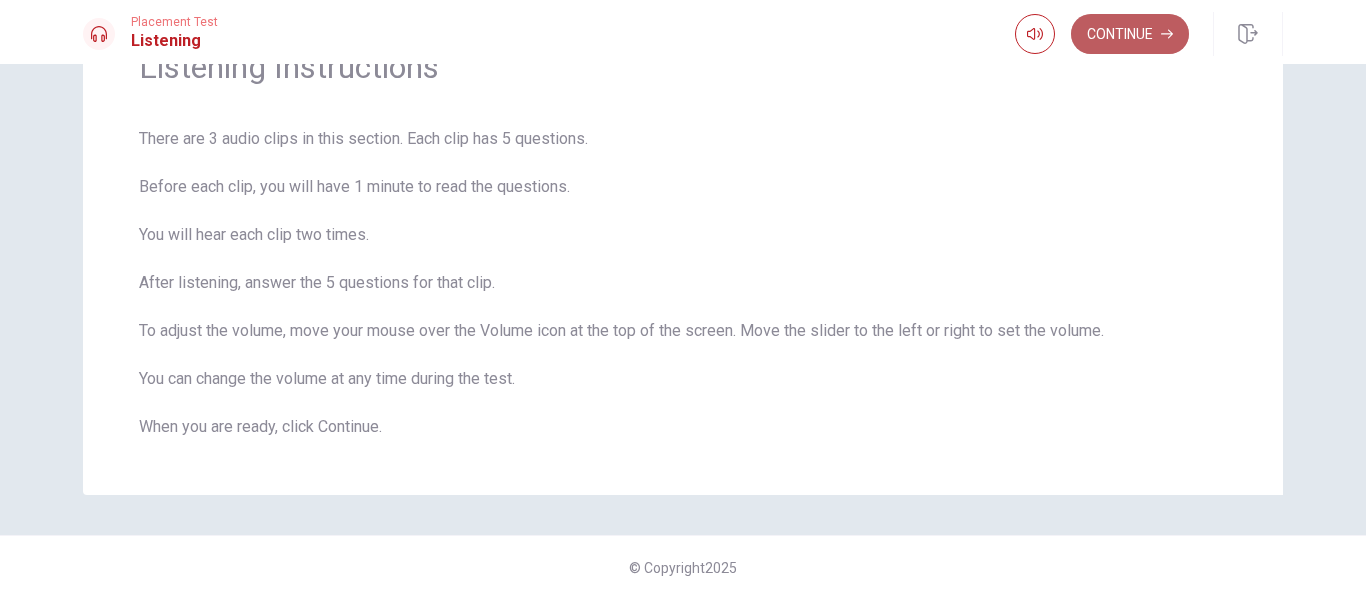 click on "Continue" at bounding box center (1130, 34) 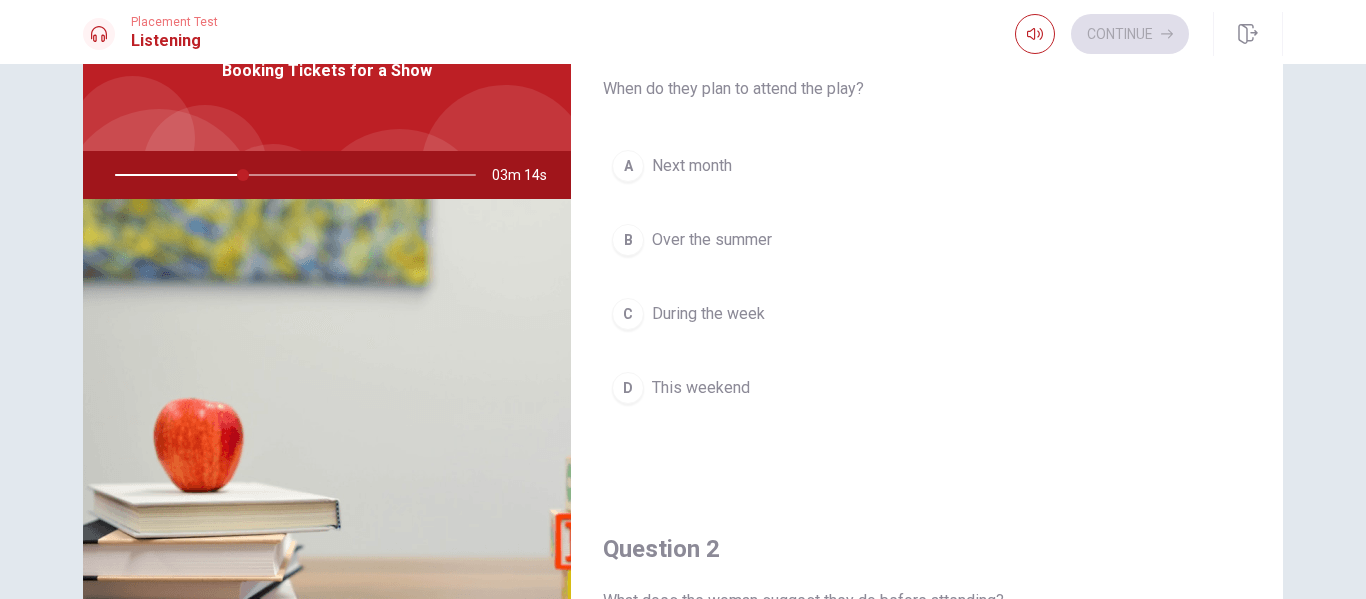 scroll, scrollTop: 0, scrollLeft: 0, axis: both 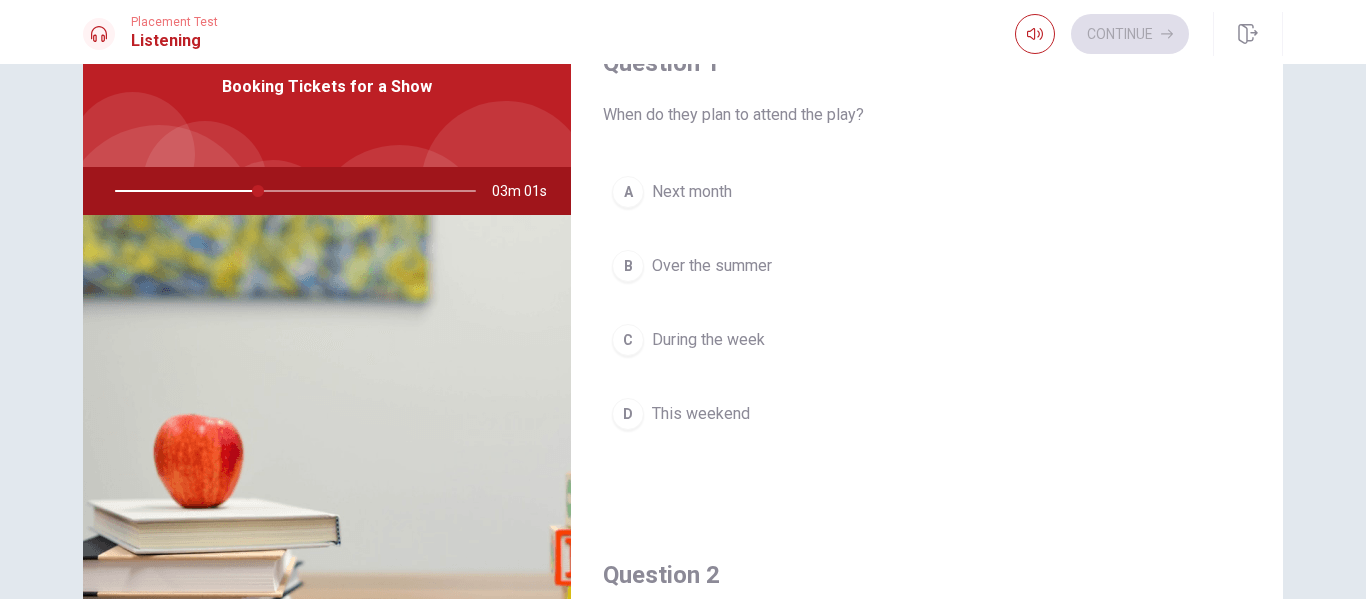 click on "D" at bounding box center (628, 414) 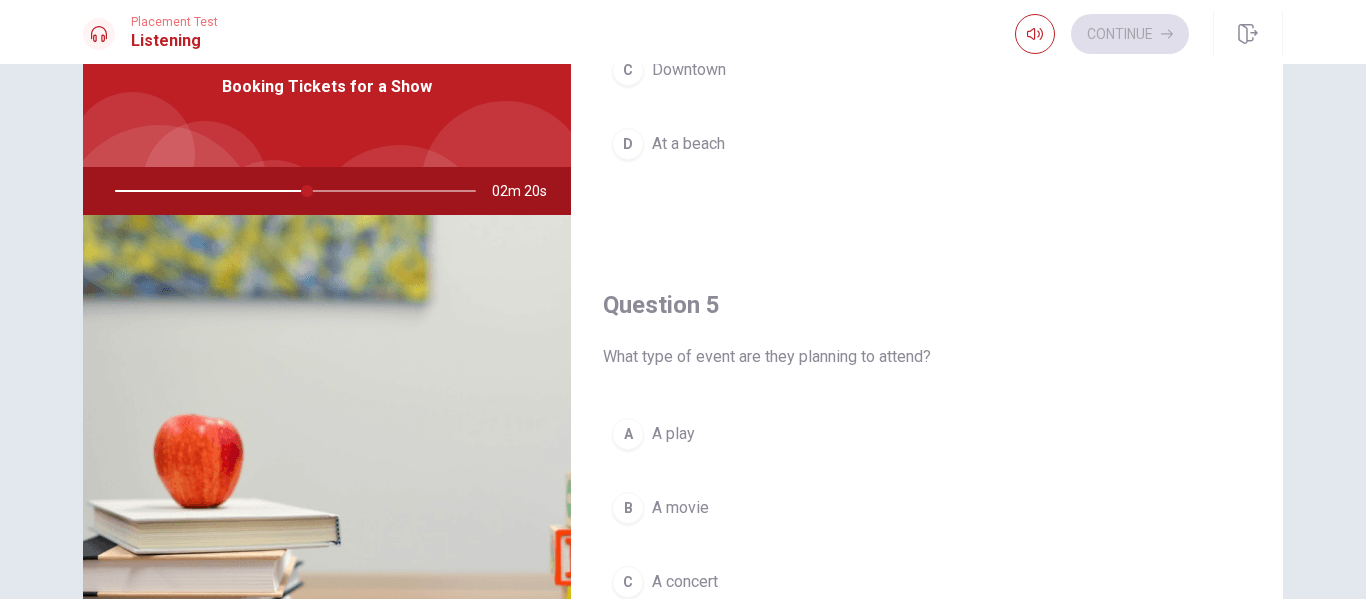 scroll, scrollTop: 1865, scrollLeft: 0, axis: vertical 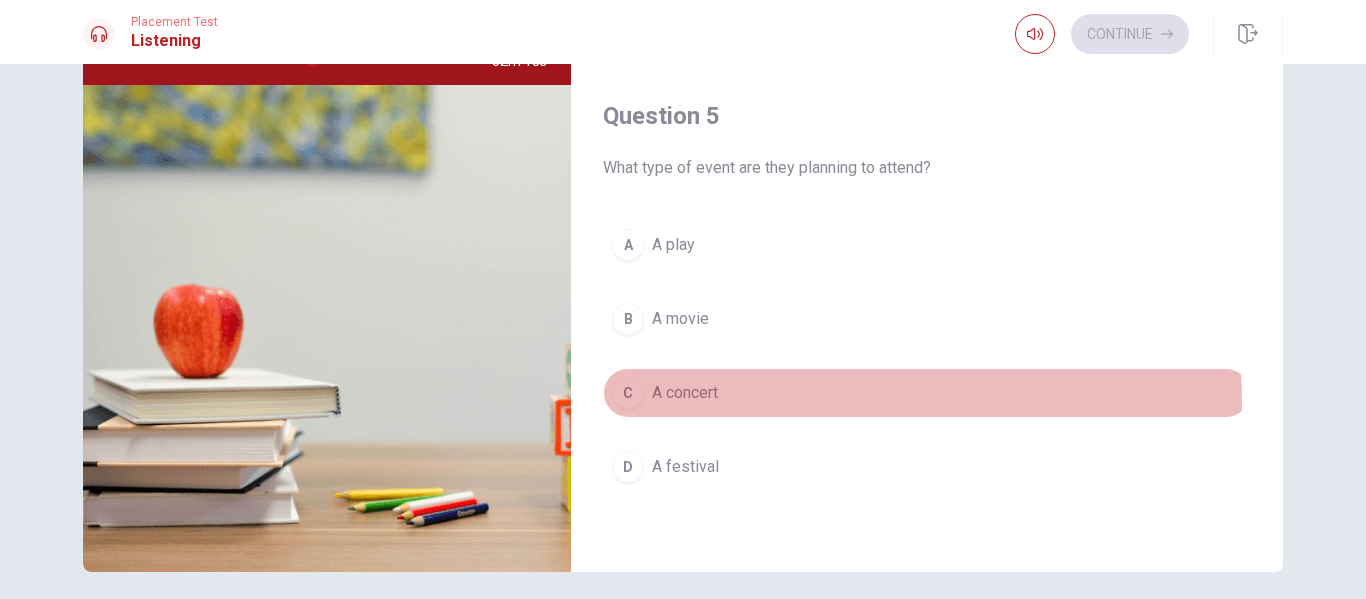 click on "C A concert" at bounding box center [927, 393] 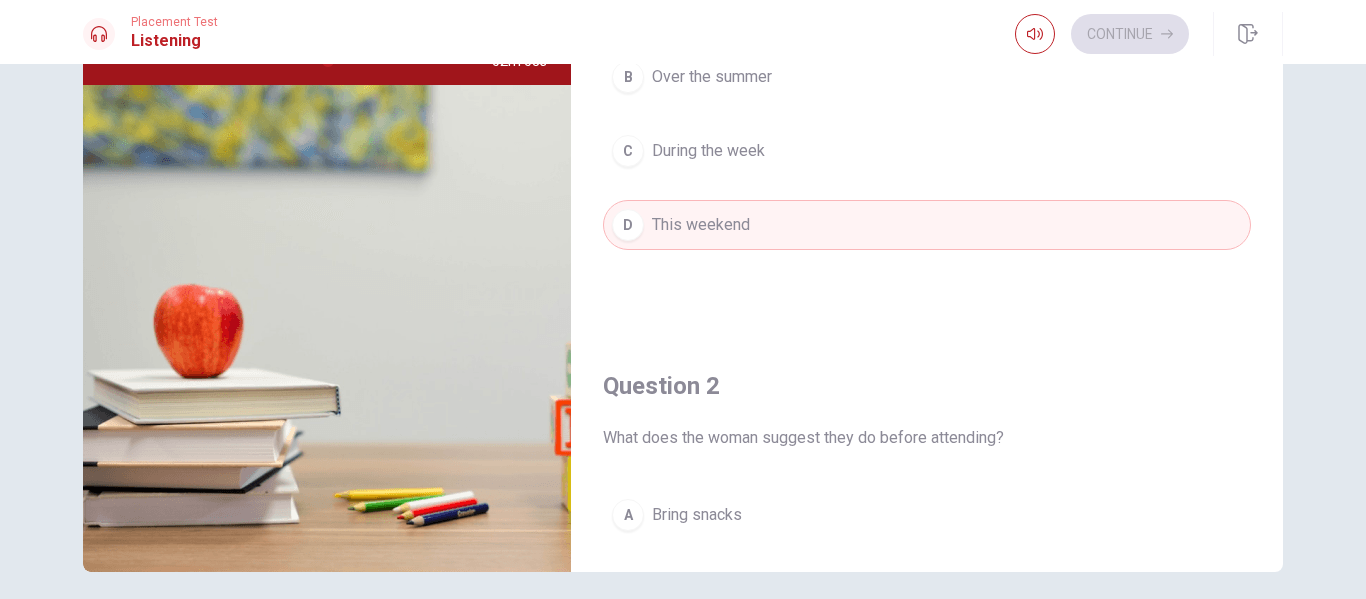 scroll, scrollTop: 0, scrollLeft: 0, axis: both 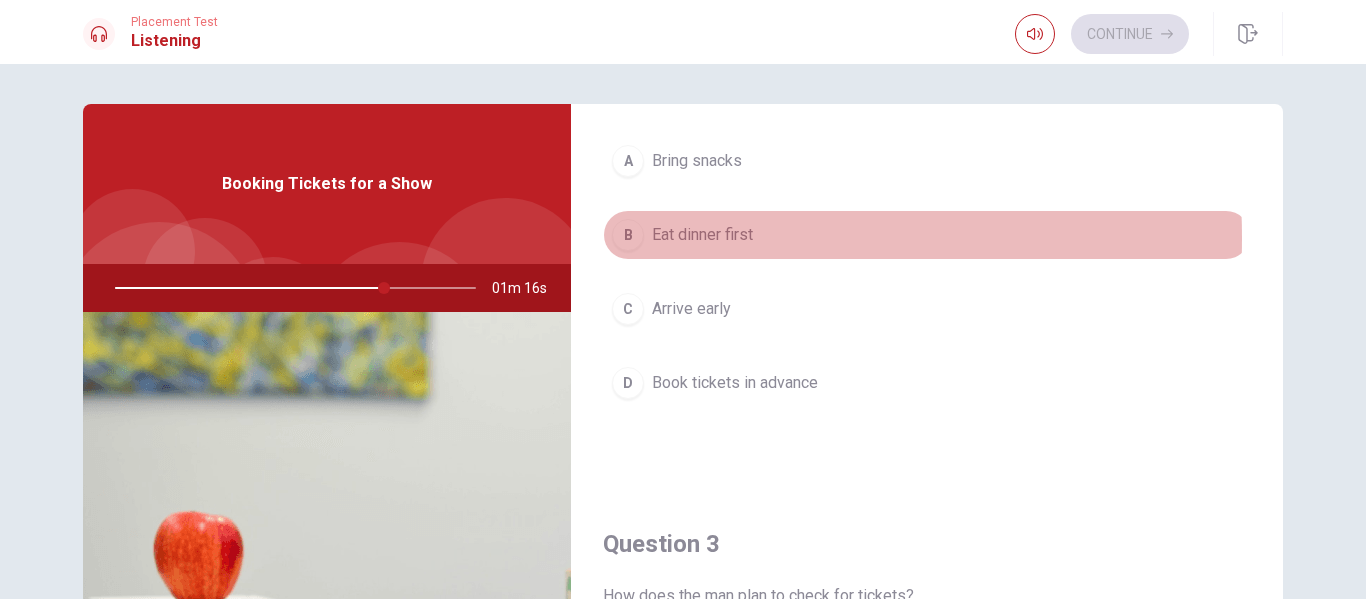 click on "B" at bounding box center (628, 235) 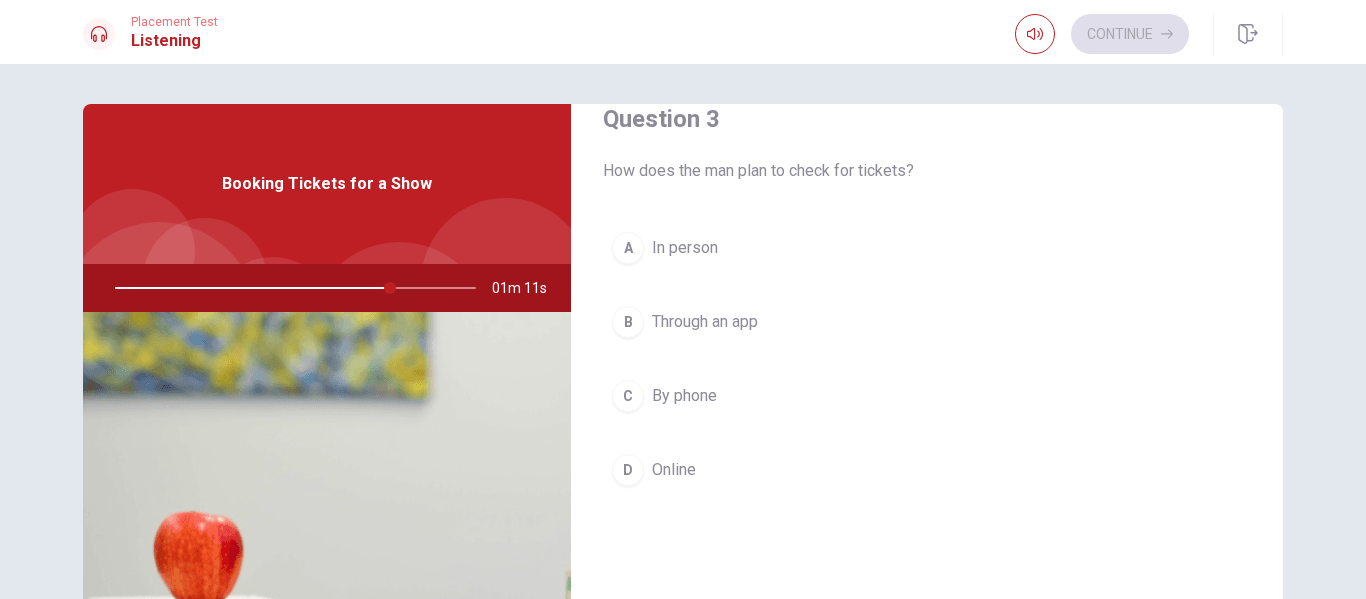 scroll, scrollTop: 1066, scrollLeft: 0, axis: vertical 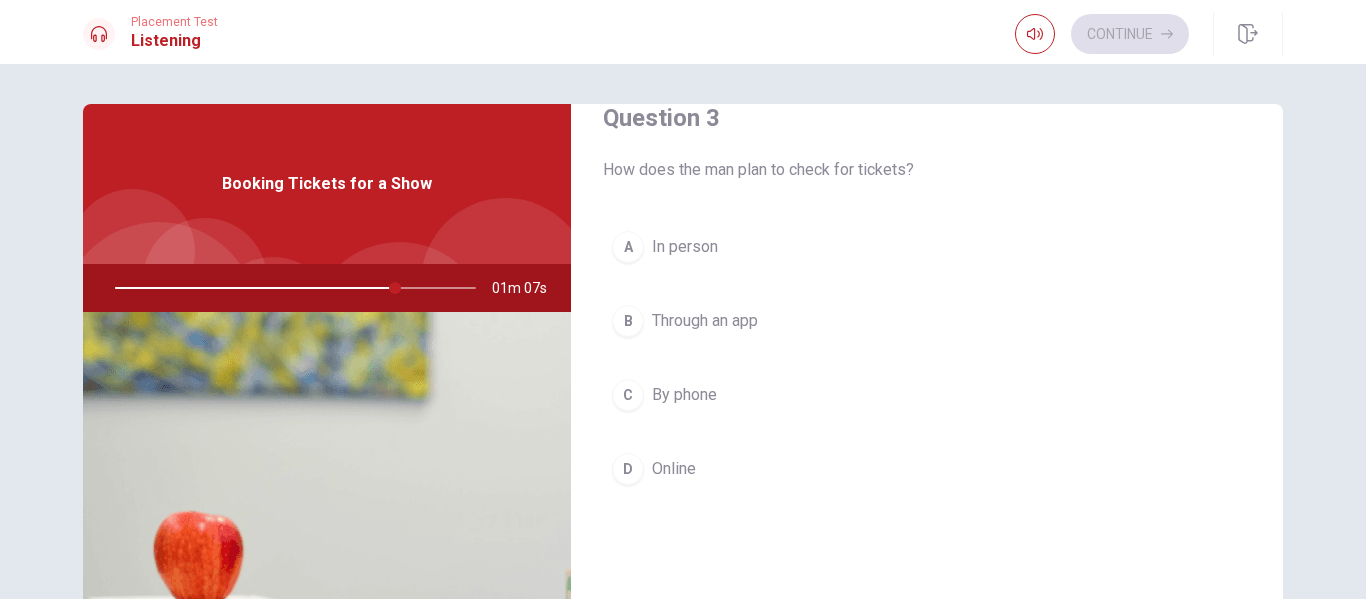 click on "A" at bounding box center [628, 247] 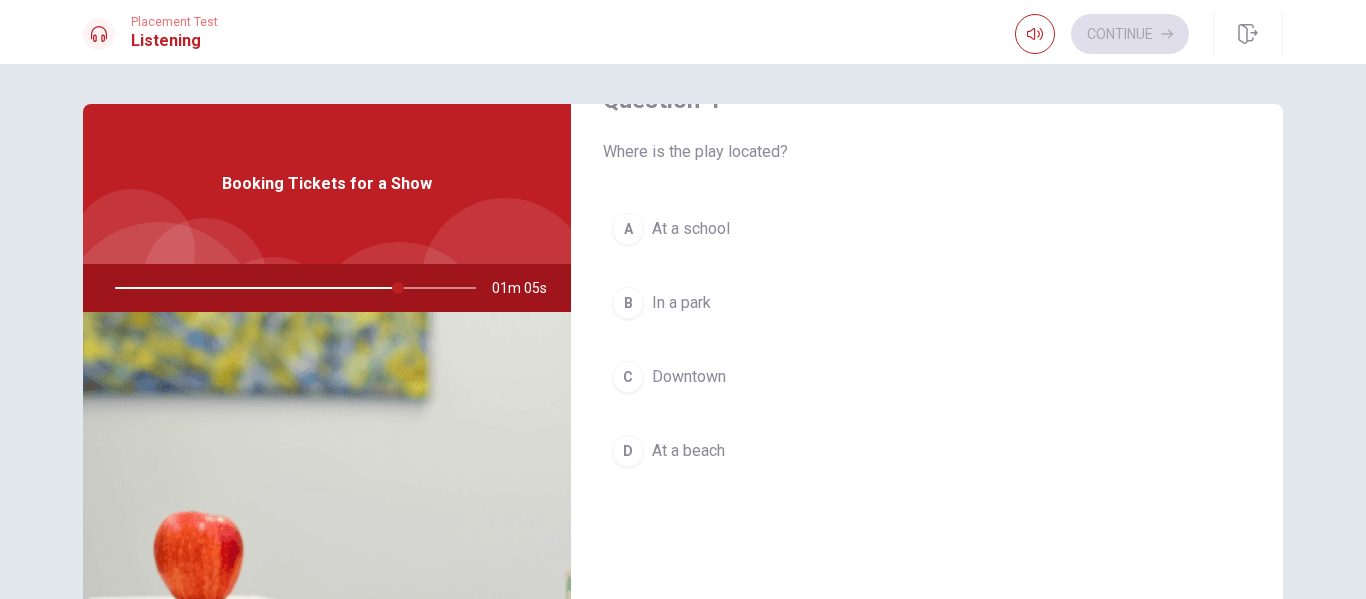 scroll, scrollTop: 1598, scrollLeft: 0, axis: vertical 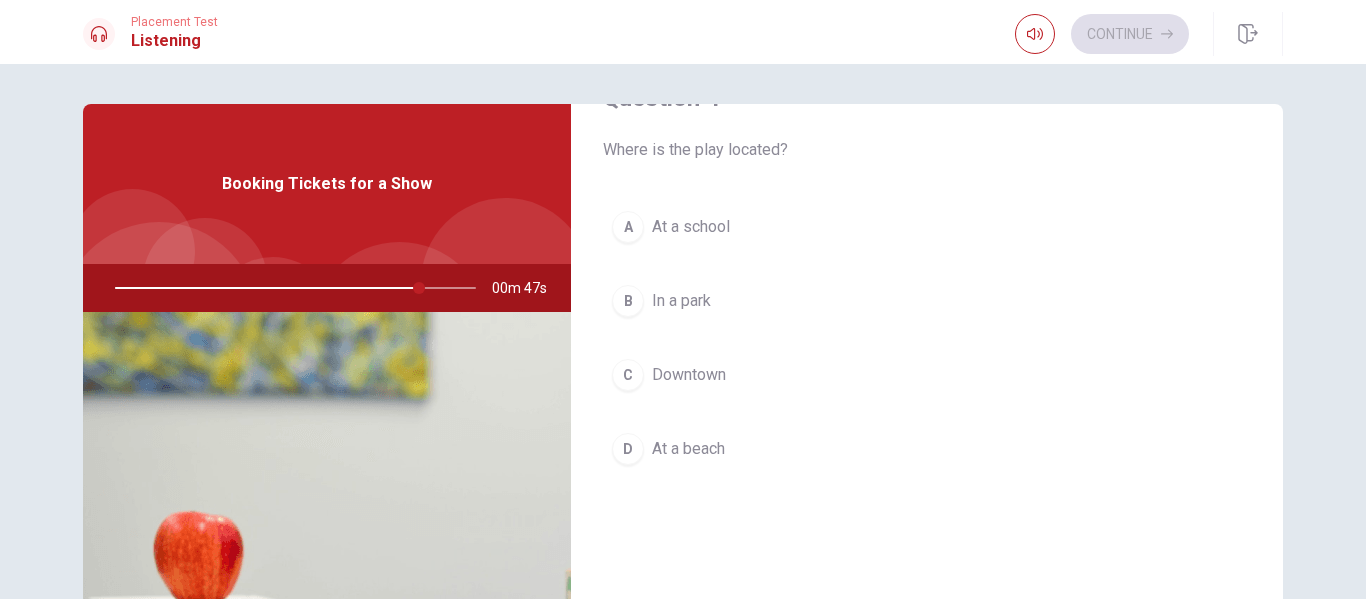 click on "A" at bounding box center [628, 227] 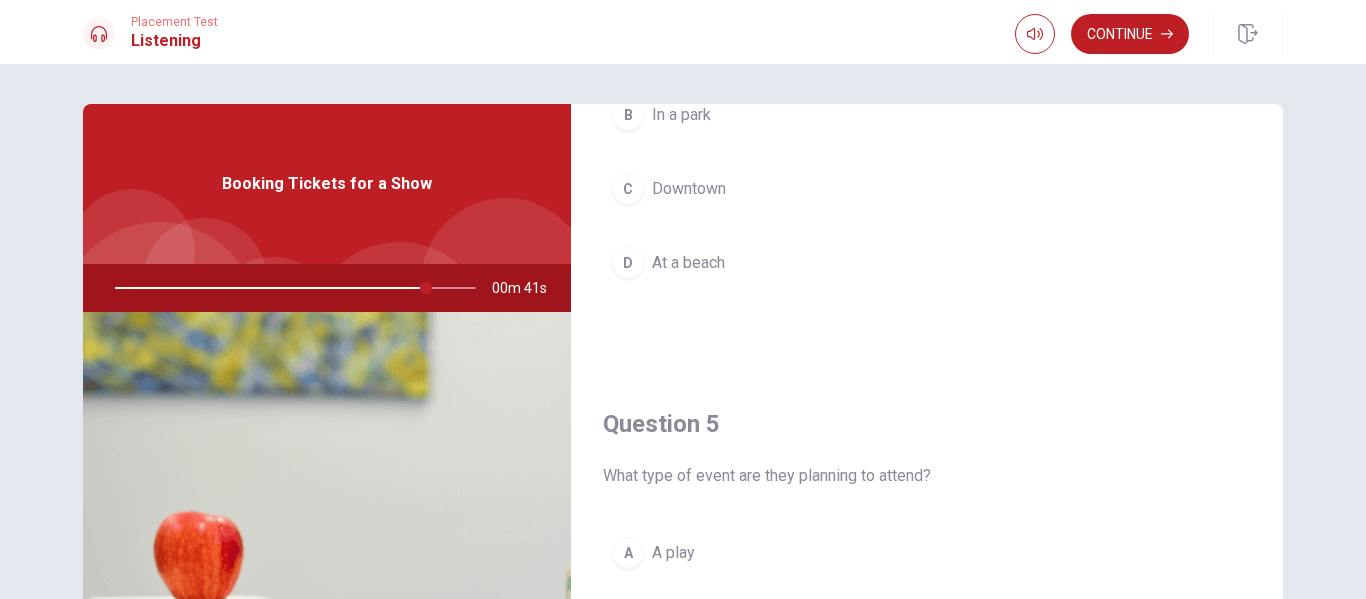 scroll, scrollTop: 1865, scrollLeft: 0, axis: vertical 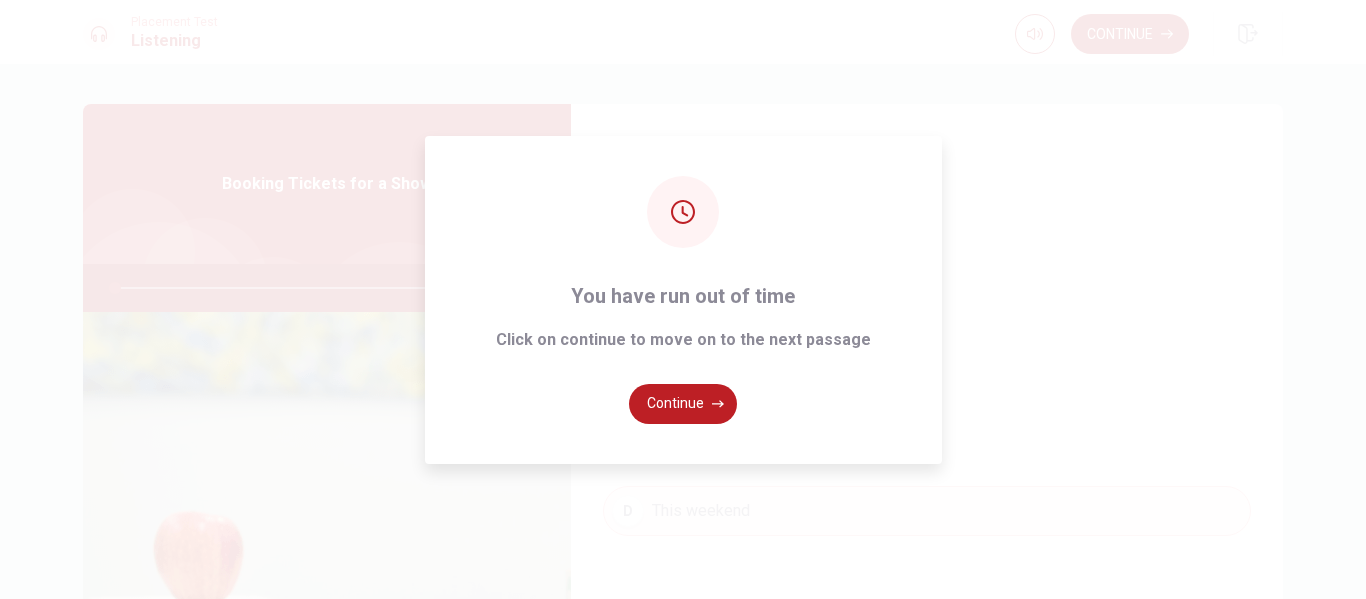 type on "0" 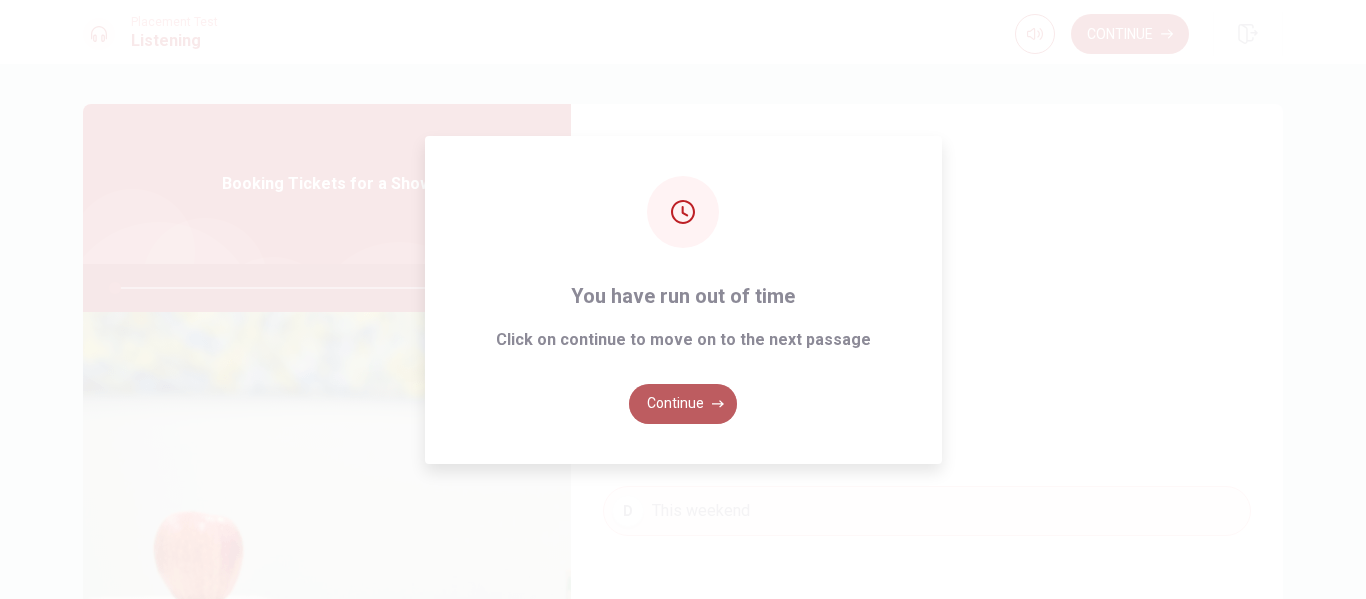 click on "Continue" at bounding box center [683, 404] 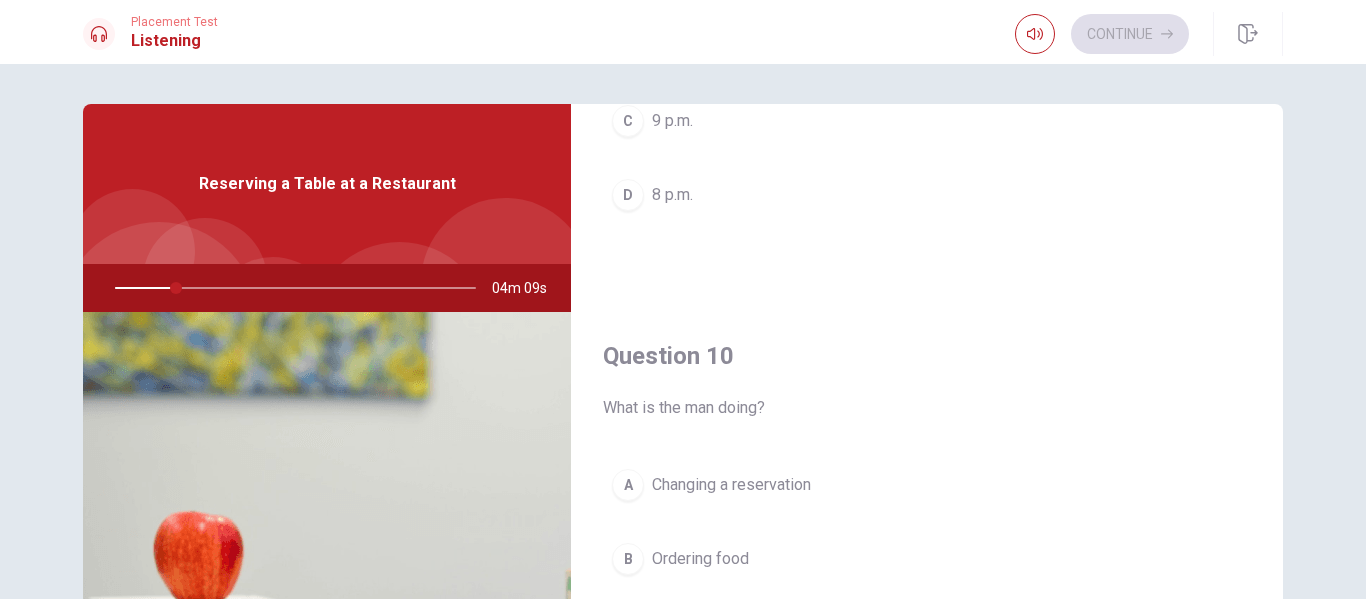 scroll, scrollTop: 1865, scrollLeft: 0, axis: vertical 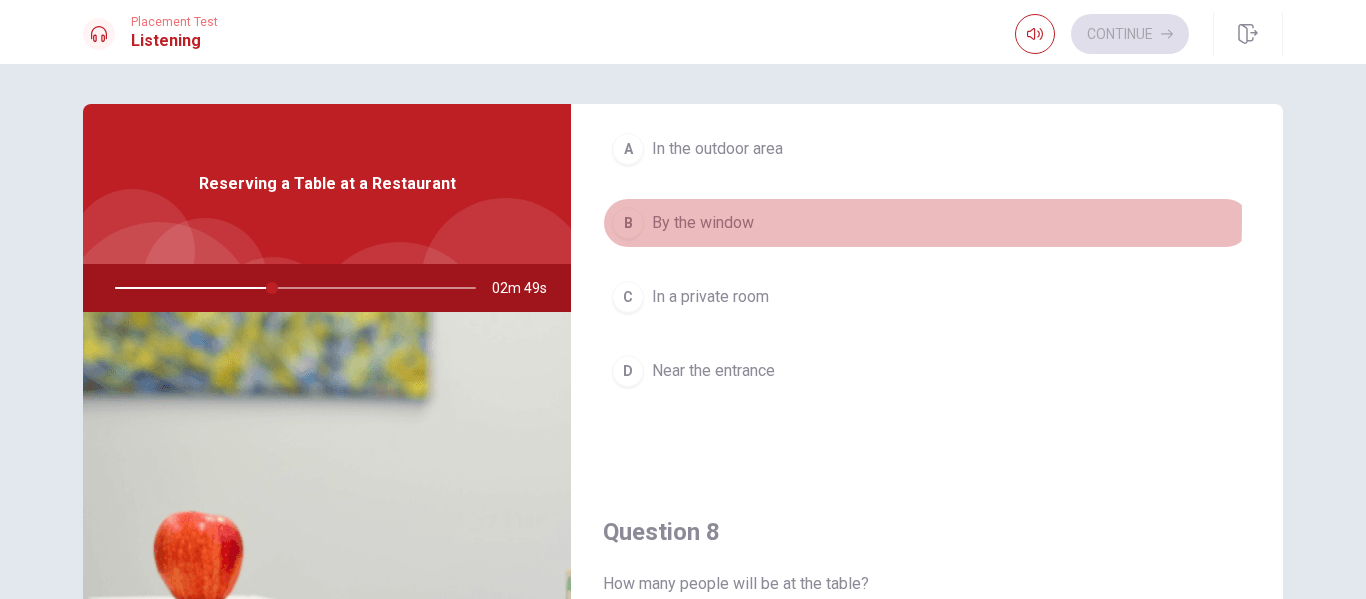 click on "B" at bounding box center [628, 223] 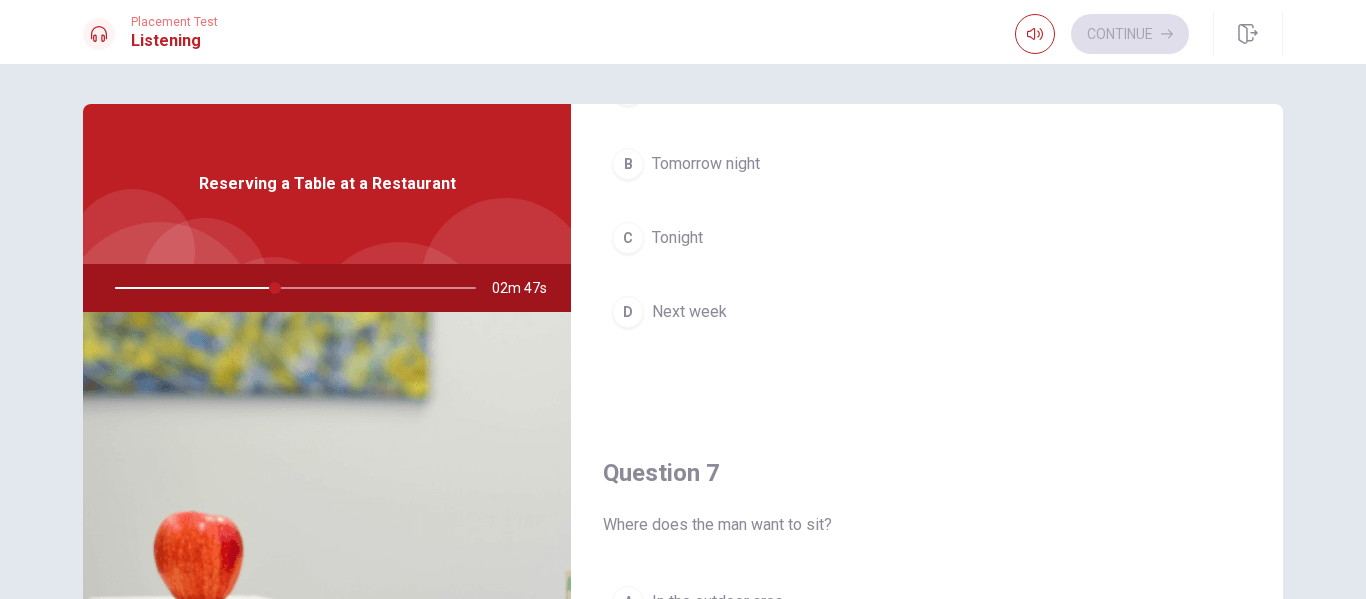 scroll, scrollTop: 0, scrollLeft: 0, axis: both 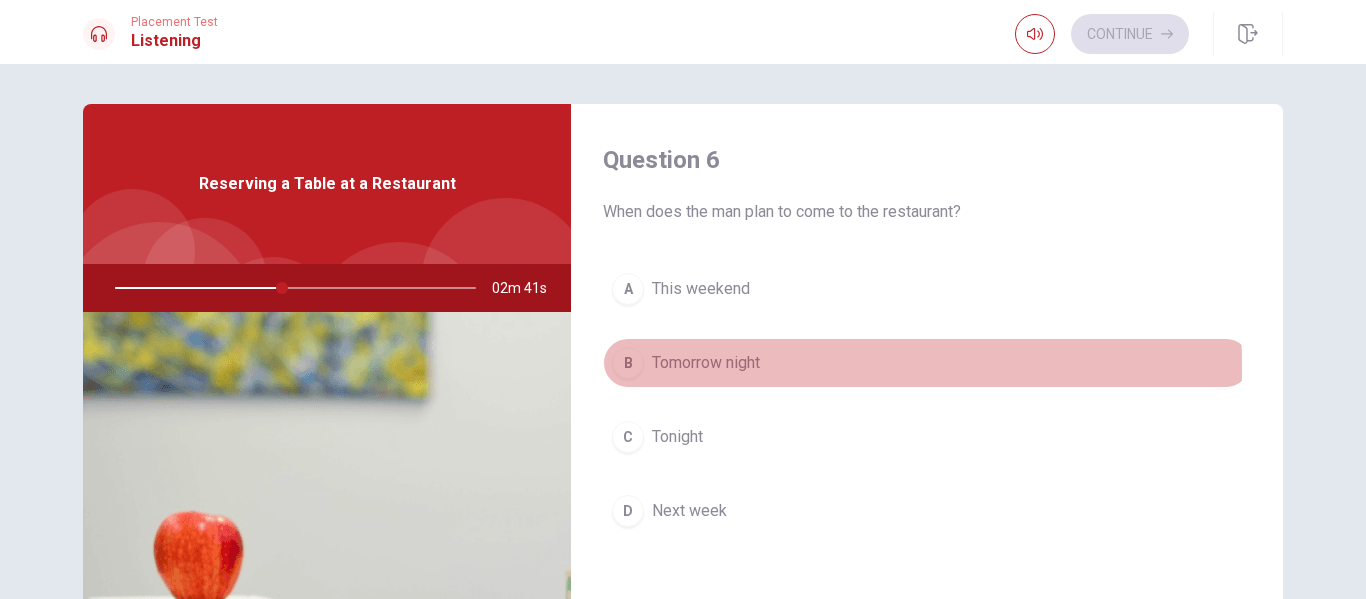 click on "B" at bounding box center [628, 363] 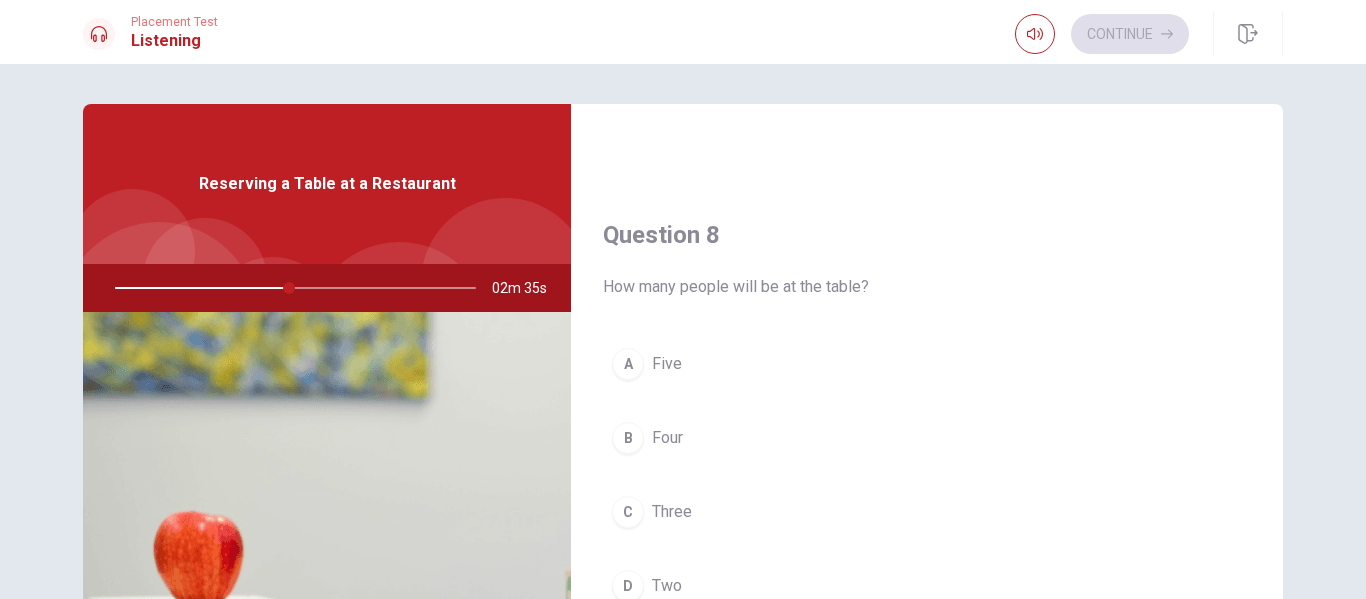 scroll, scrollTop: 1148, scrollLeft: 0, axis: vertical 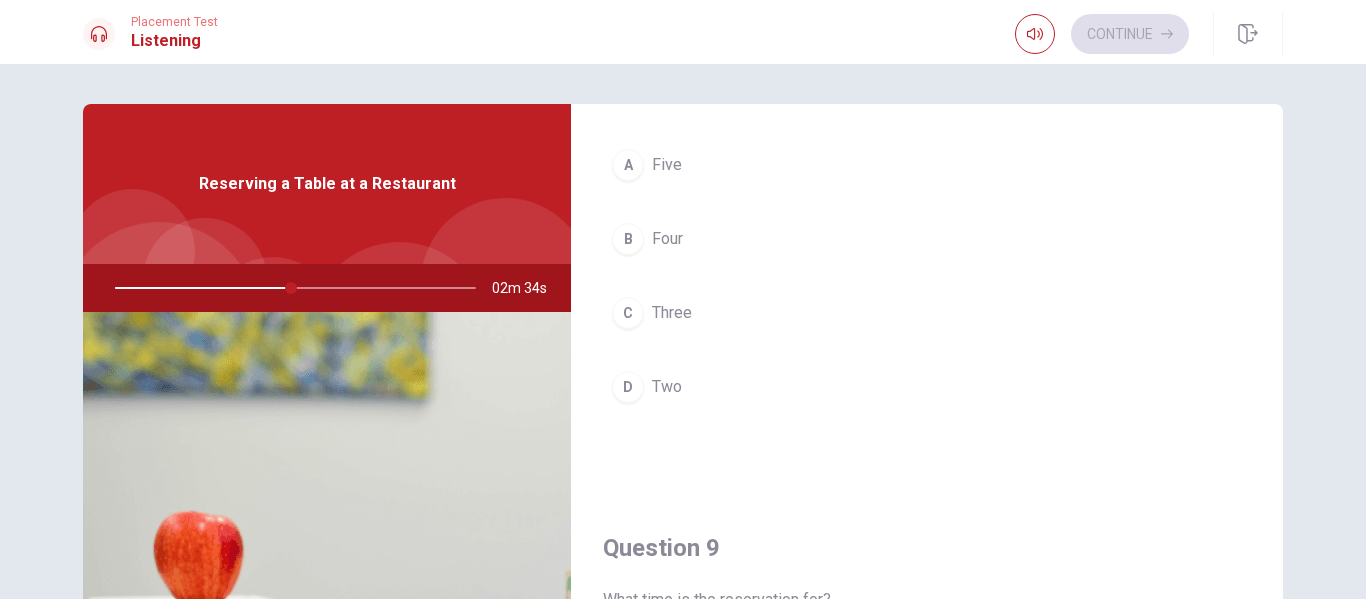 click on "B" at bounding box center [628, 239] 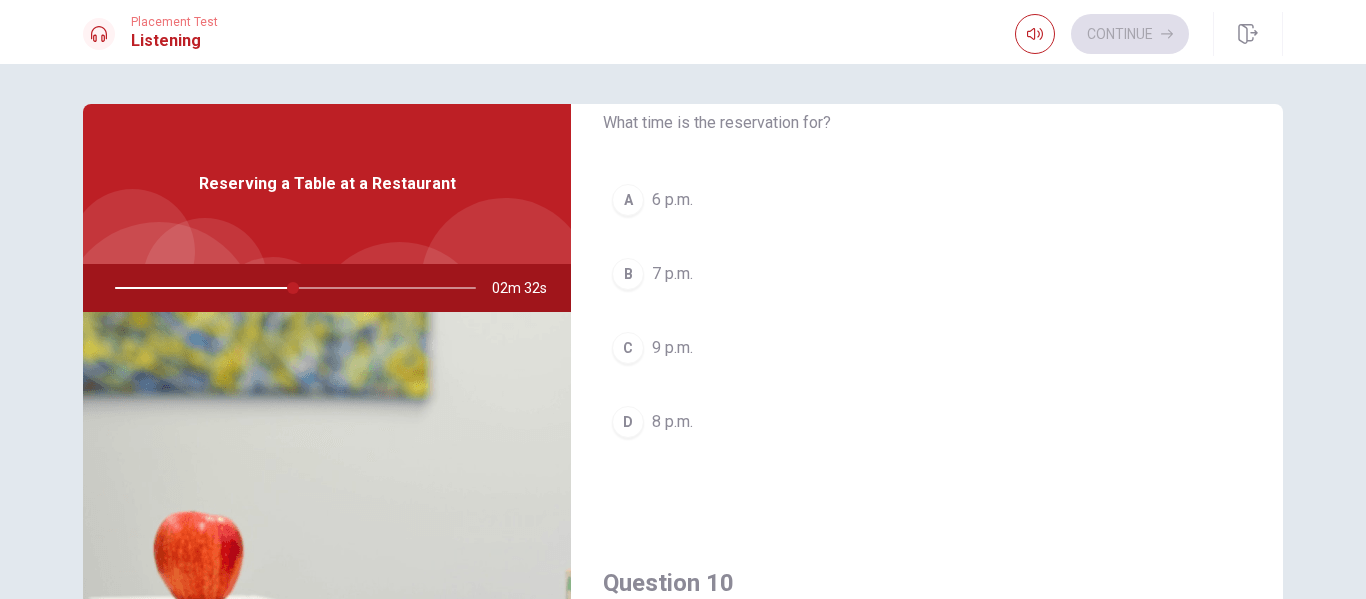 scroll, scrollTop: 1627, scrollLeft: 0, axis: vertical 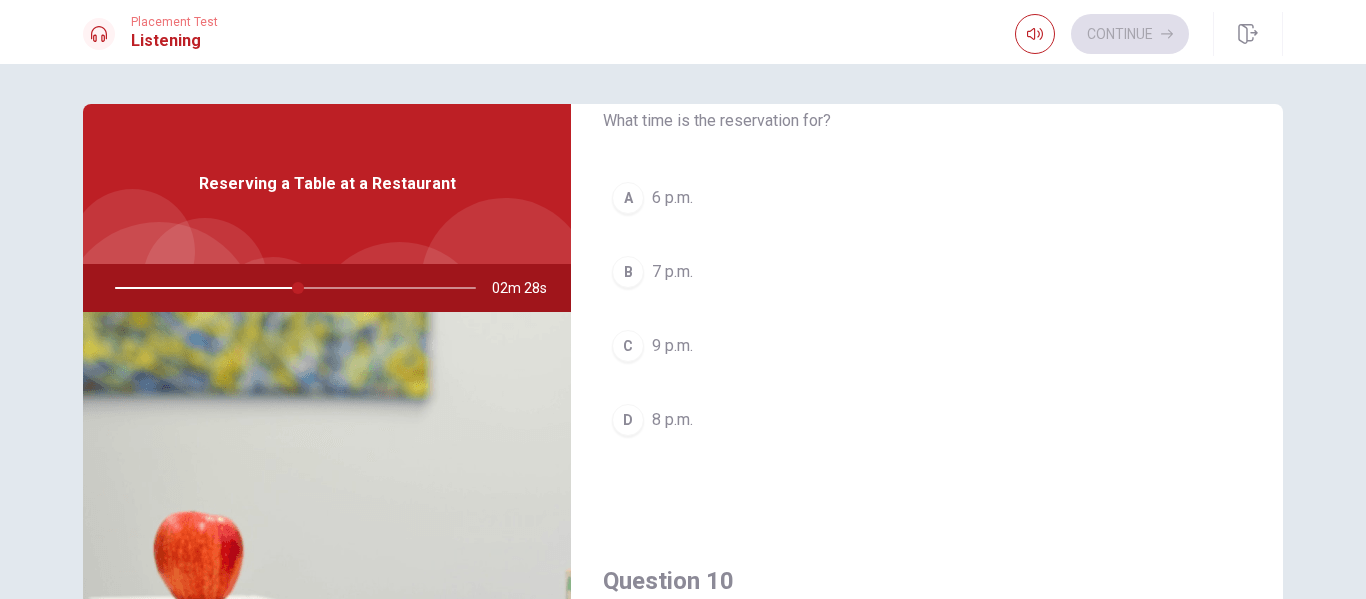 click on "B" at bounding box center [628, 272] 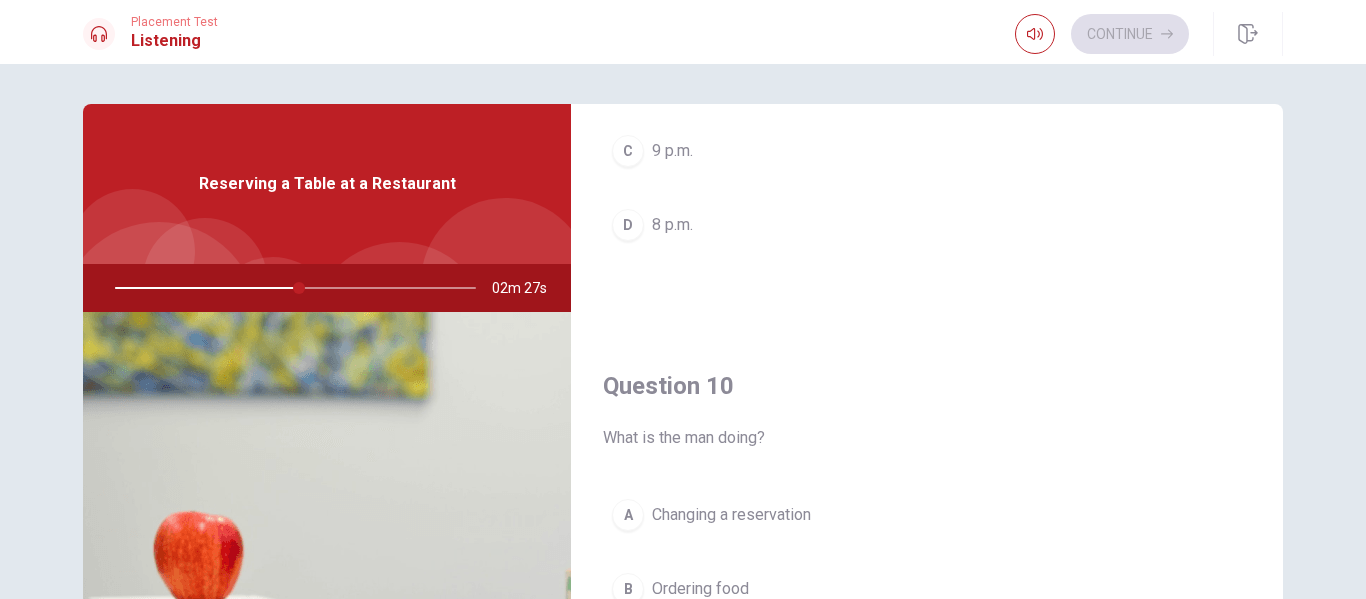 scroll, scrollTop: 1865, scrollLeft: 0, axis: vertical 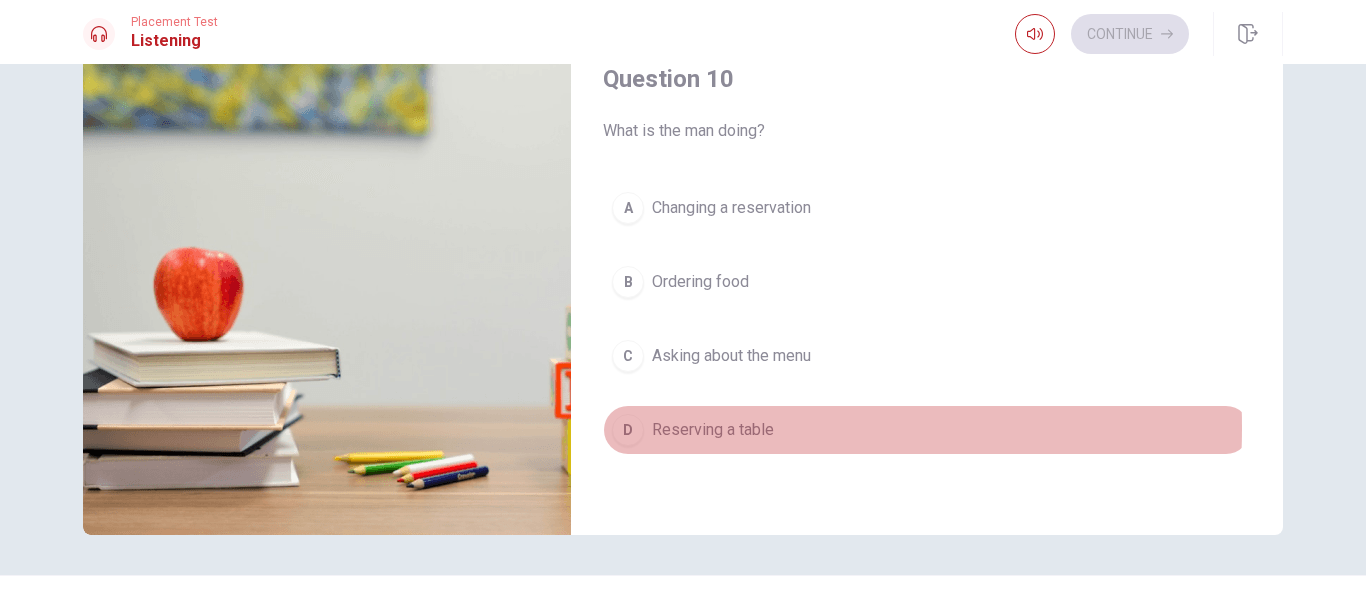 click on "D" at bounding box center [628, 430] 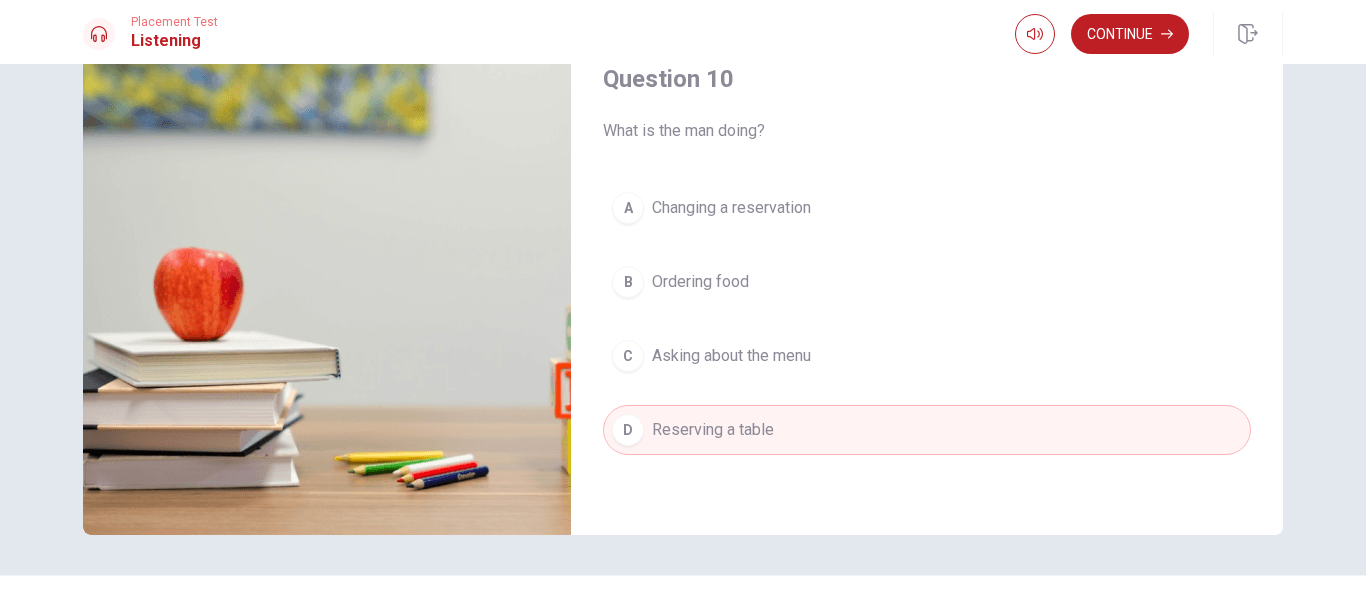 scroll, scrollTop: 0, scrollLeft: 0, axis: both 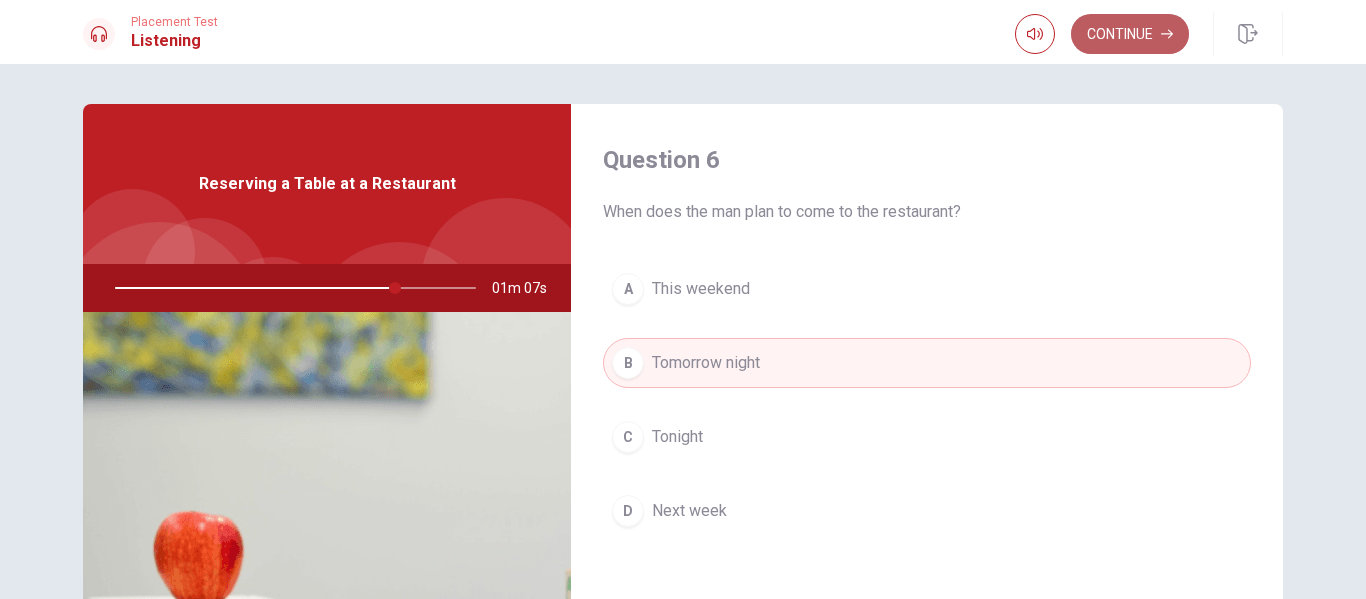 click on "Continue" at bounding box center [1130, 34] 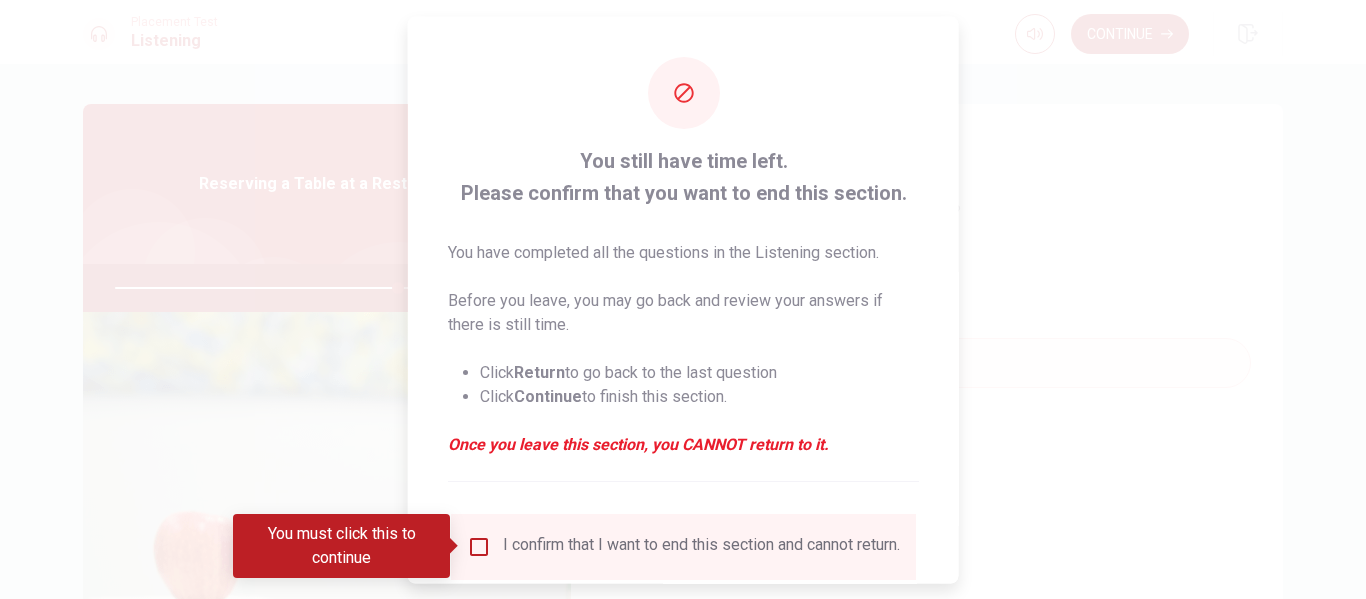 scroll, scrollTop: 147, scrollLeft: 0, axis: vertical 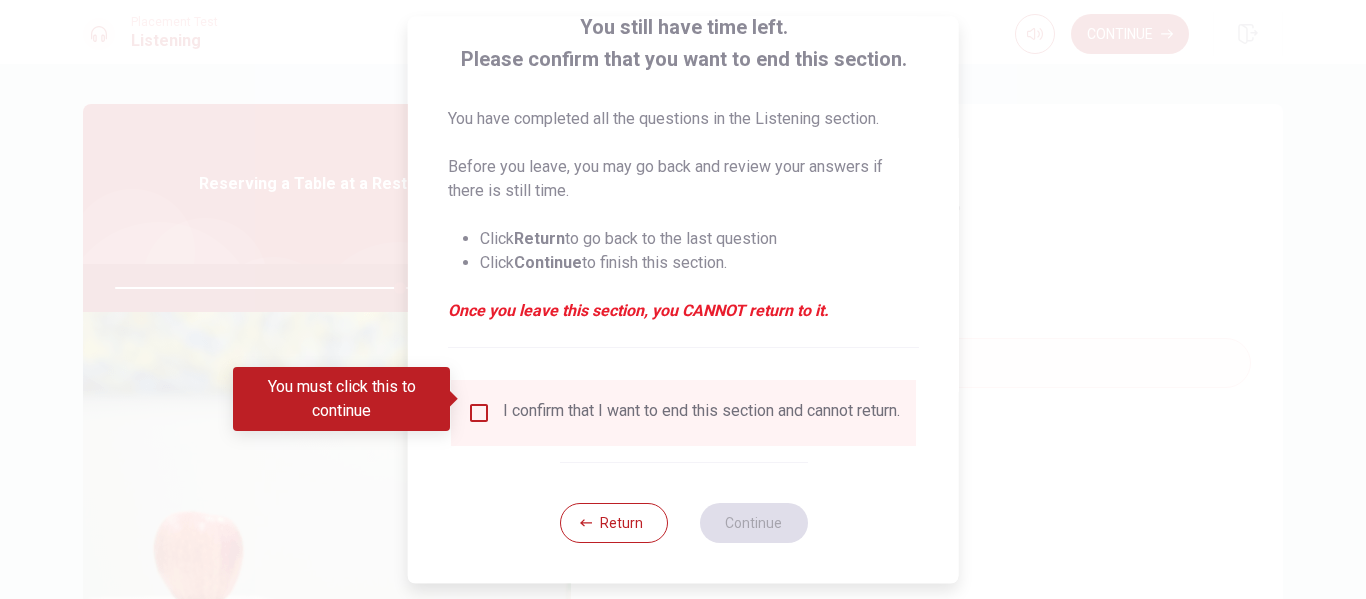 click at bounding box center [479, 413] 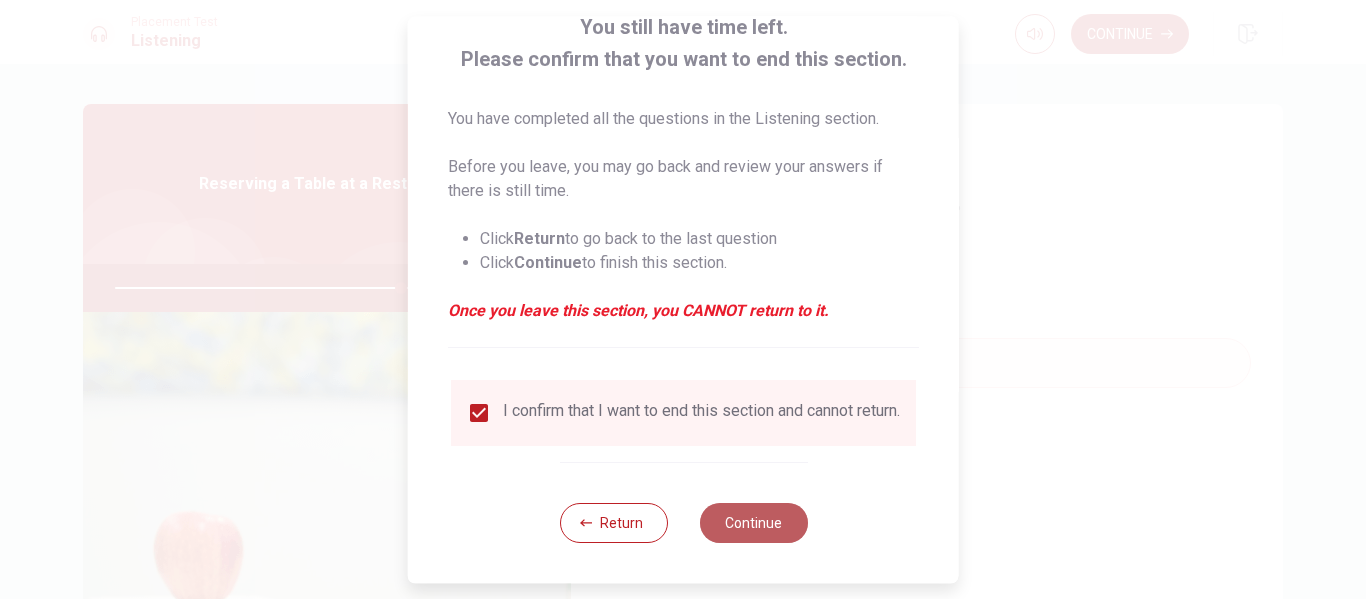 click on "Continue" at bounding box center [753, 523] 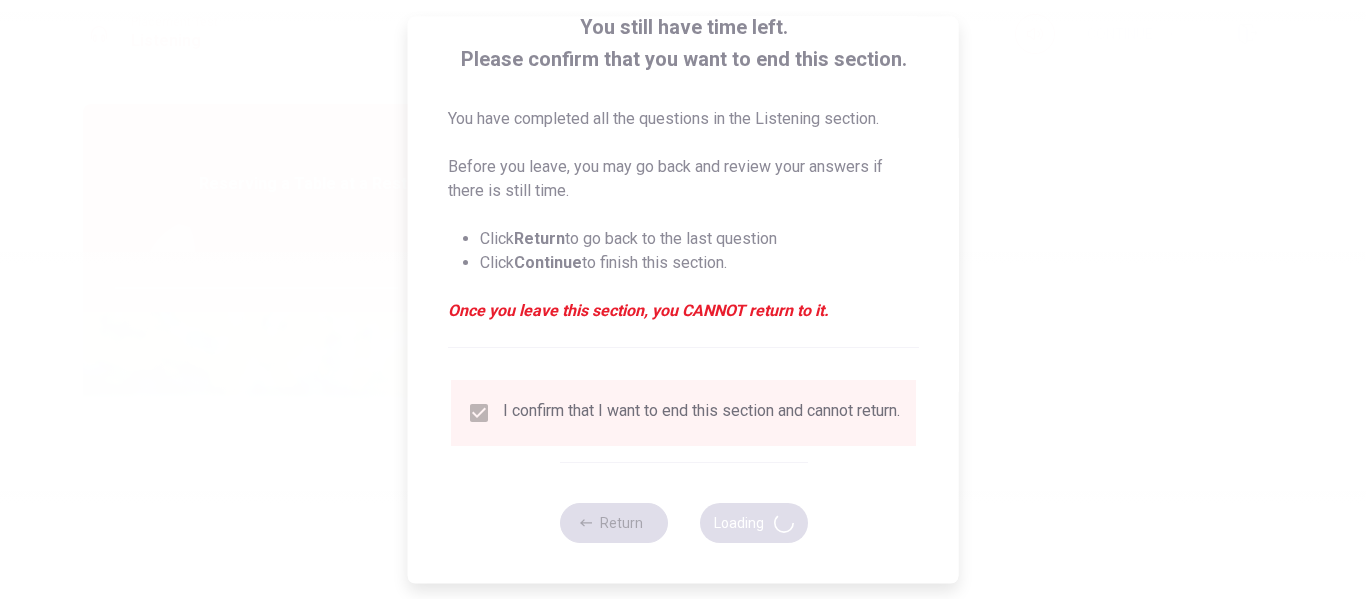 type on "80" 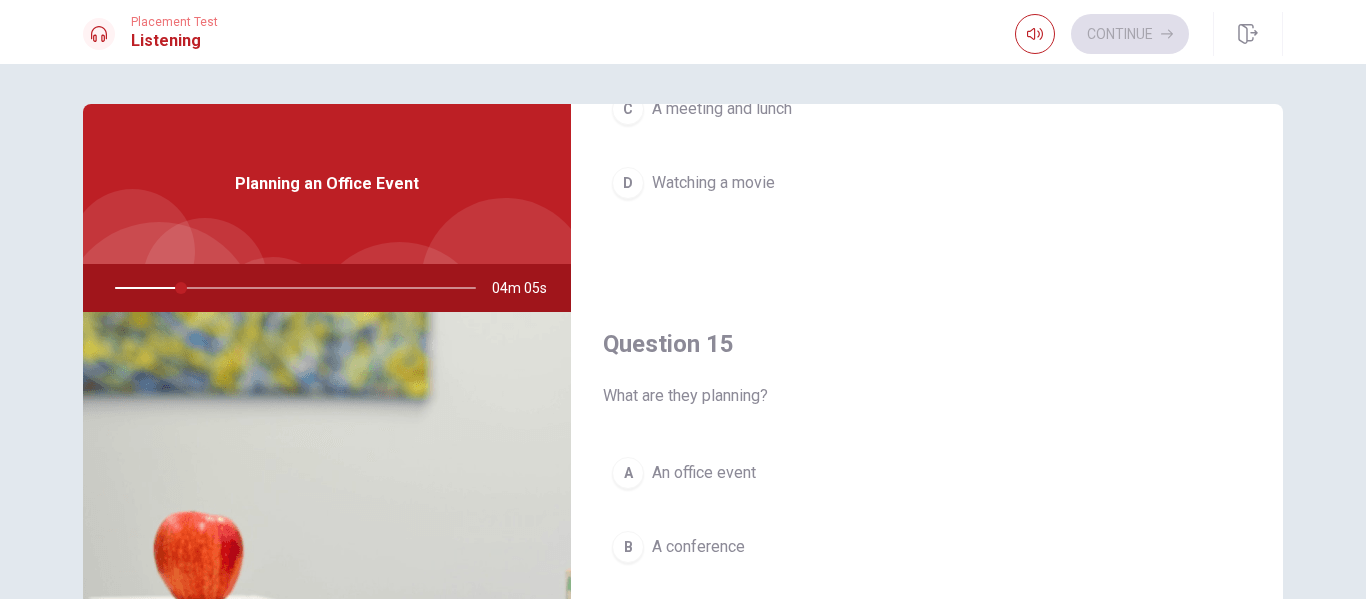 scroll, scrollTop: 1865, scrollLeft: 0, axis: vertical 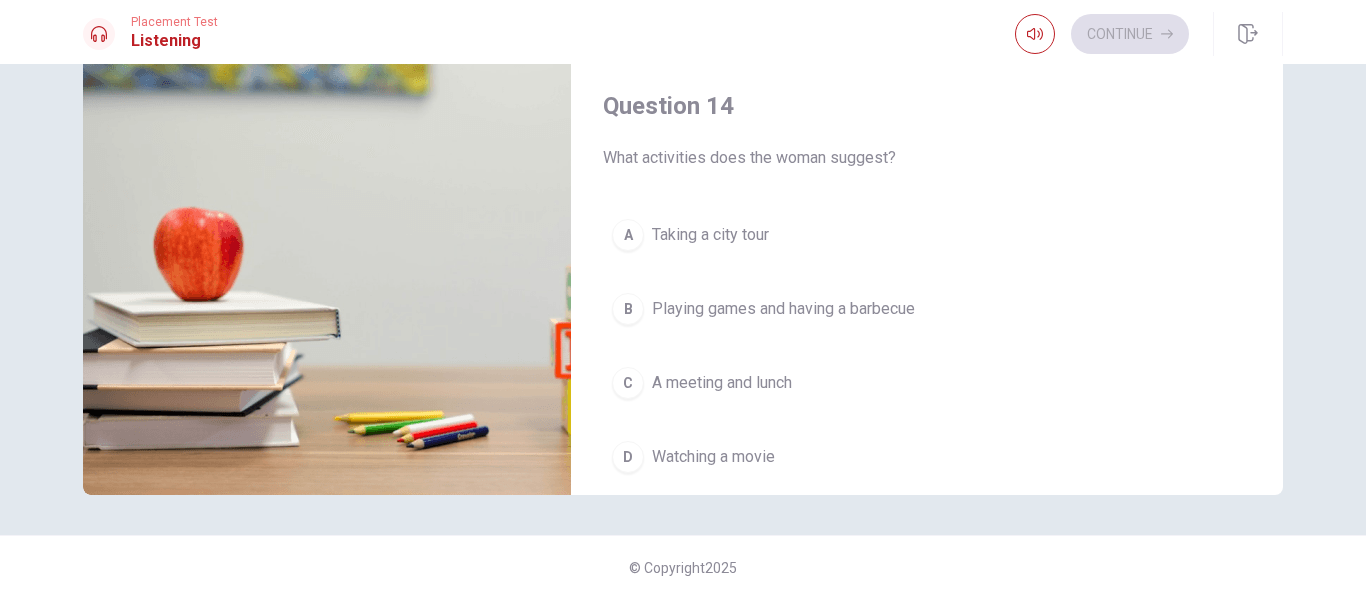 click on "B" at bounding box center (628, 309) 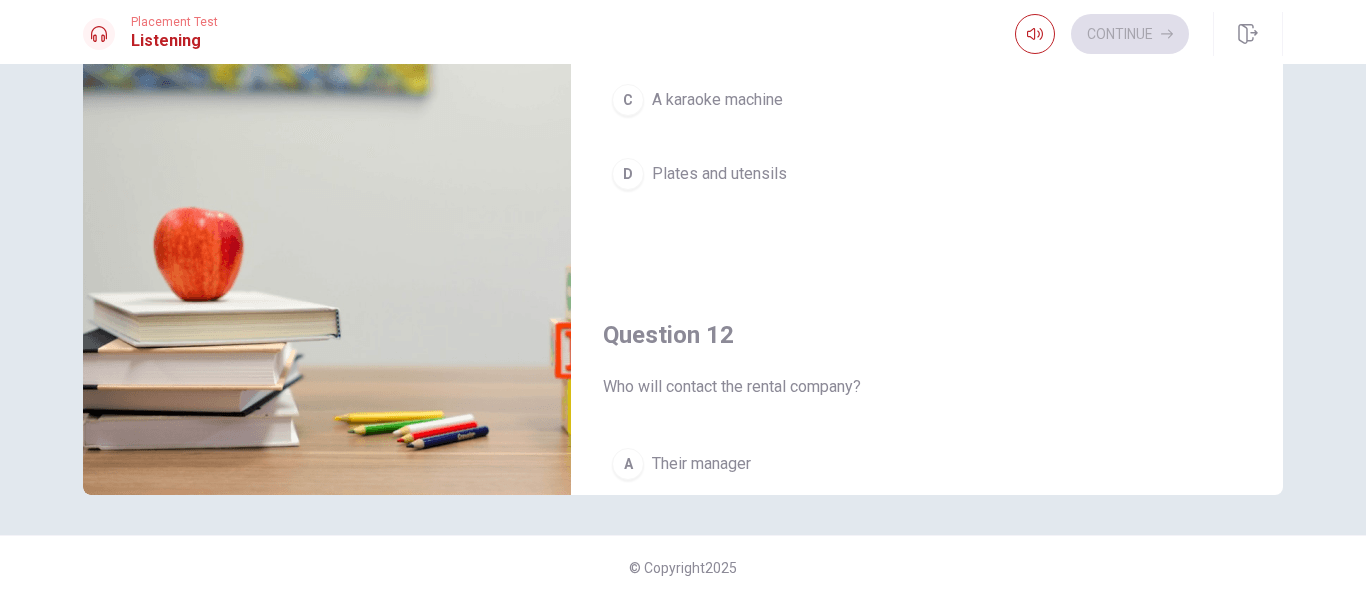 scroll, scrollTop: 0, scrollLeft: 0, axis: both 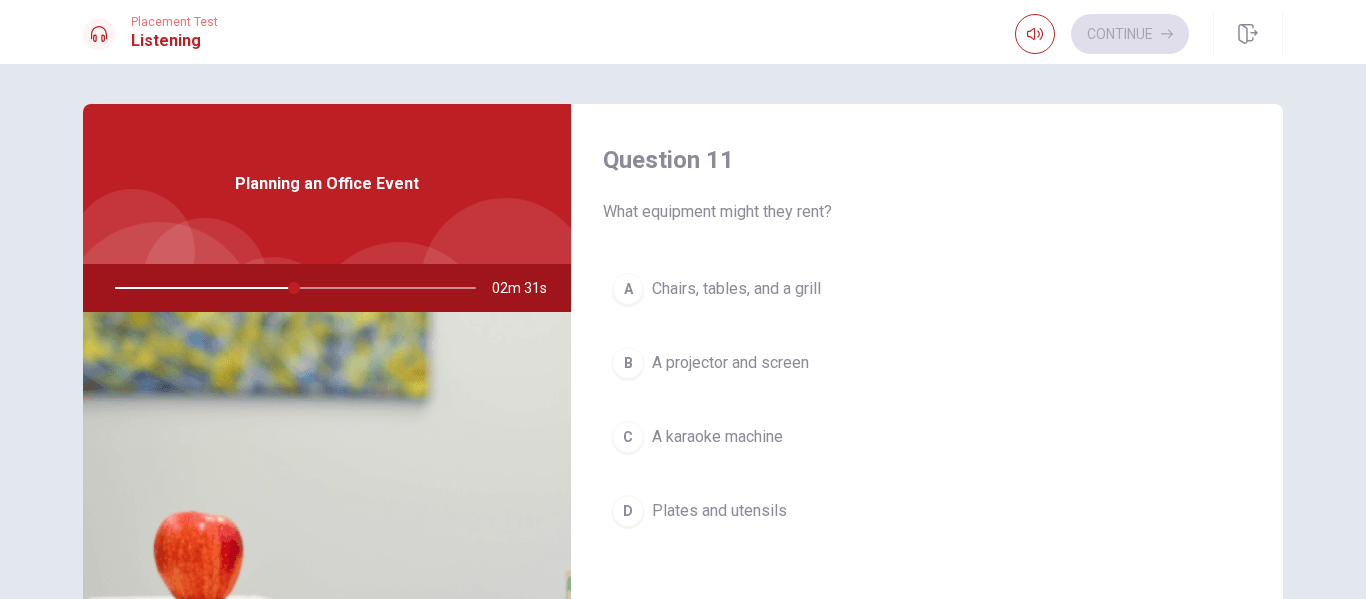 click on "A" at bounding box center [628, 289] 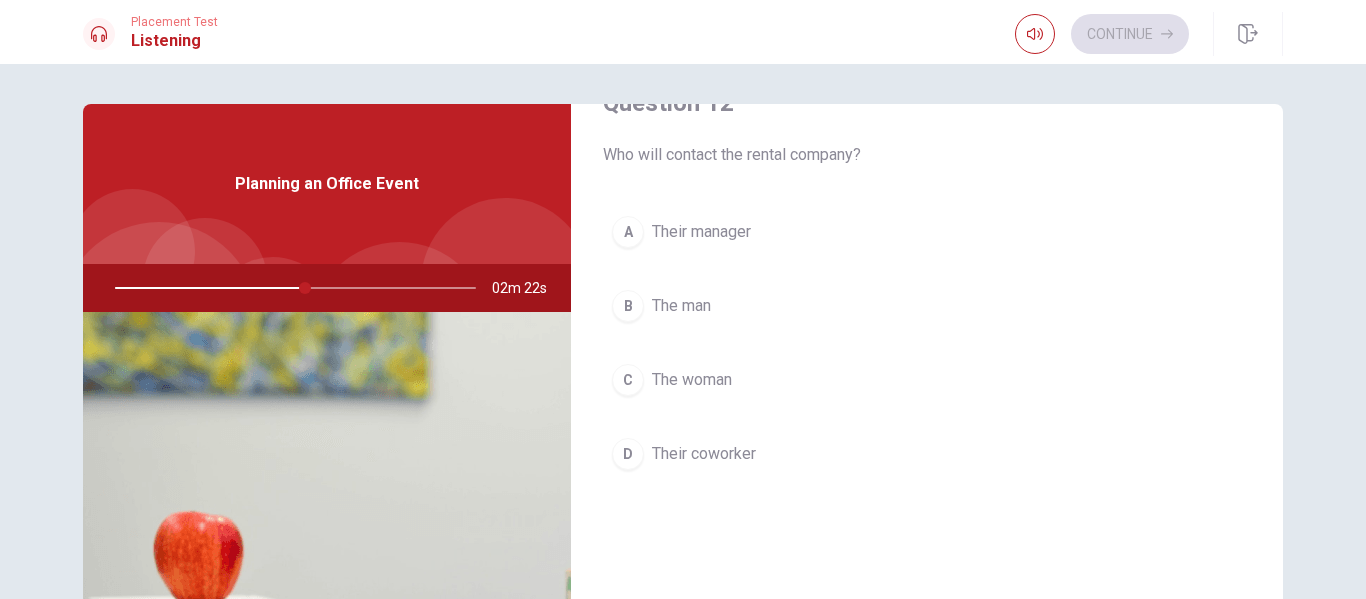 scroll, scrollTop: 688, scrollLeft: 0, axis: vertical 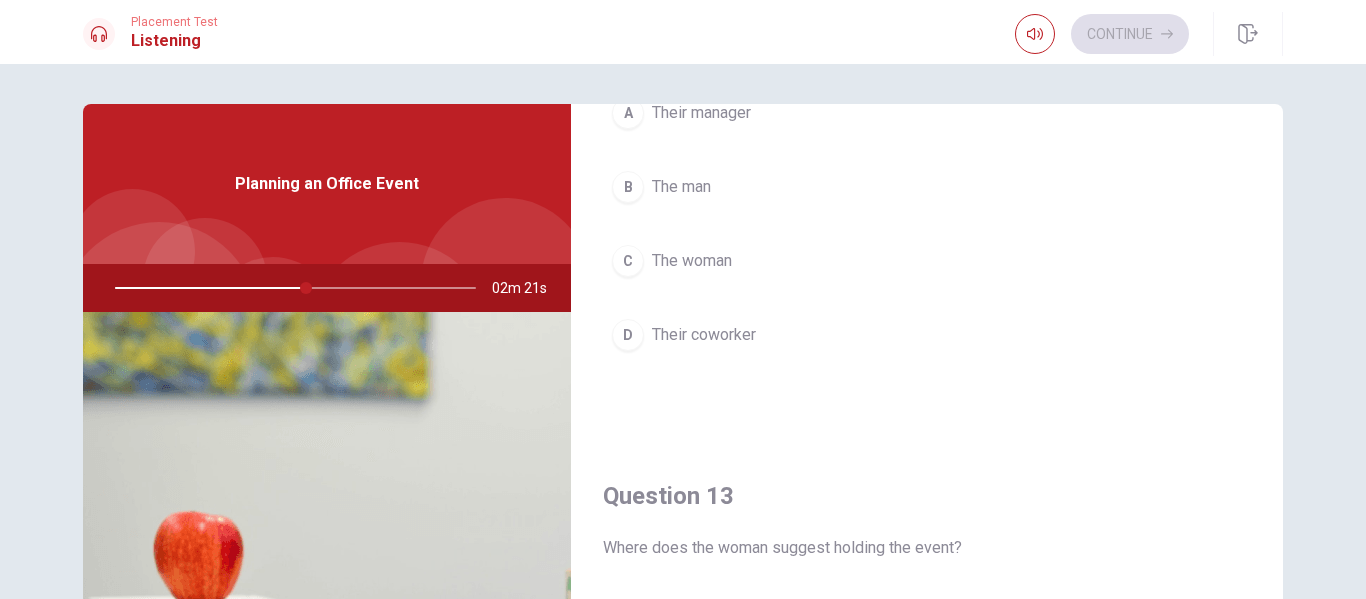 click on "C" at bounding box center (628, 261) 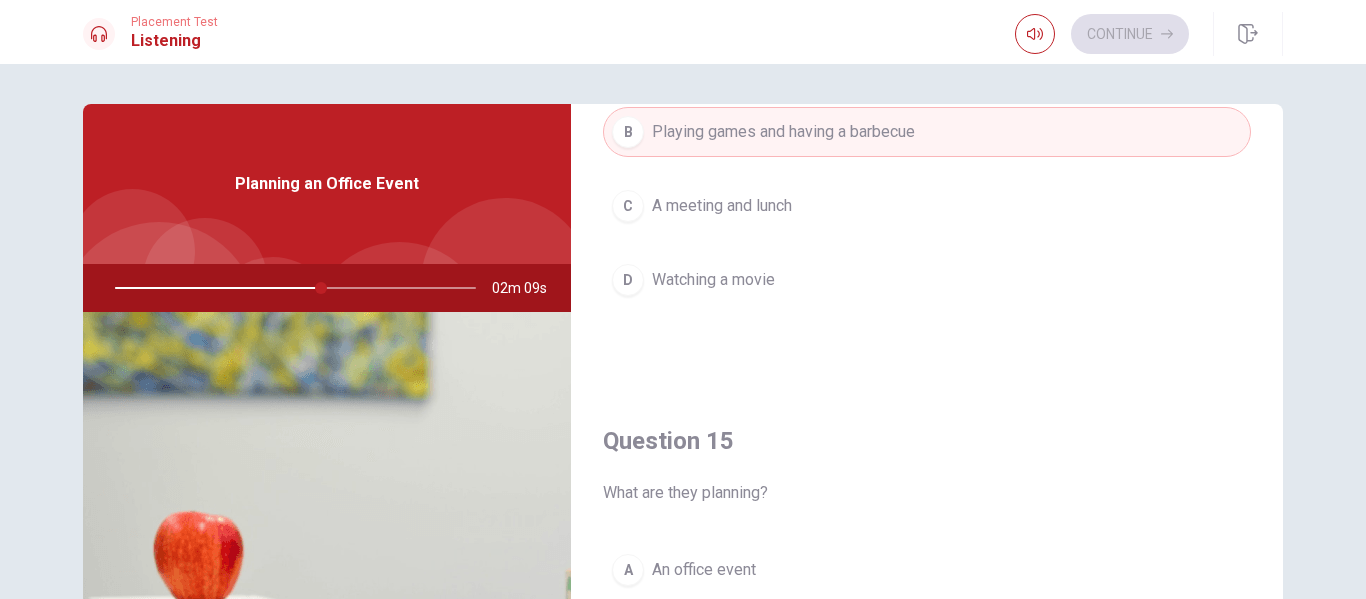 scroll, scrollTop: 1865, scrollLeft: 0, axis: vertical 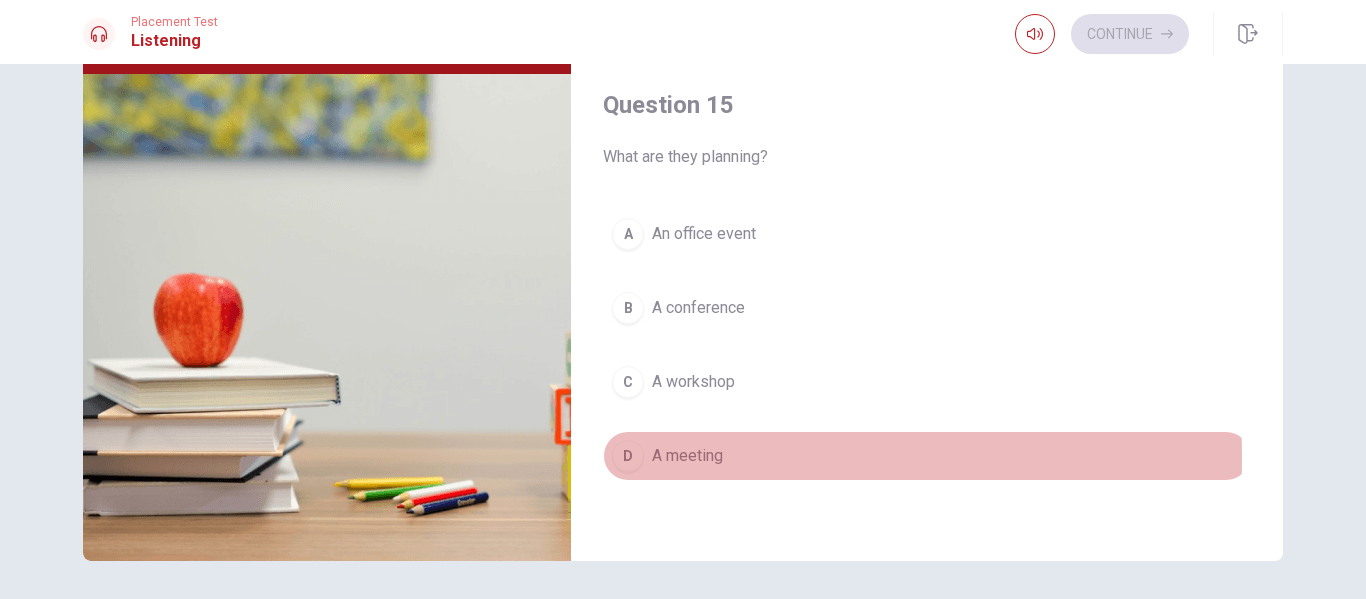 click on "D" at bounding box center [628, 456] 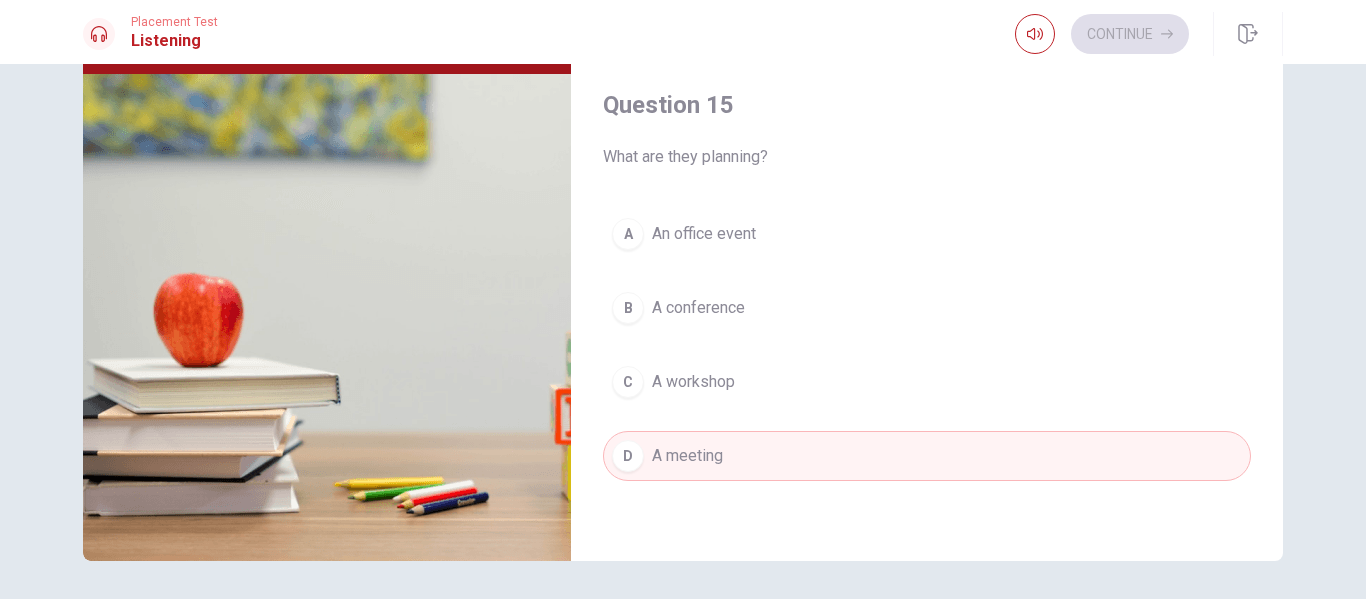 scroll, scrollTop: 304, scrollLeft: 0, axis: vertical 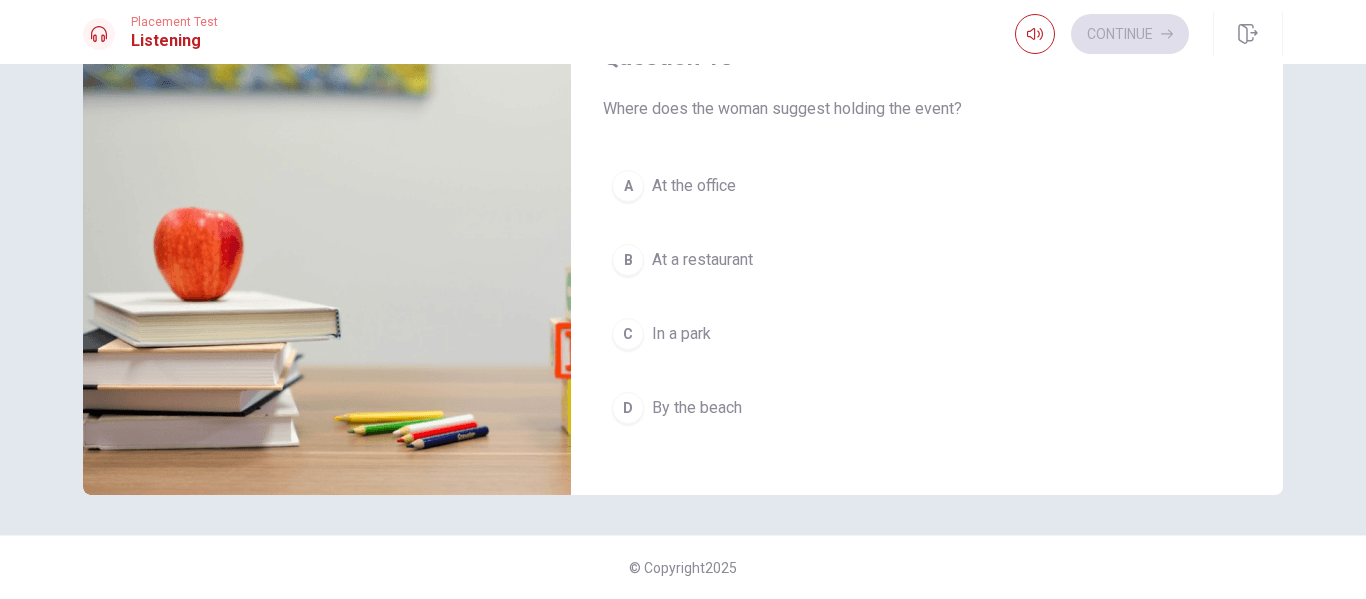 click on "C" at bounding box center (628, 334) 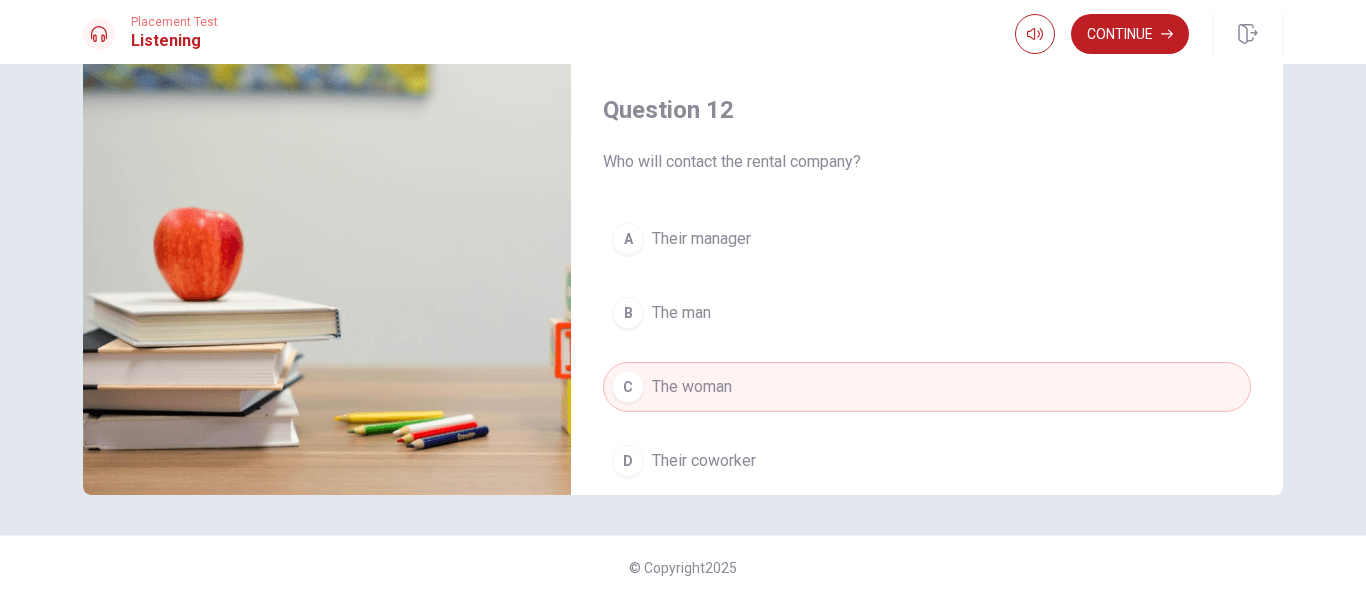 scroll, scrollTop: 0, scrollLeft: 0, axis: both 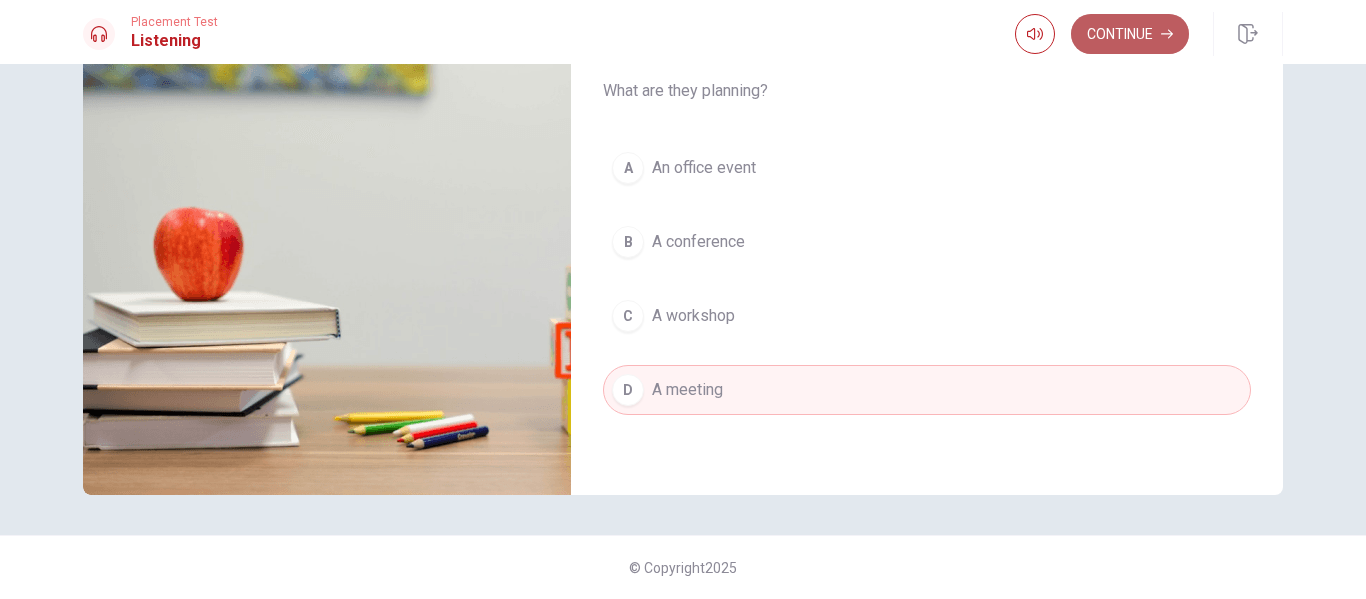 click on "Continue" at bounding box center [1130, 34] 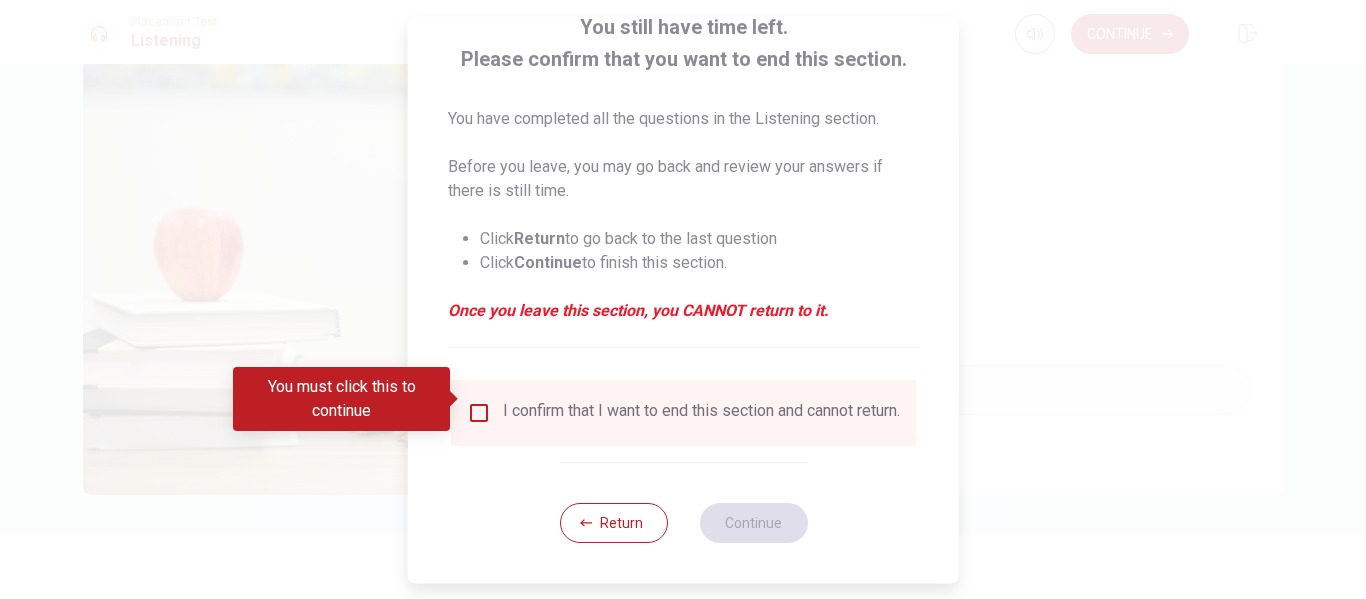 scroll, scrollTop: 147, scrollLeft: 0, axis: vertical 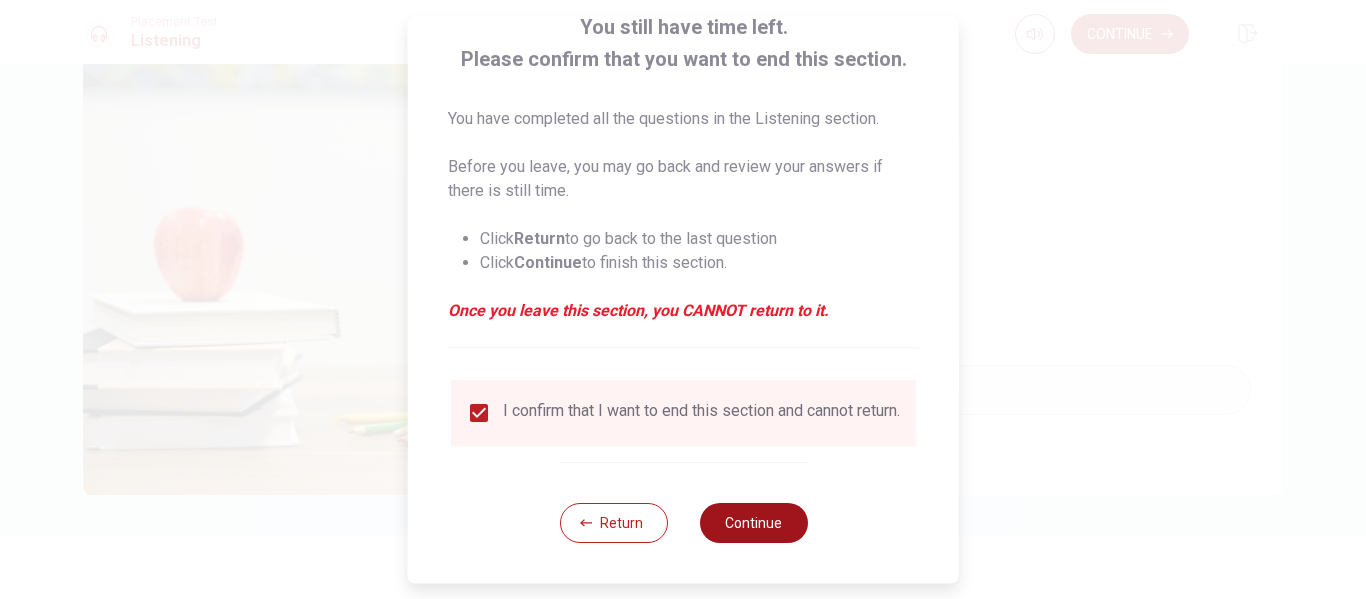 click on "Continue" at bounding box center (753, 523) 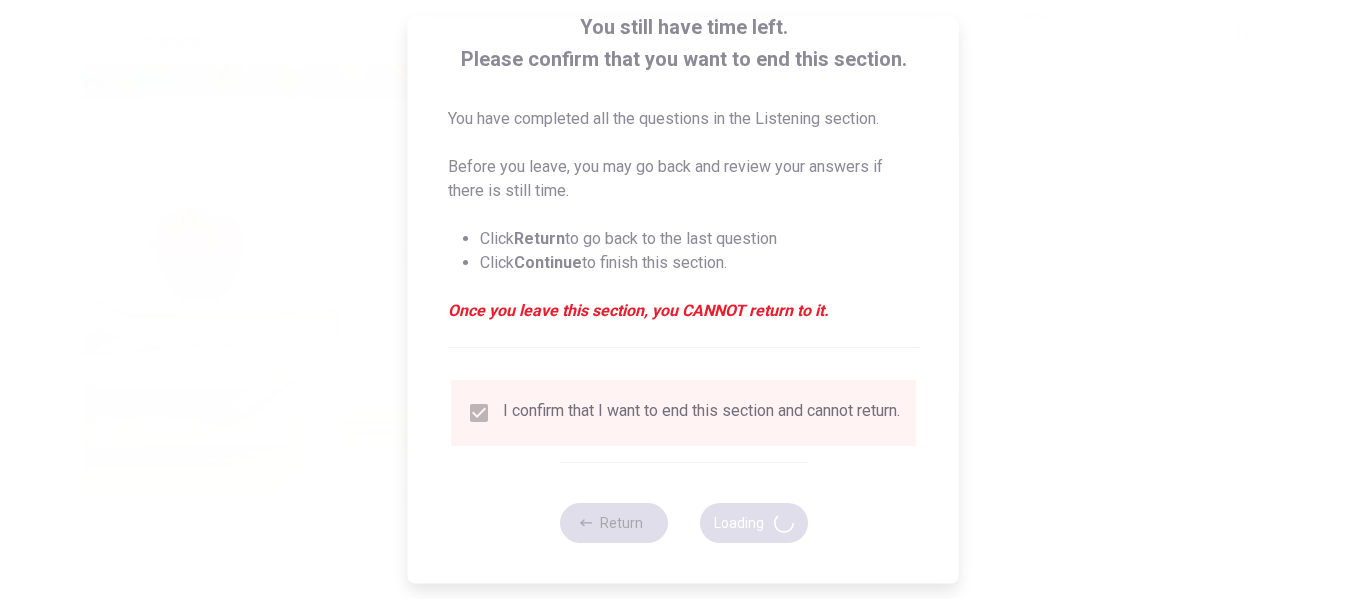 type on "74" 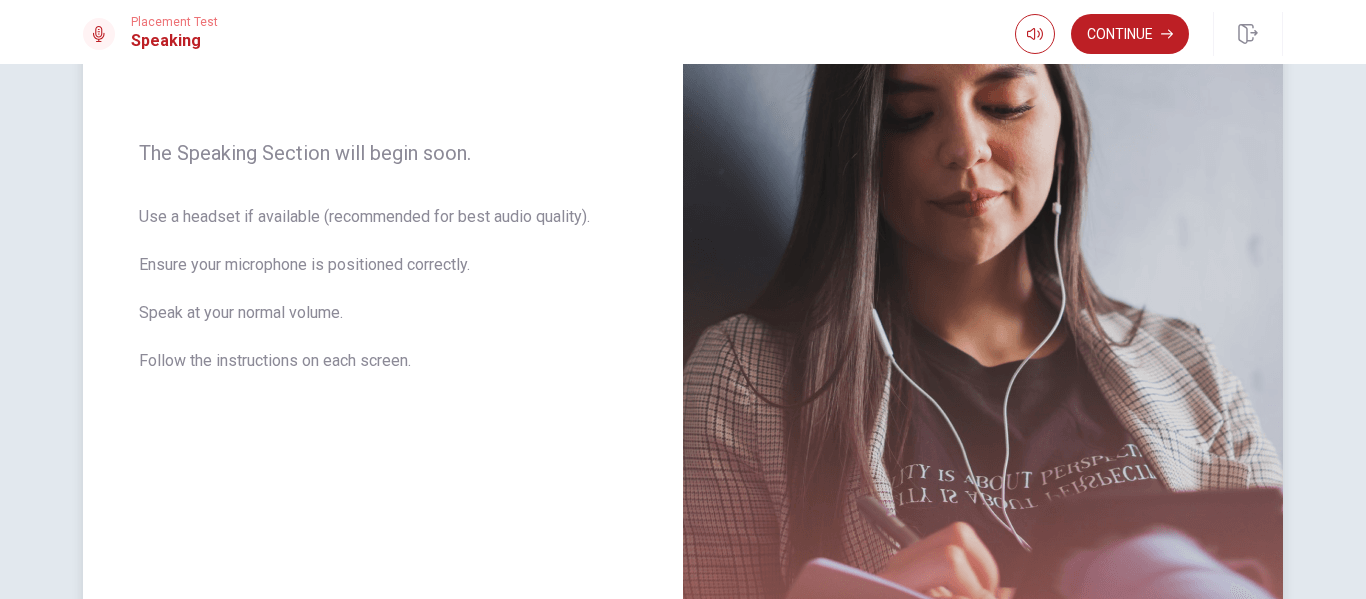 scroll, scrollTop: 272, scrollLeft: 0, axis: vertical 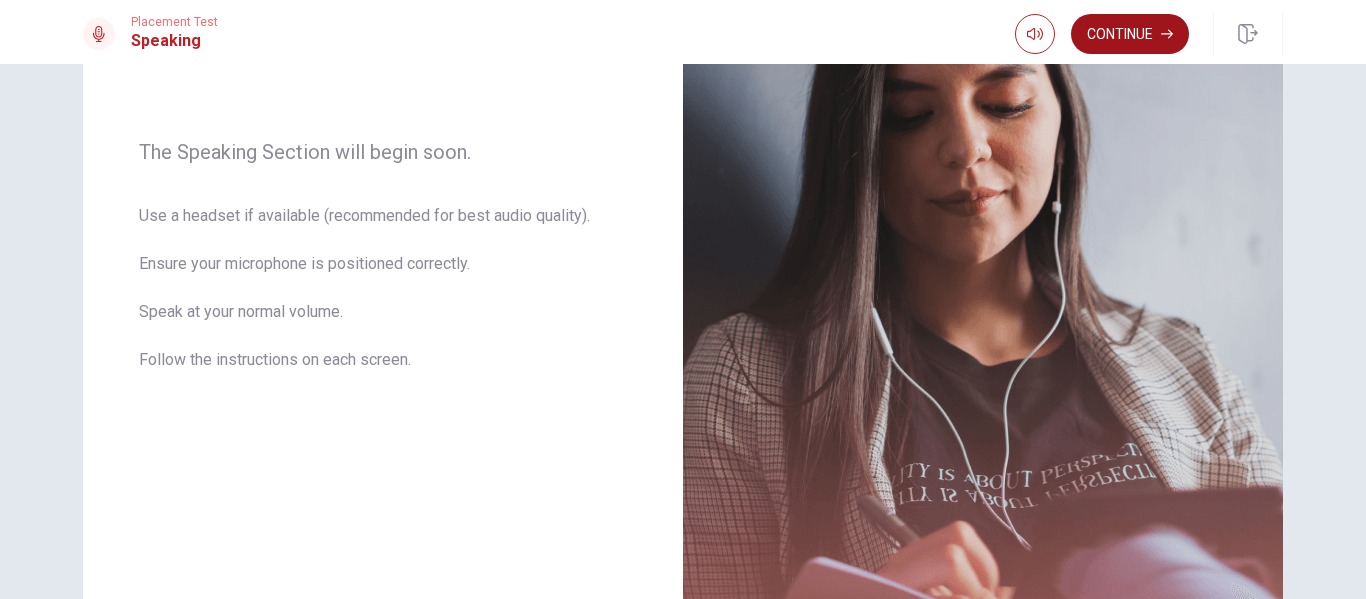 click on "Continue" at bounding box center [1130, 34] 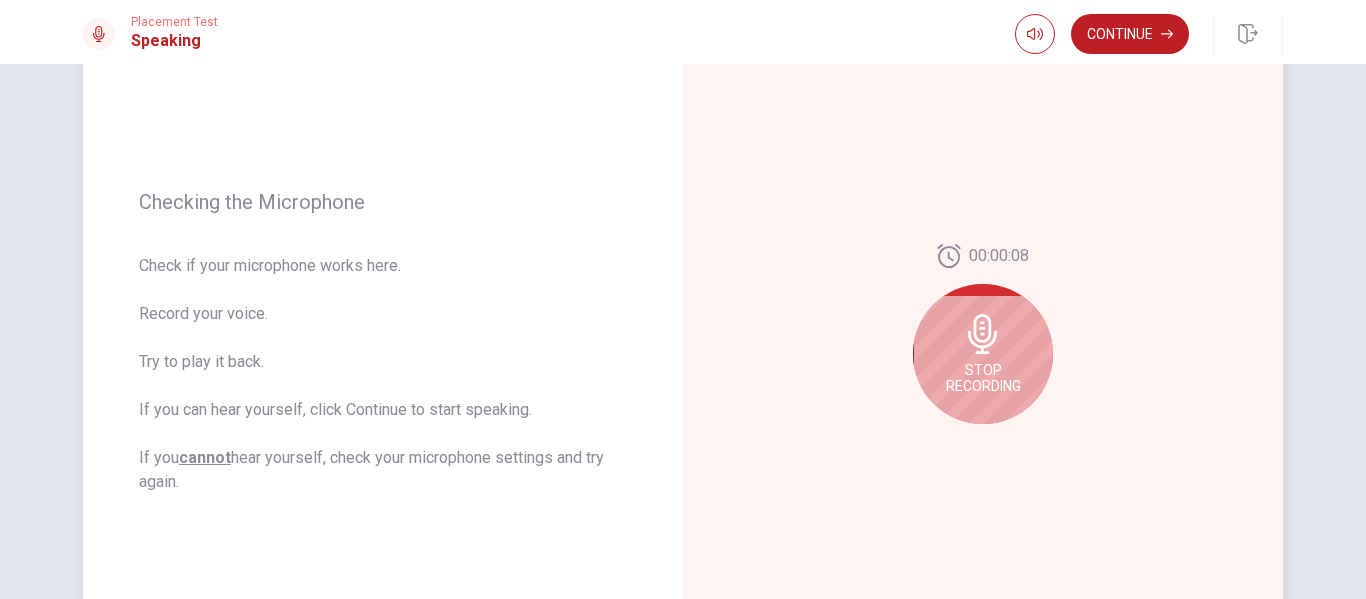 scroll, scrollTop: 196, scrollLeft: 0, axis: vertical 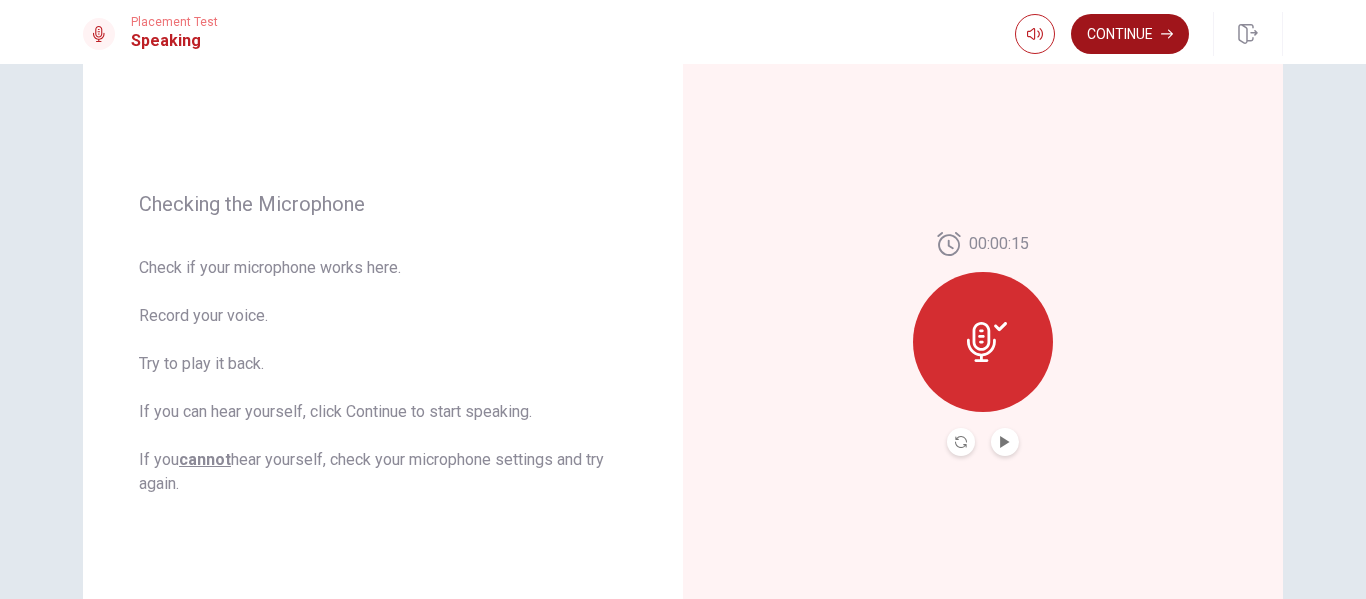 click on "Continue" at bounding box center [1130, 34] 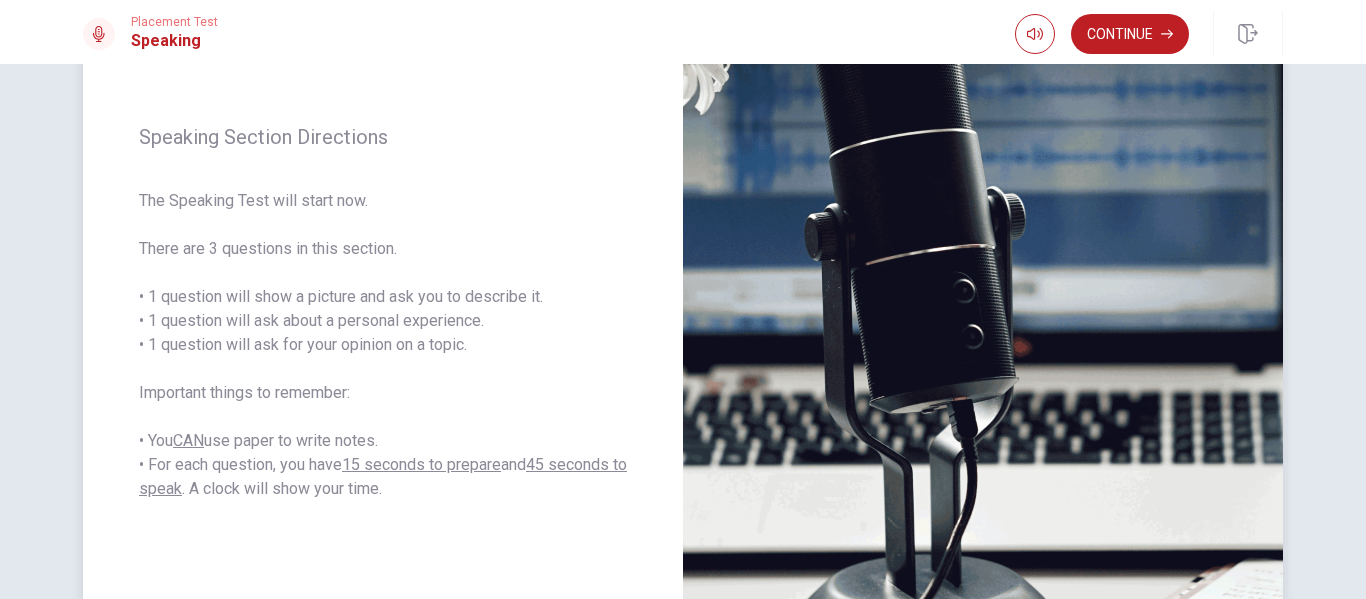 scroll, scrollTop: 104, scrollLeft: 0, axis: vertical 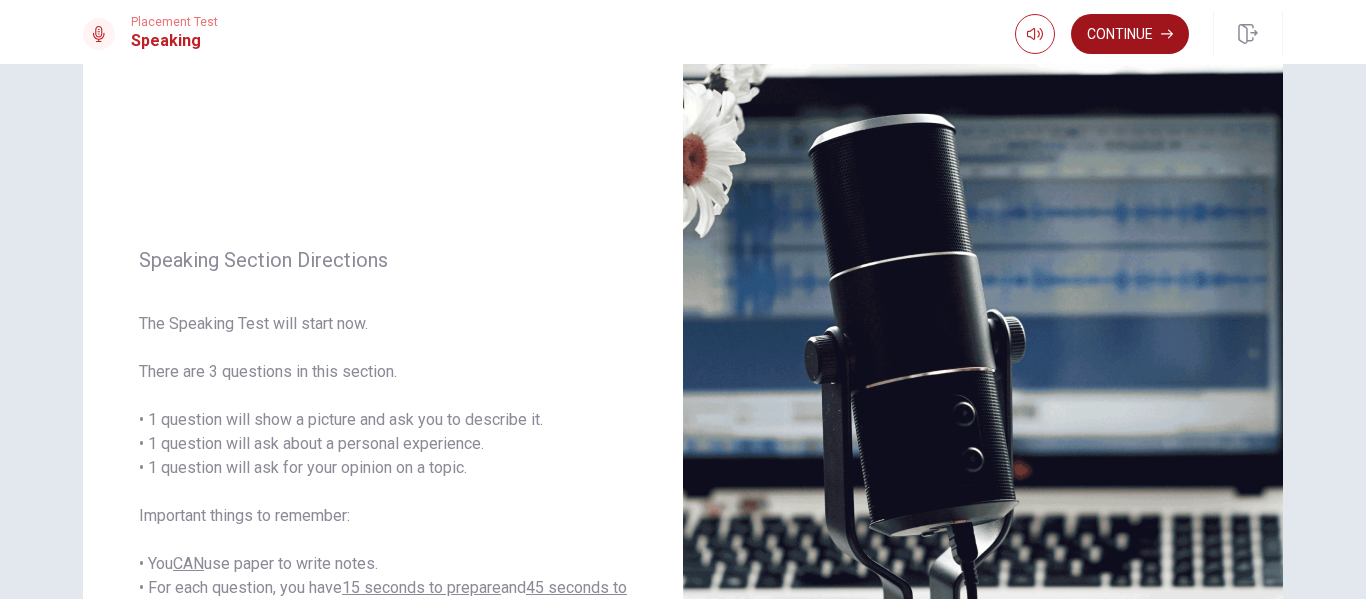 click on "Continue" at bounding box center (1130, 34) 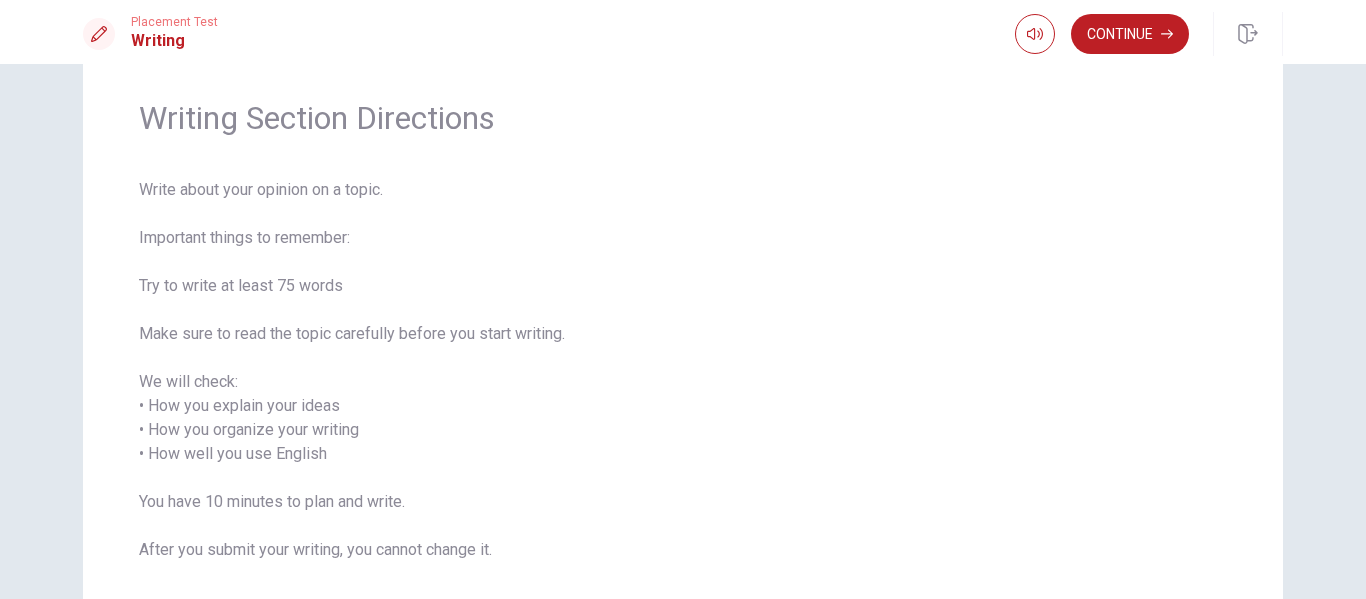 scroll, scrollTop: 69, scrollLeft: 0, axis: vertical 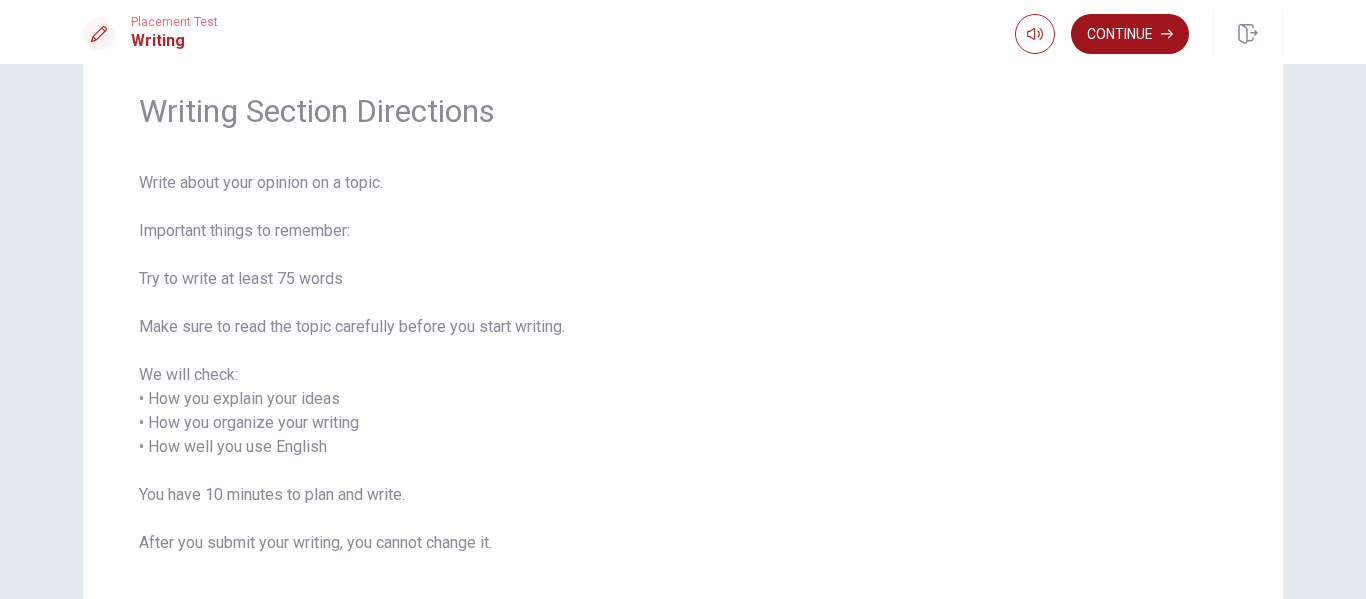 click on "Continue" at bounding box center [1130, 34] 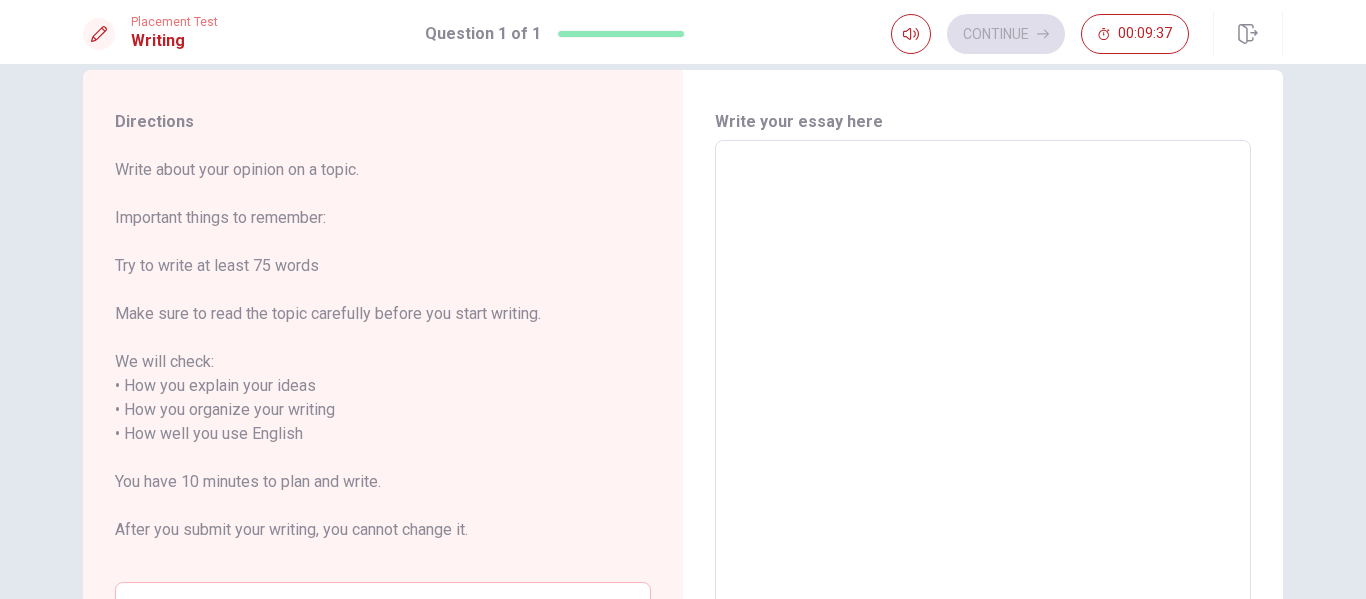 scroll, scrollTop: 0, scrollLeft: 0, axis: both 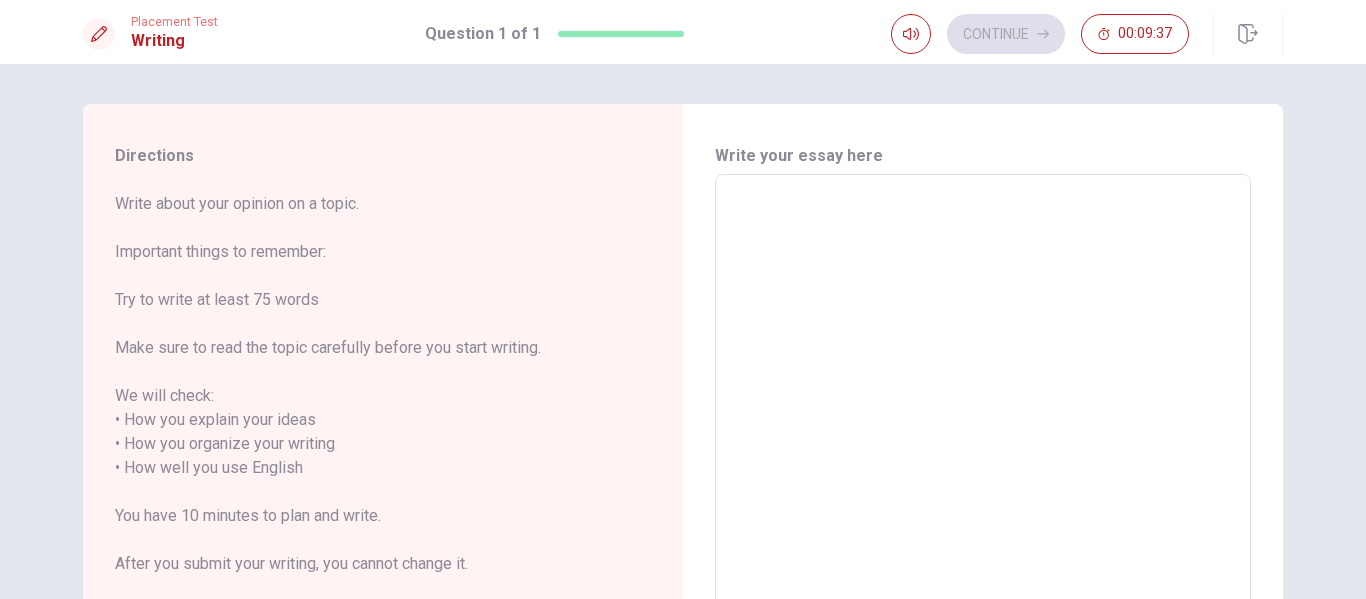 click at bounding box center [983, 468] 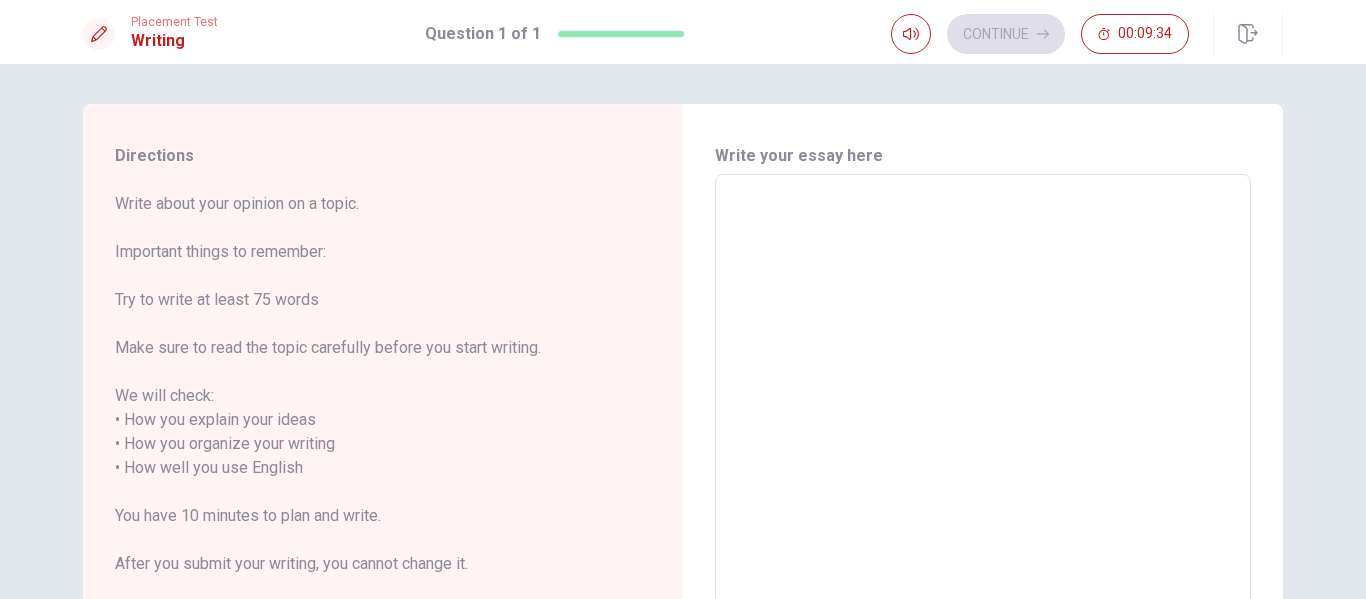 type on "I" 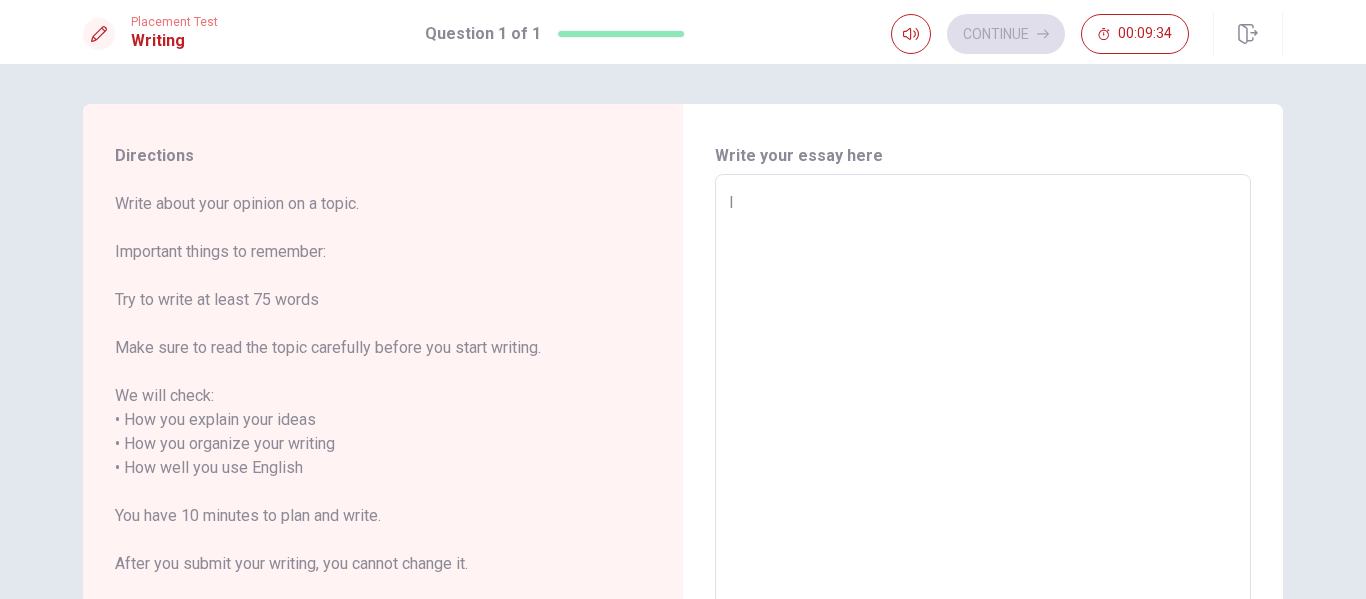 type on "x" 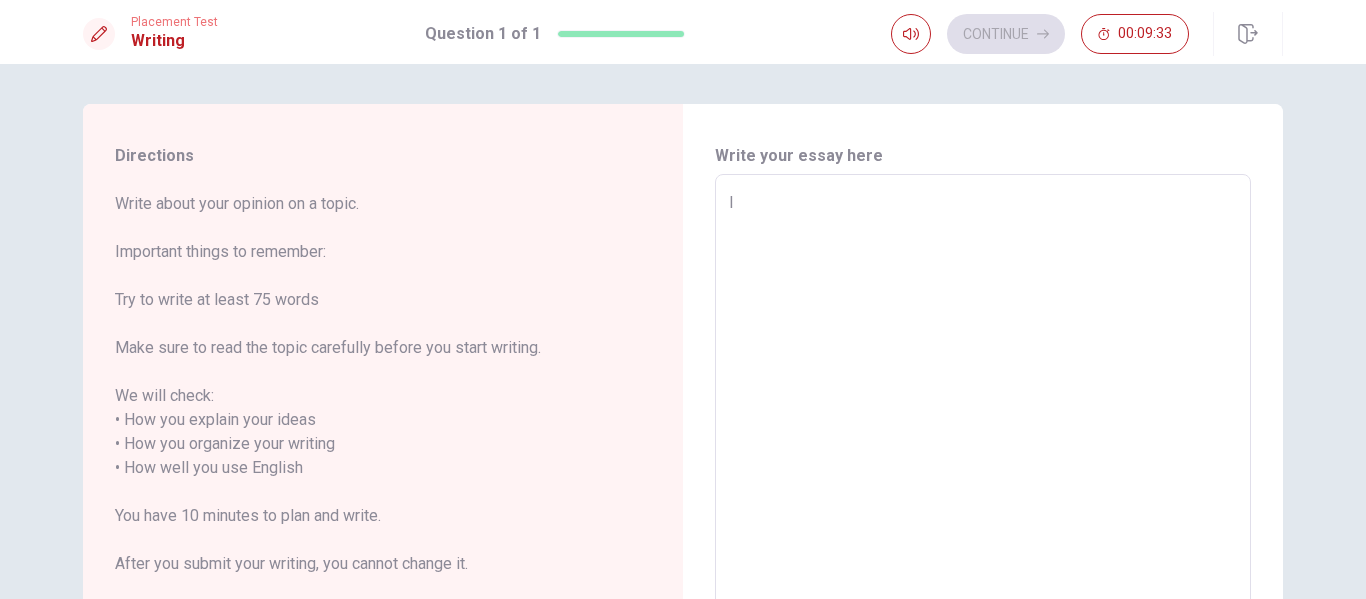 type on "I" 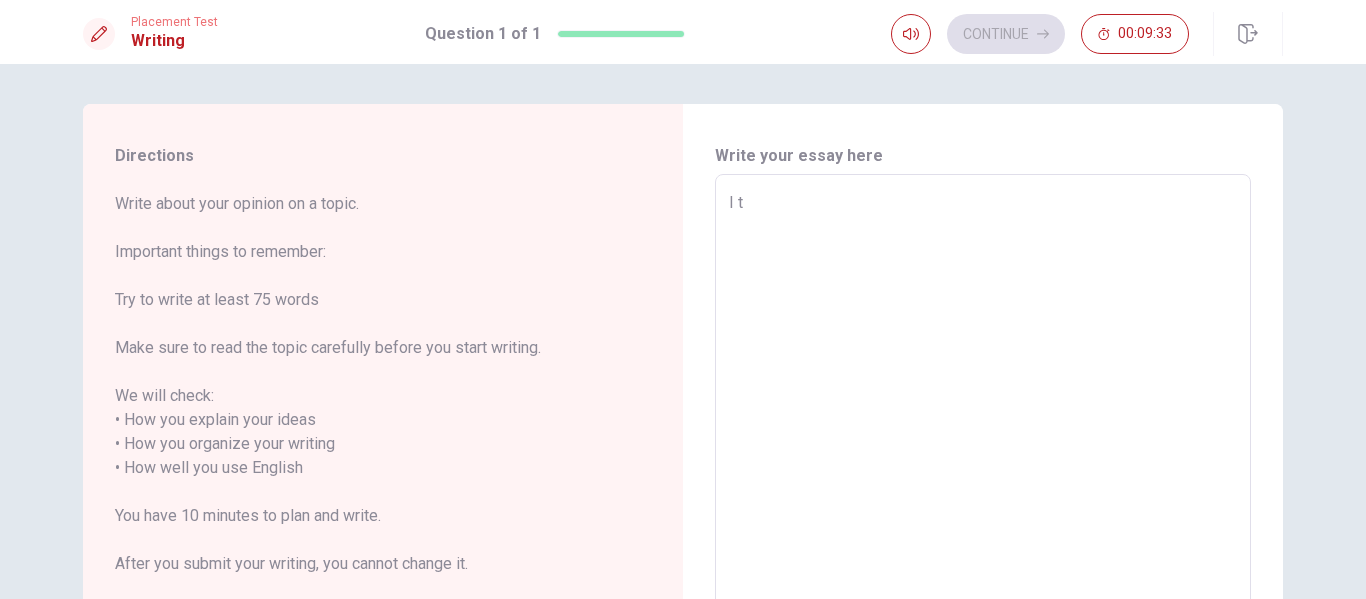 type on "x" 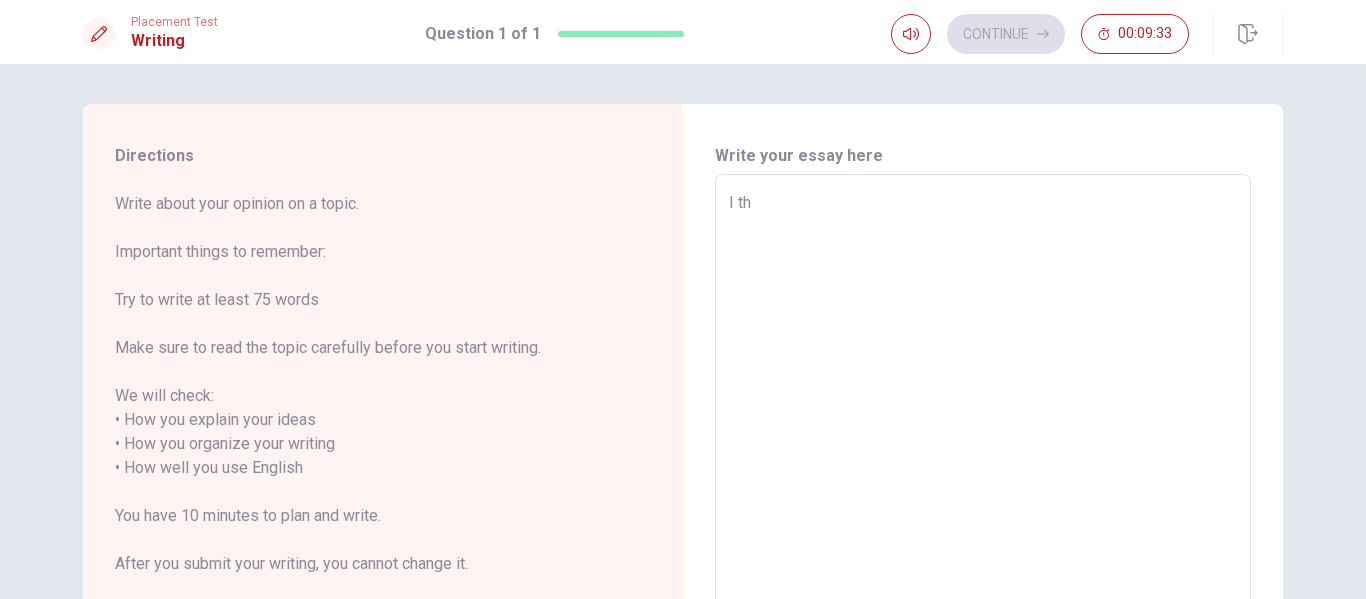 type on "x" 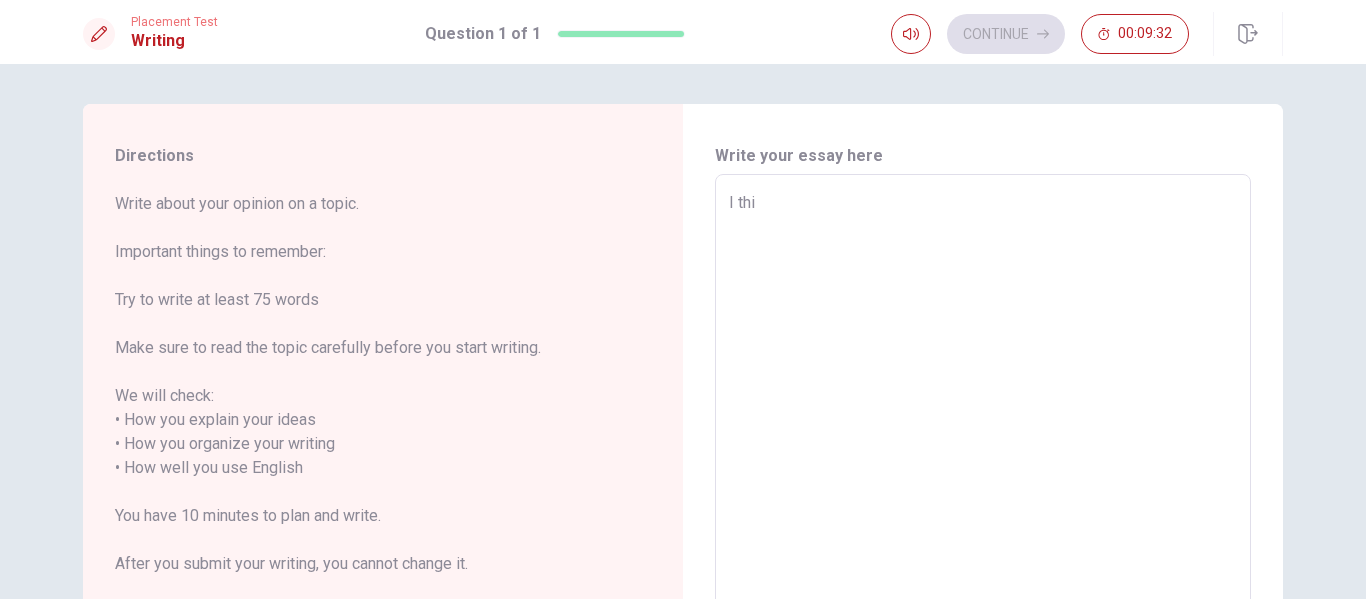 type on "x" 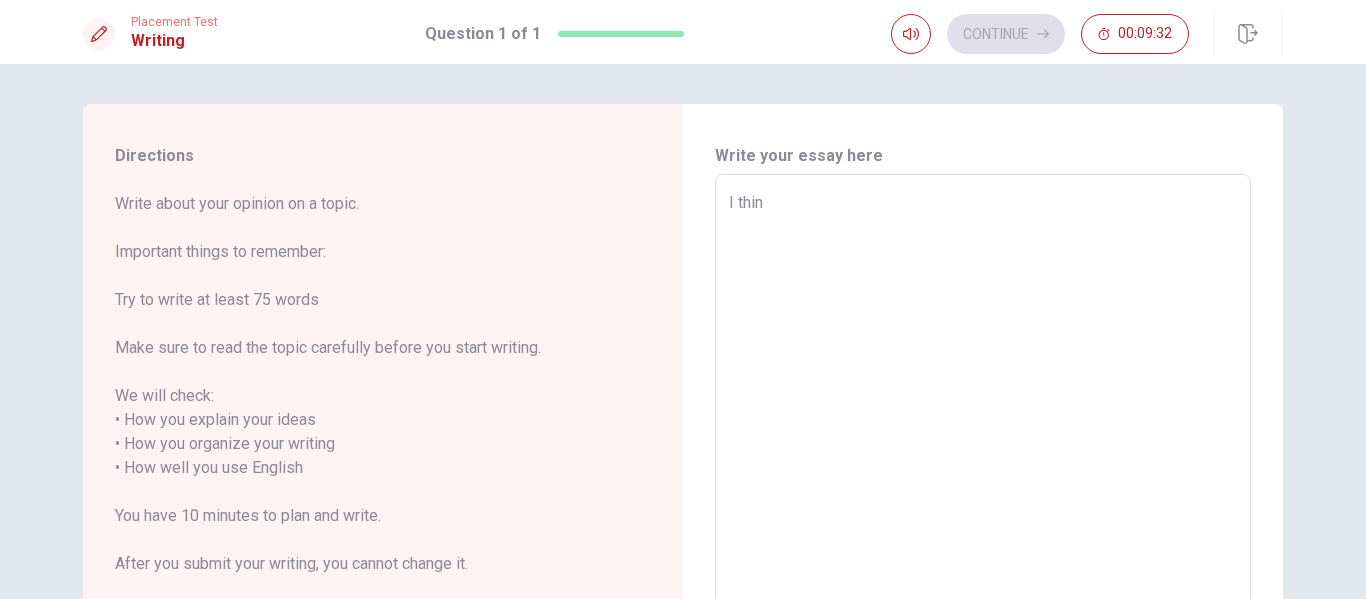 type on "x" 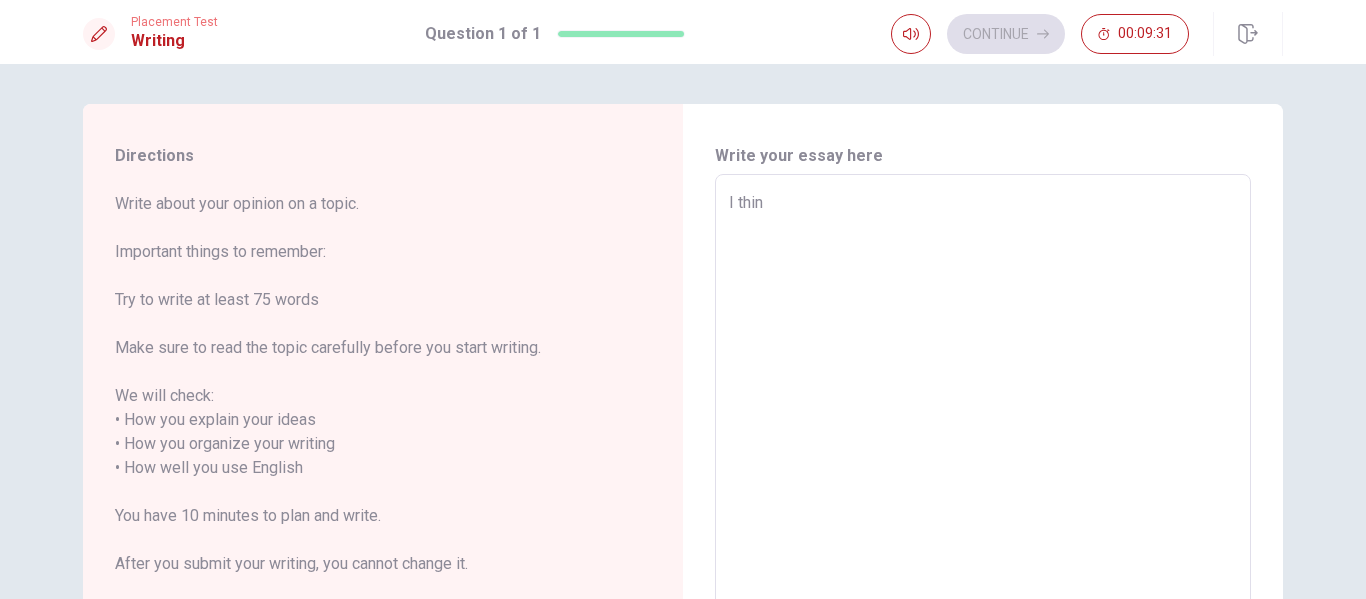 type on "I think" 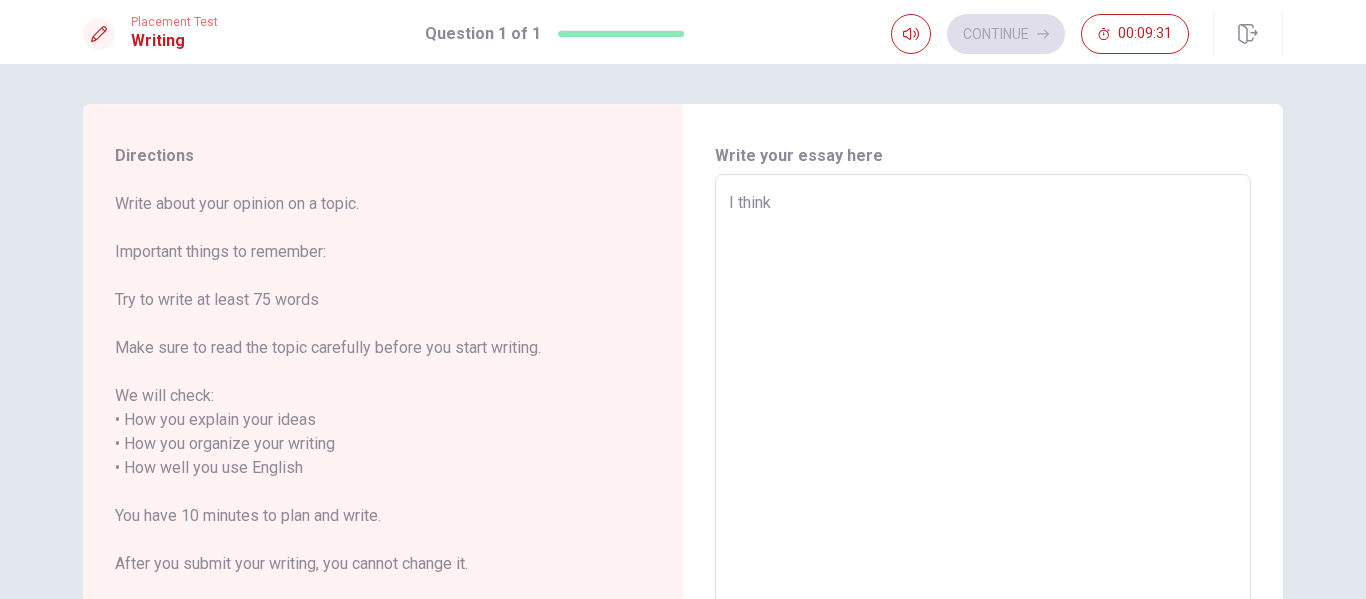 type on "x" 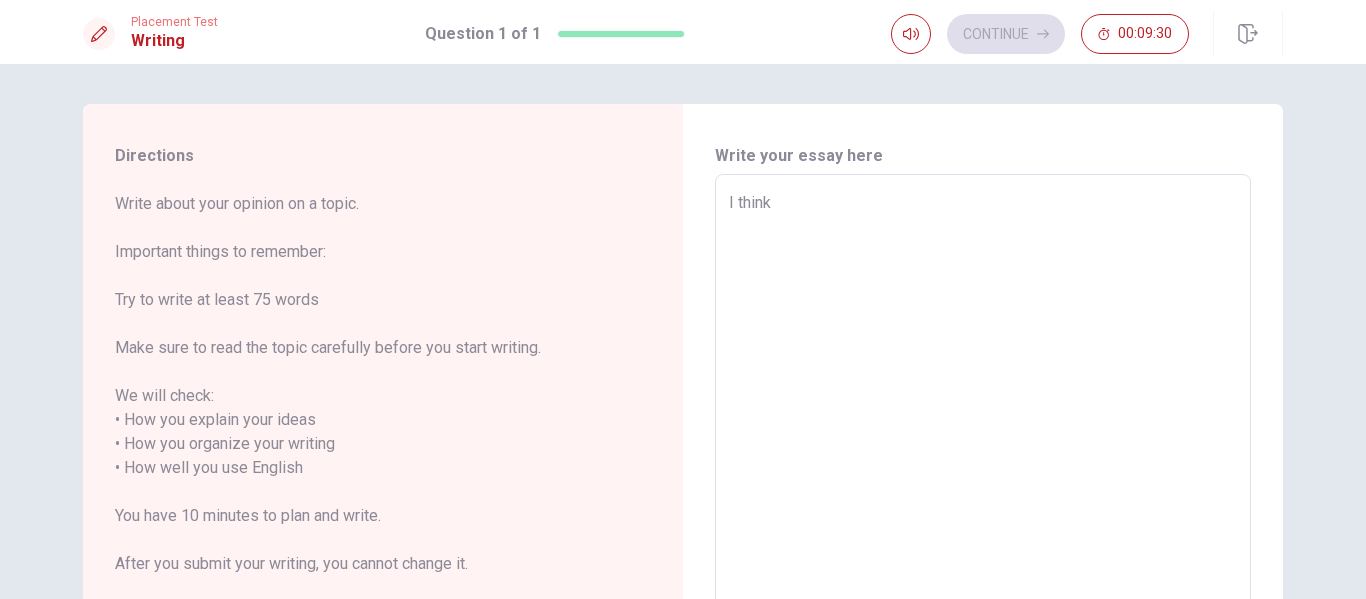 type on "I think t" 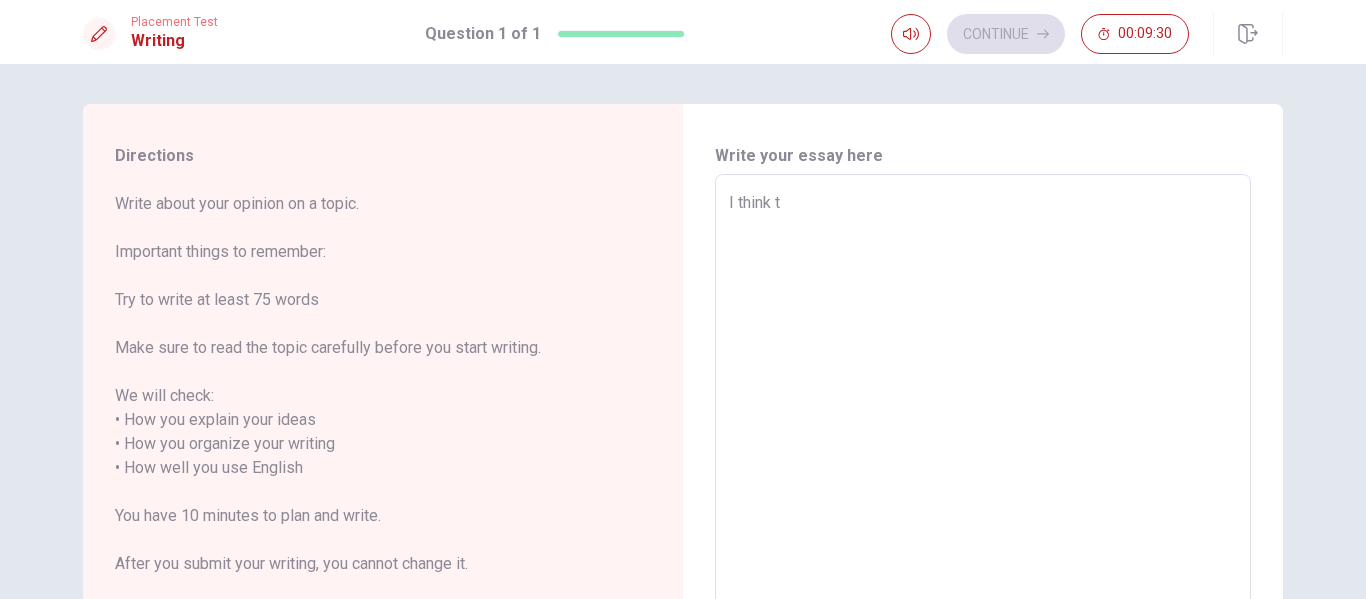 type on "x" 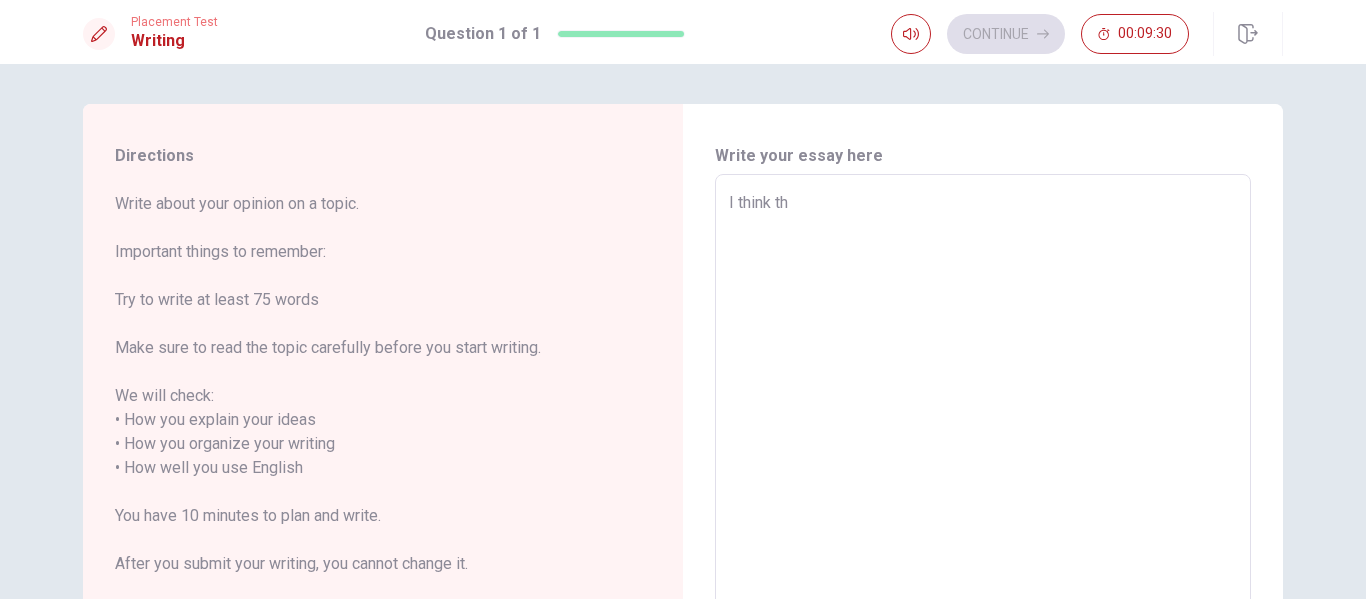 type on "x" 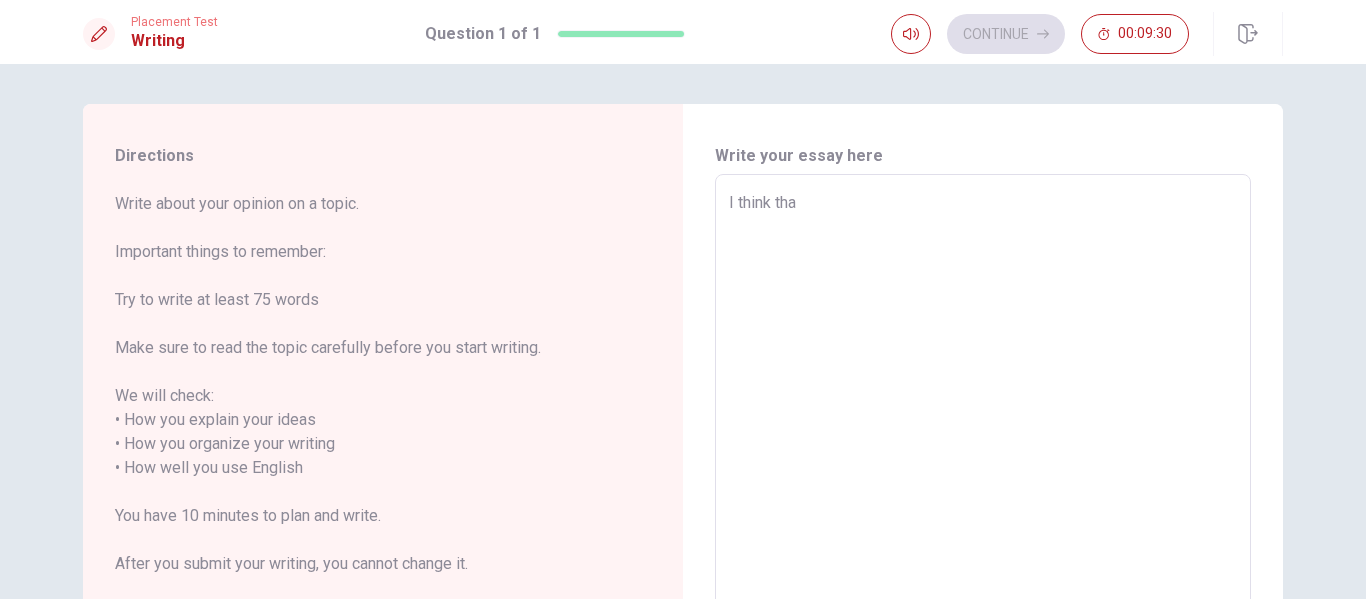 type on "x" 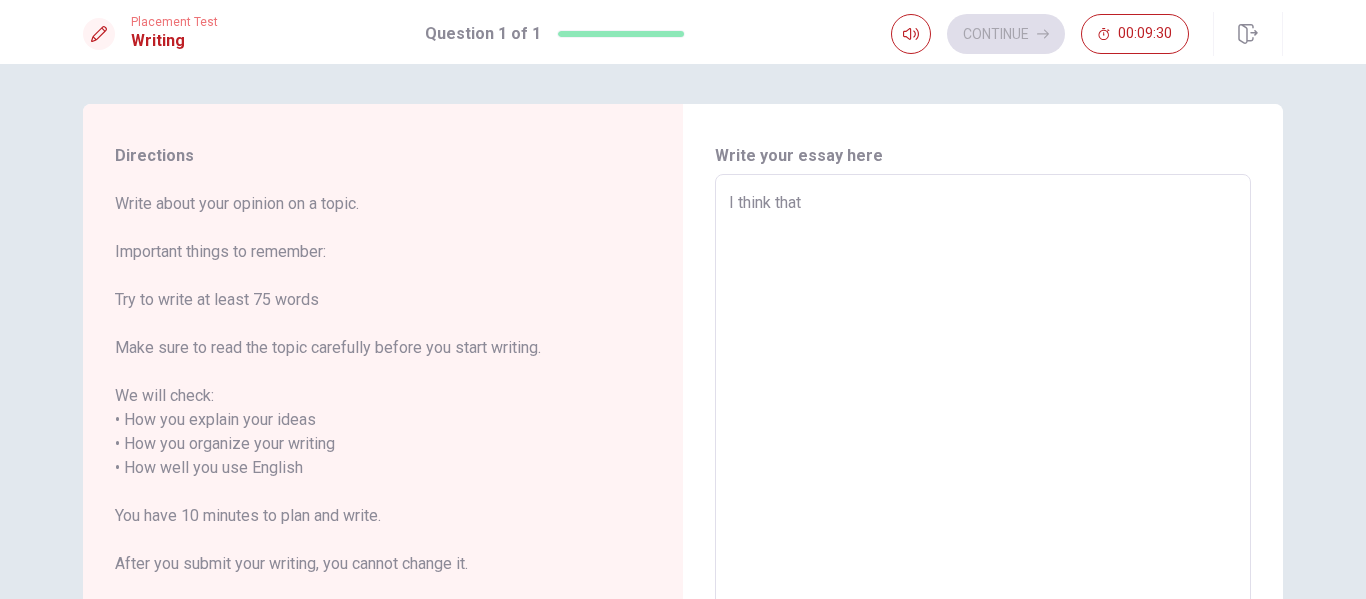 type on "x" 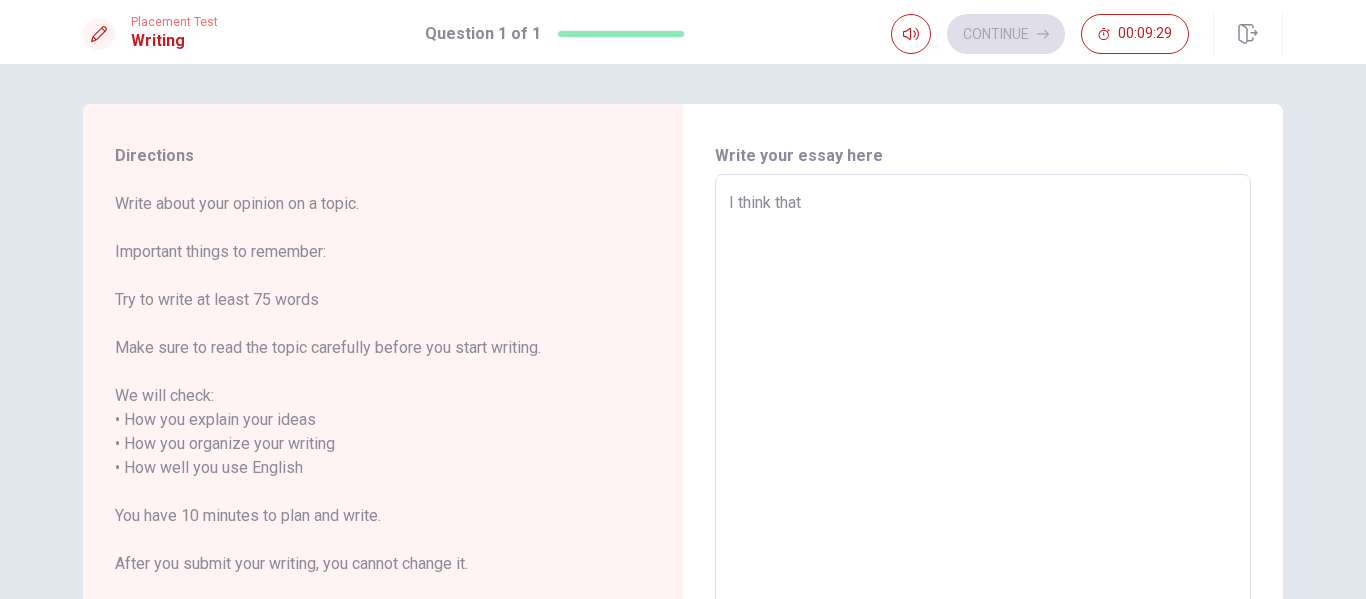 type on "I think that t" 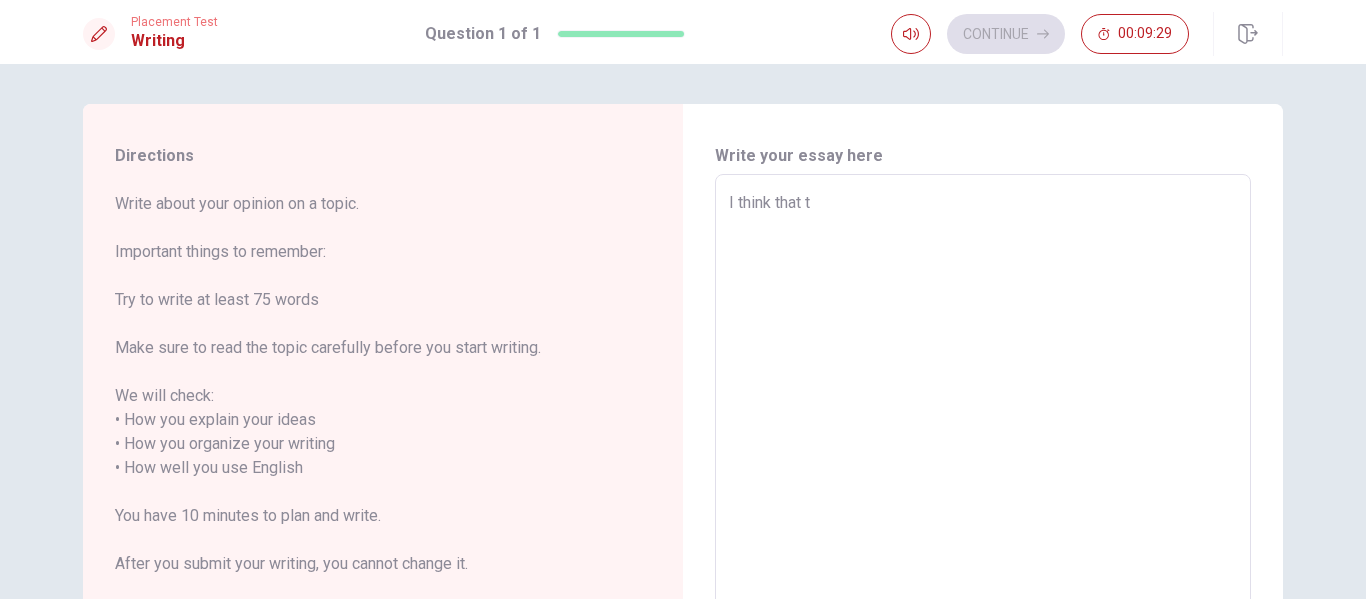 type on "x" 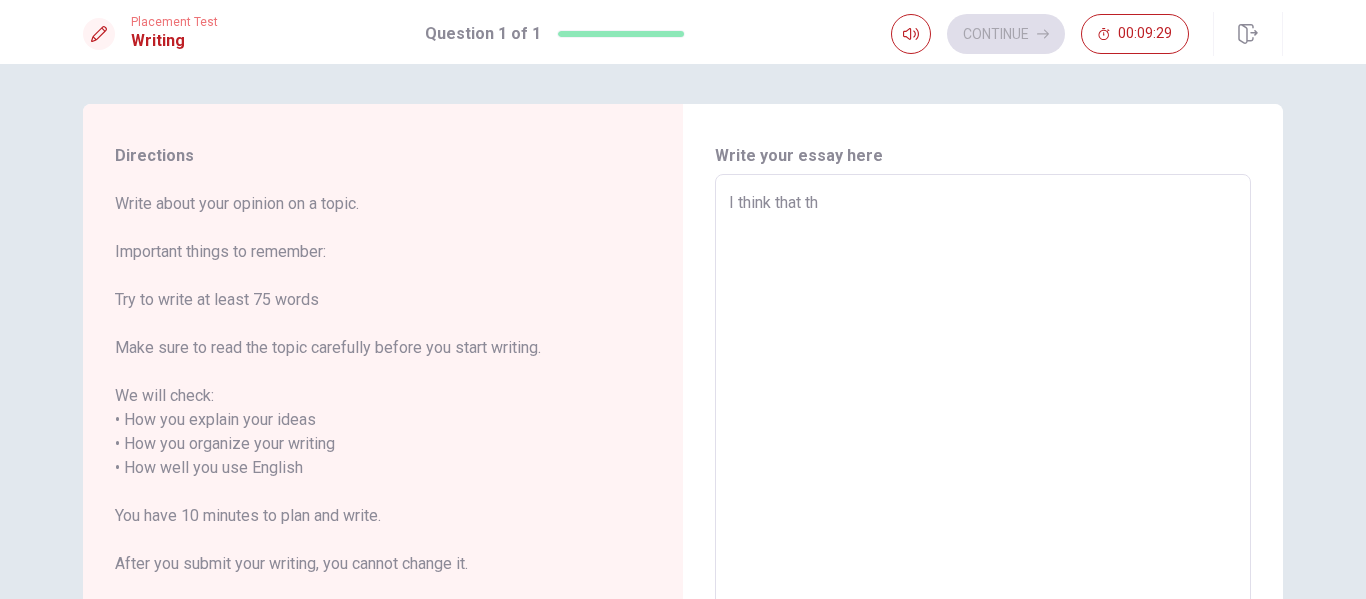 type on "x" 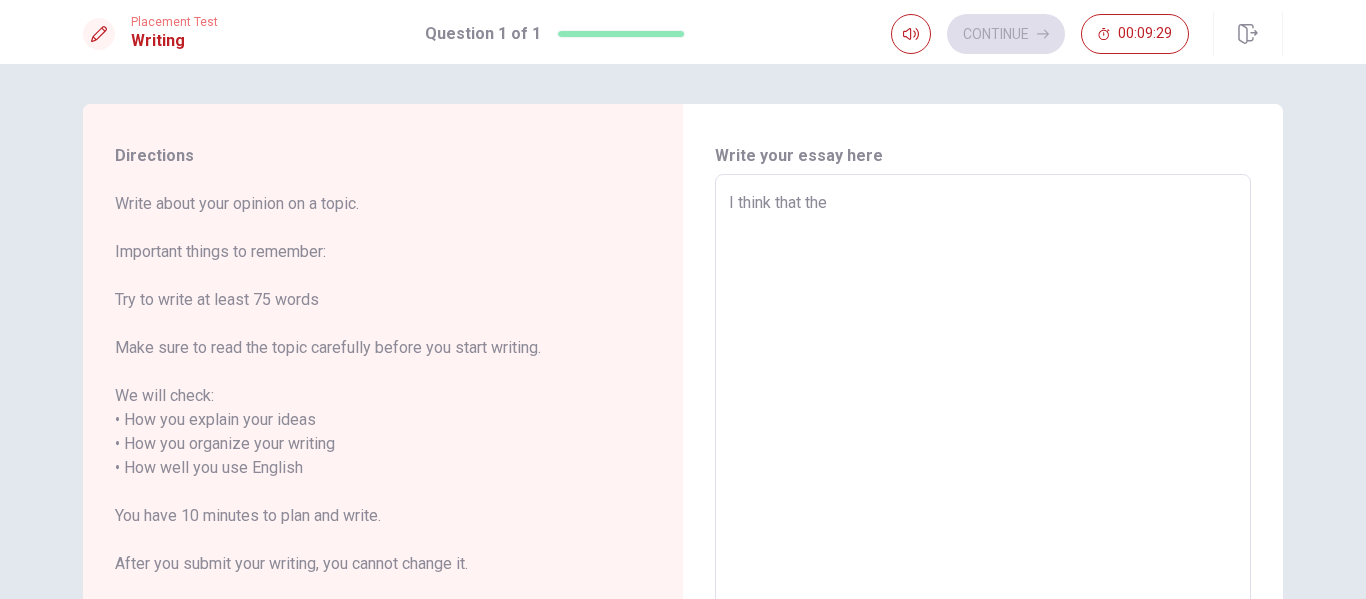 type on "x" 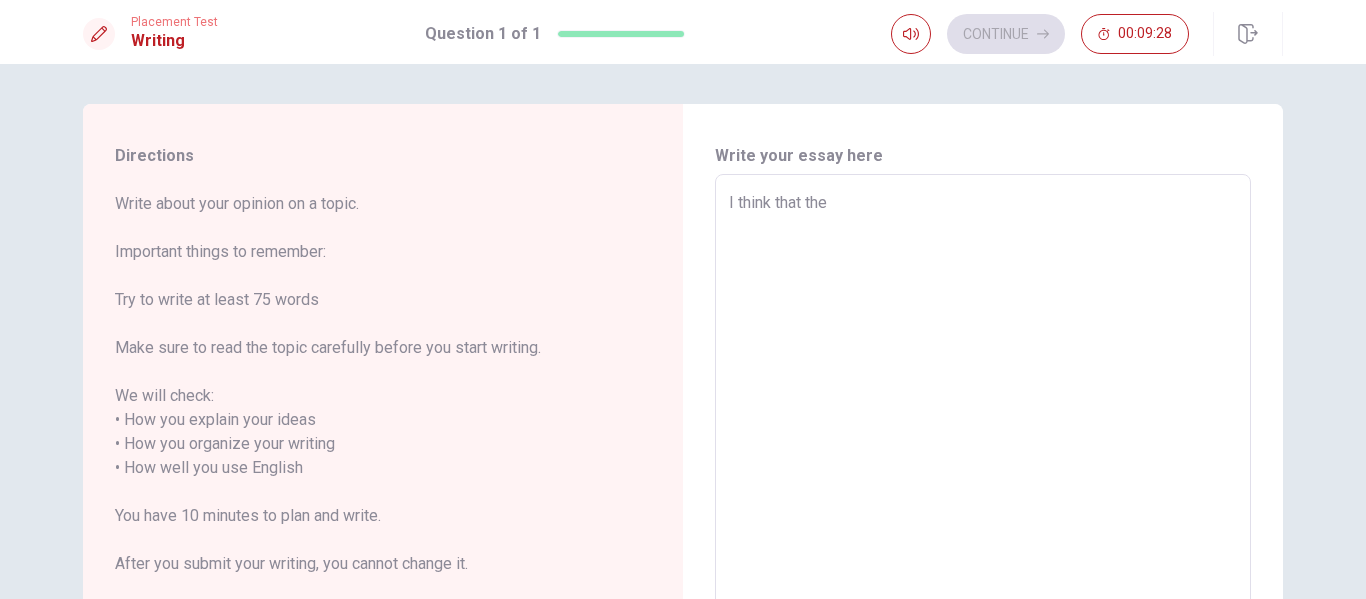 type on "I think that the" 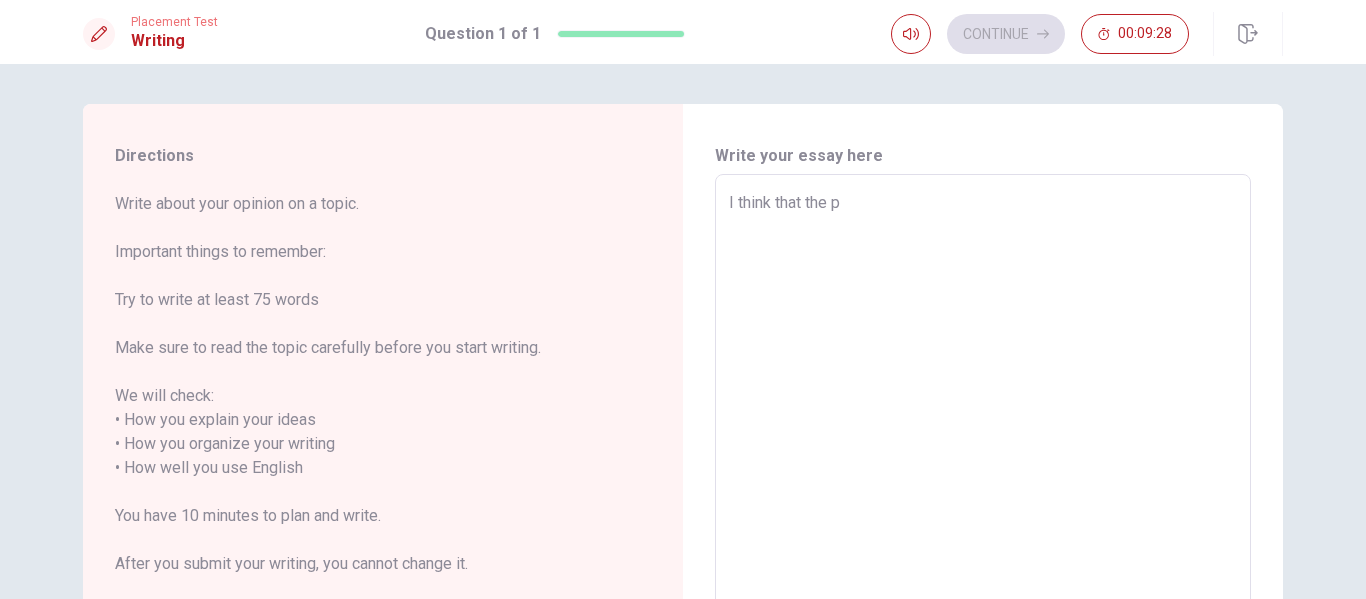 type on "x" 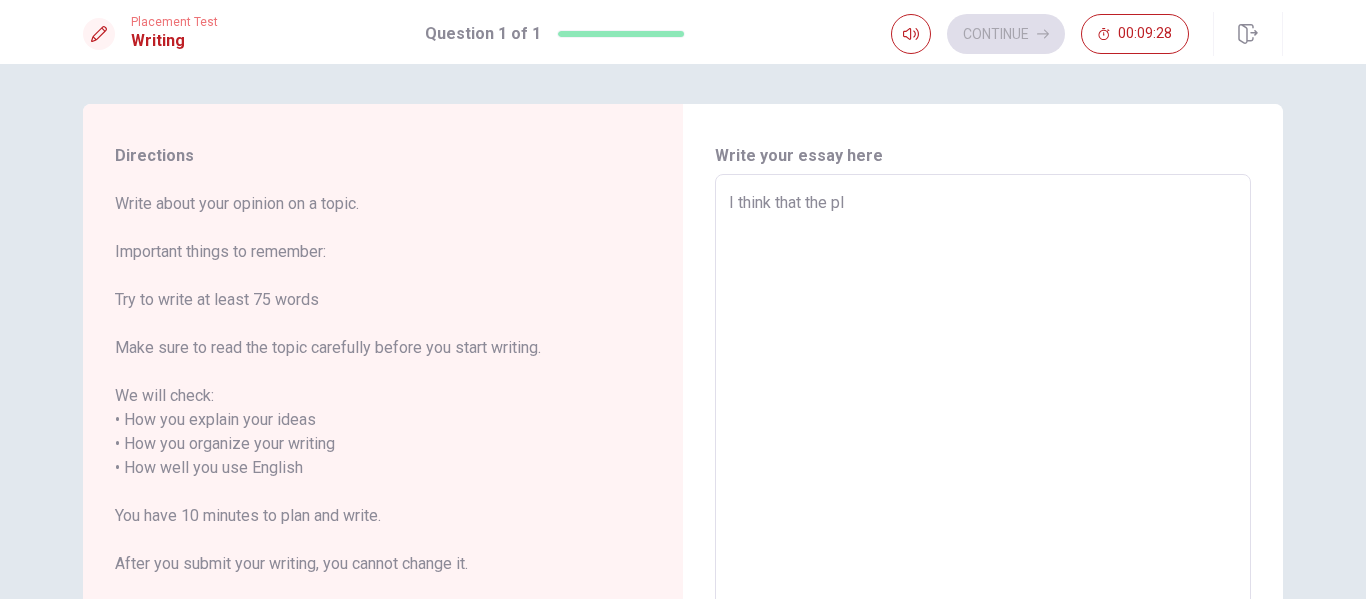 type on "x" 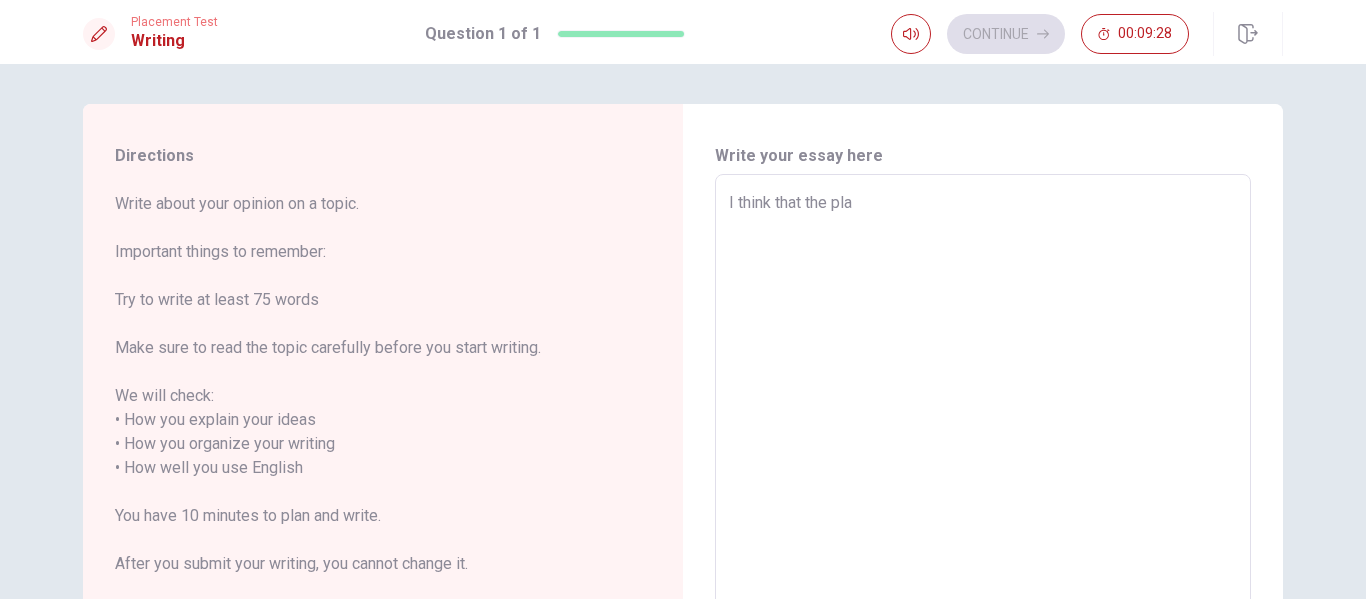 type on "x" 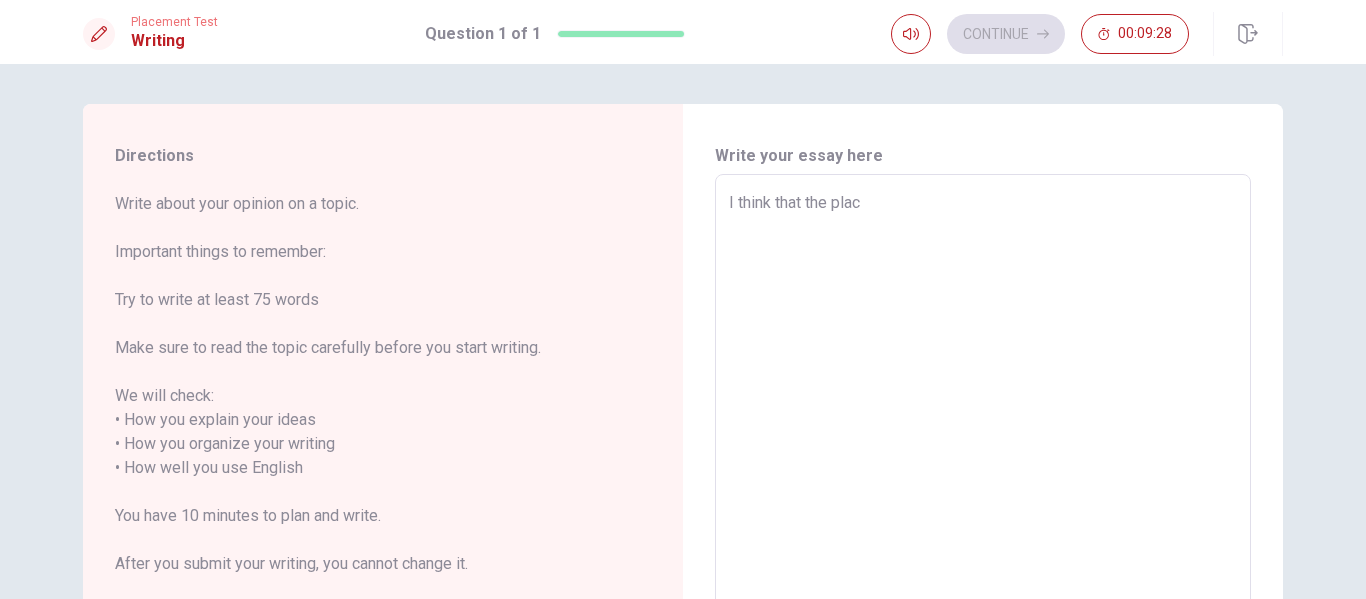 type on "x" 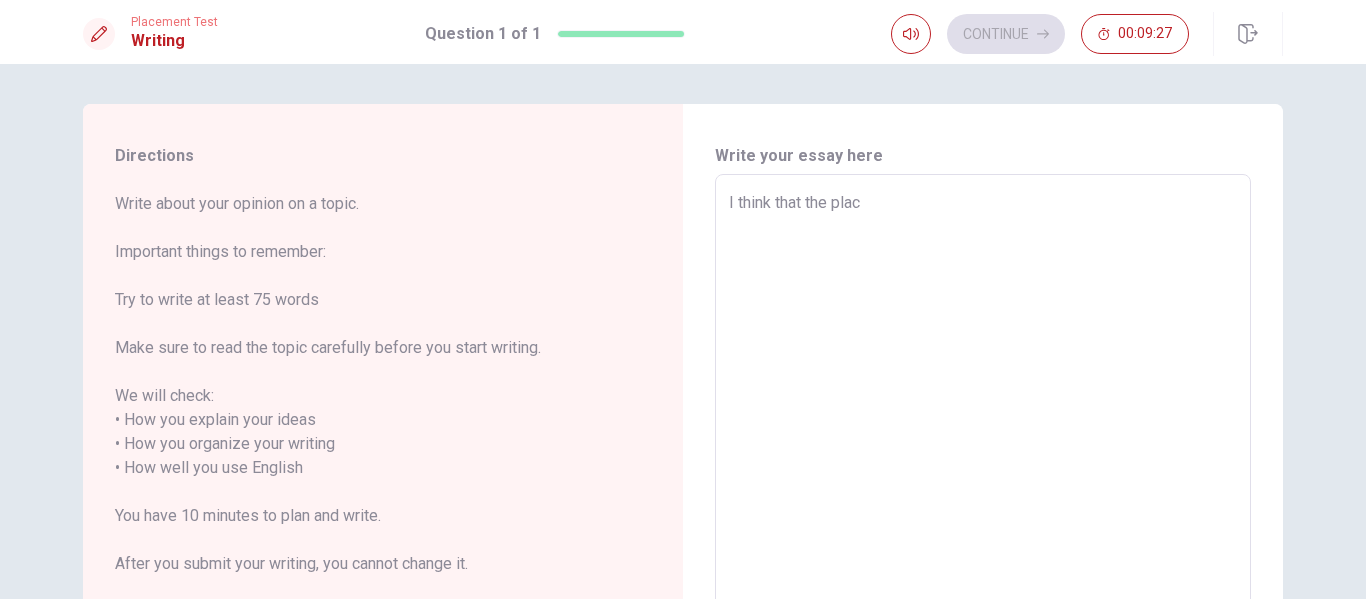 type on "I think that the place" 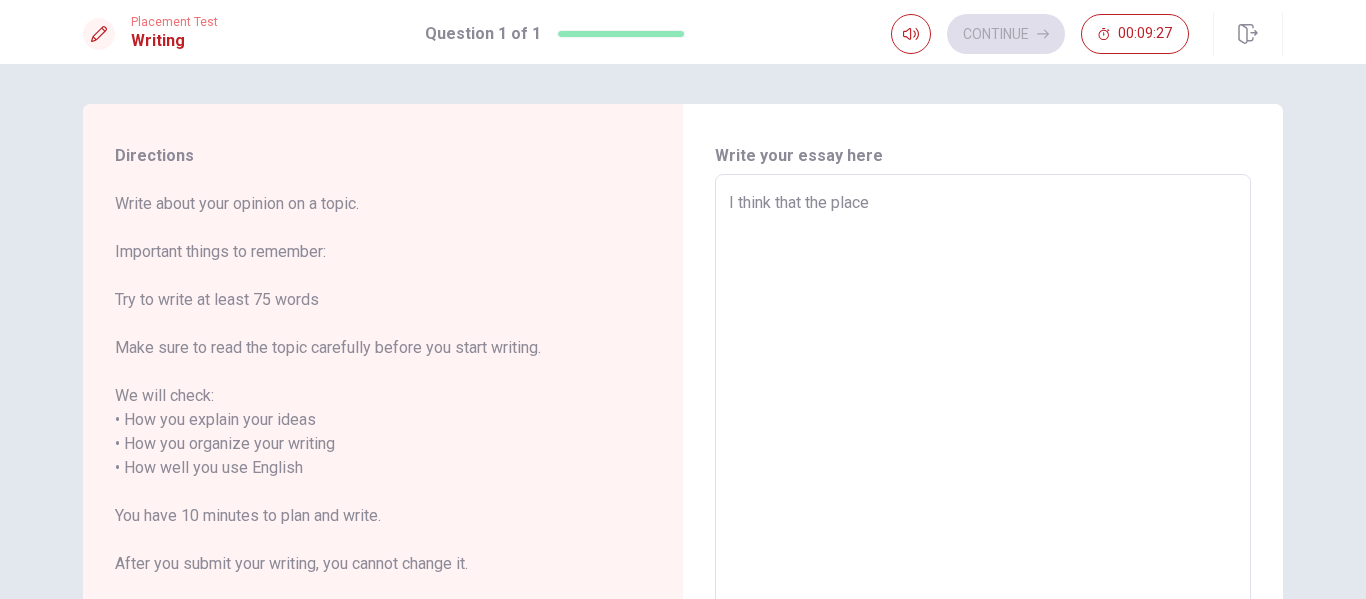 type on "x" 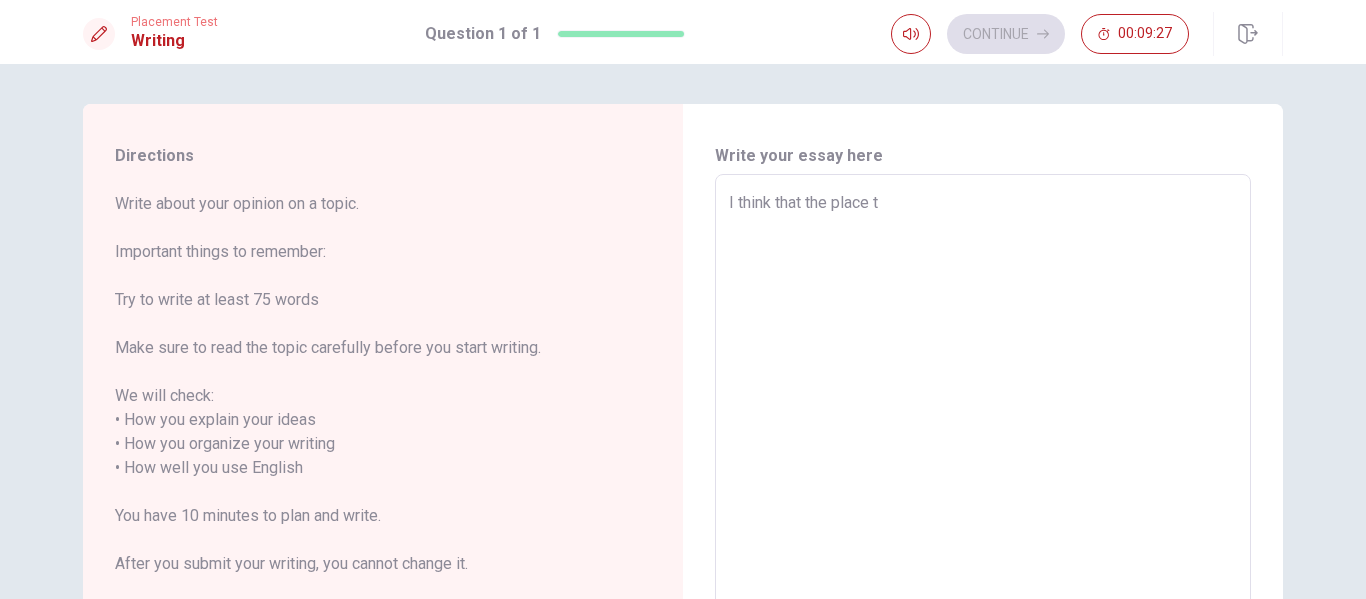 type on "x" 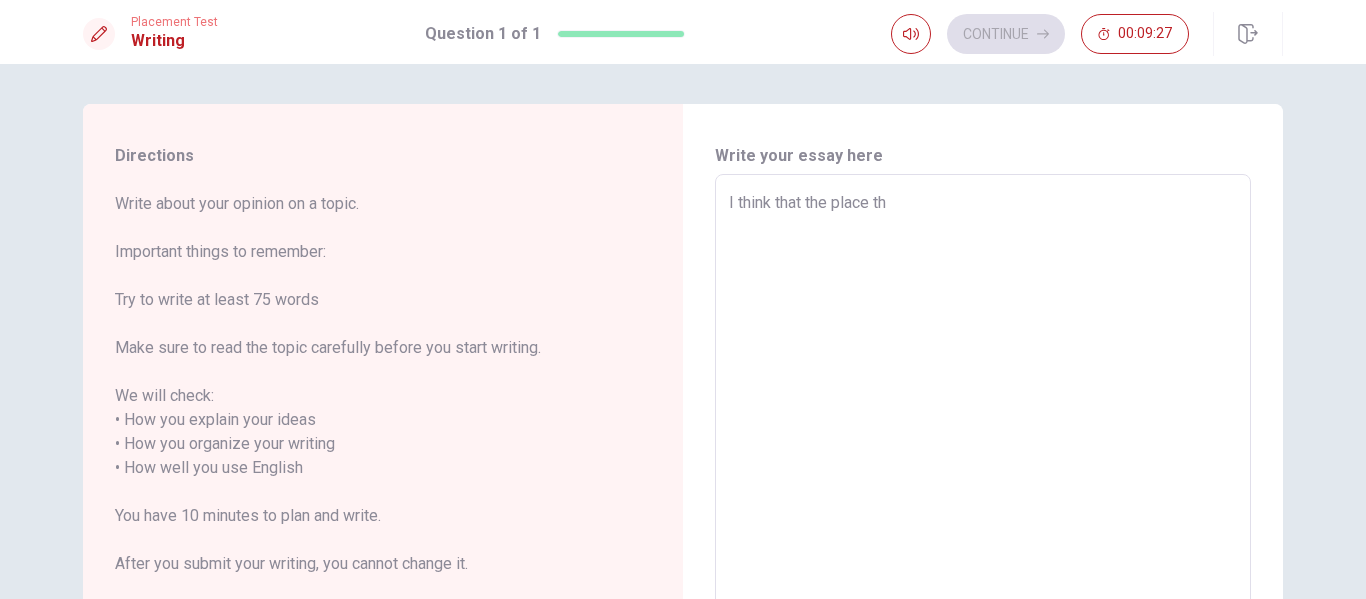 type on "x" 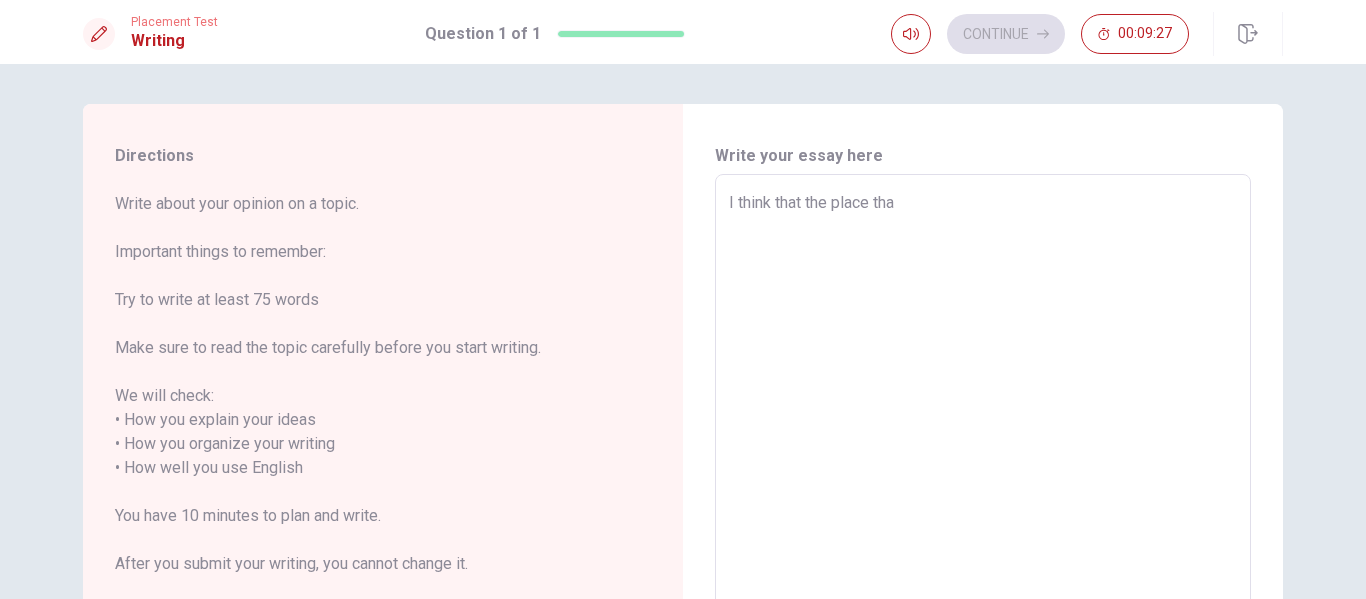 type on "x" 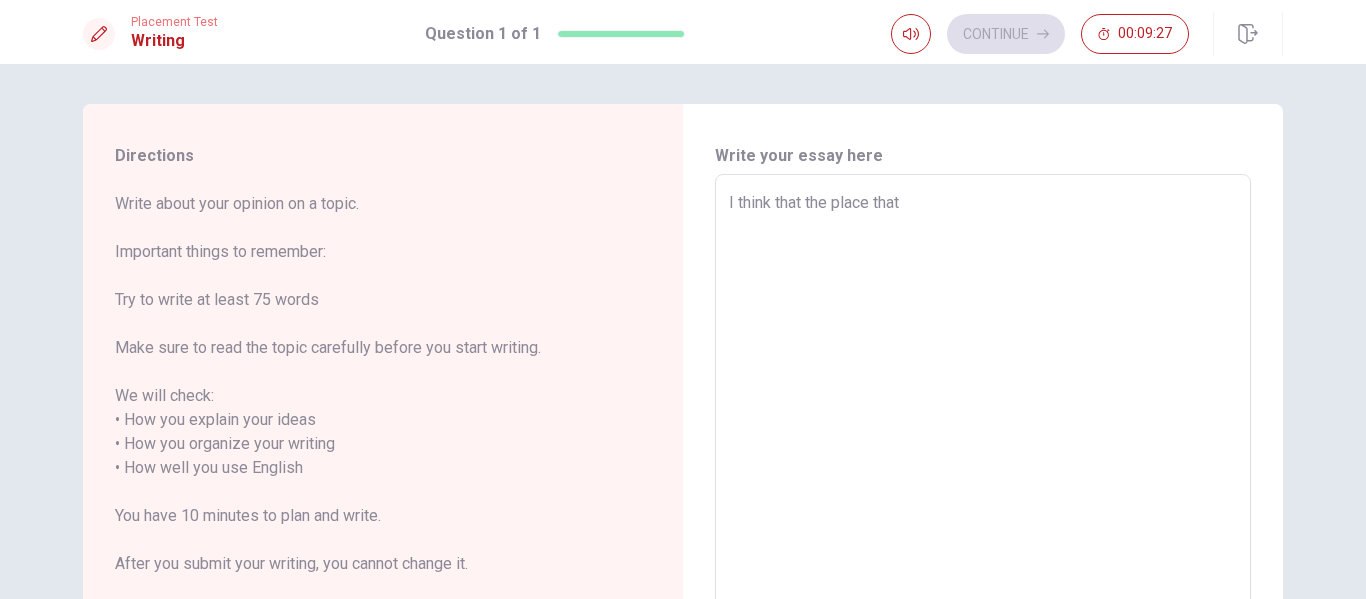 type on "x" 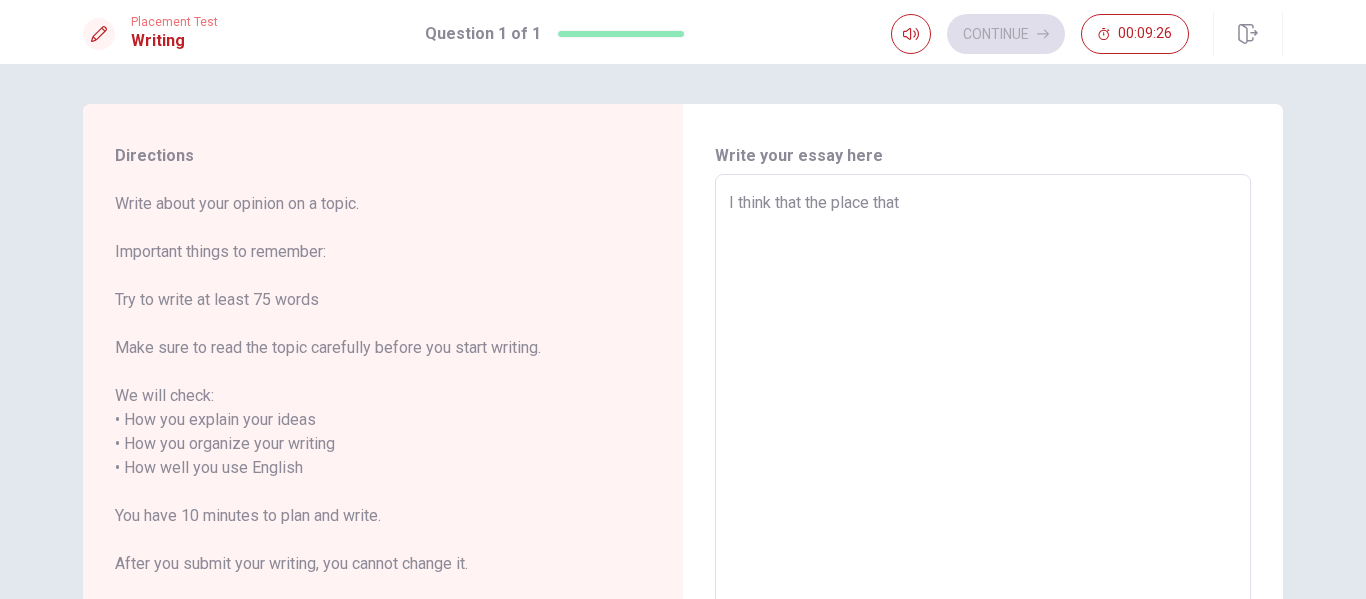 type on "I think that the place that" 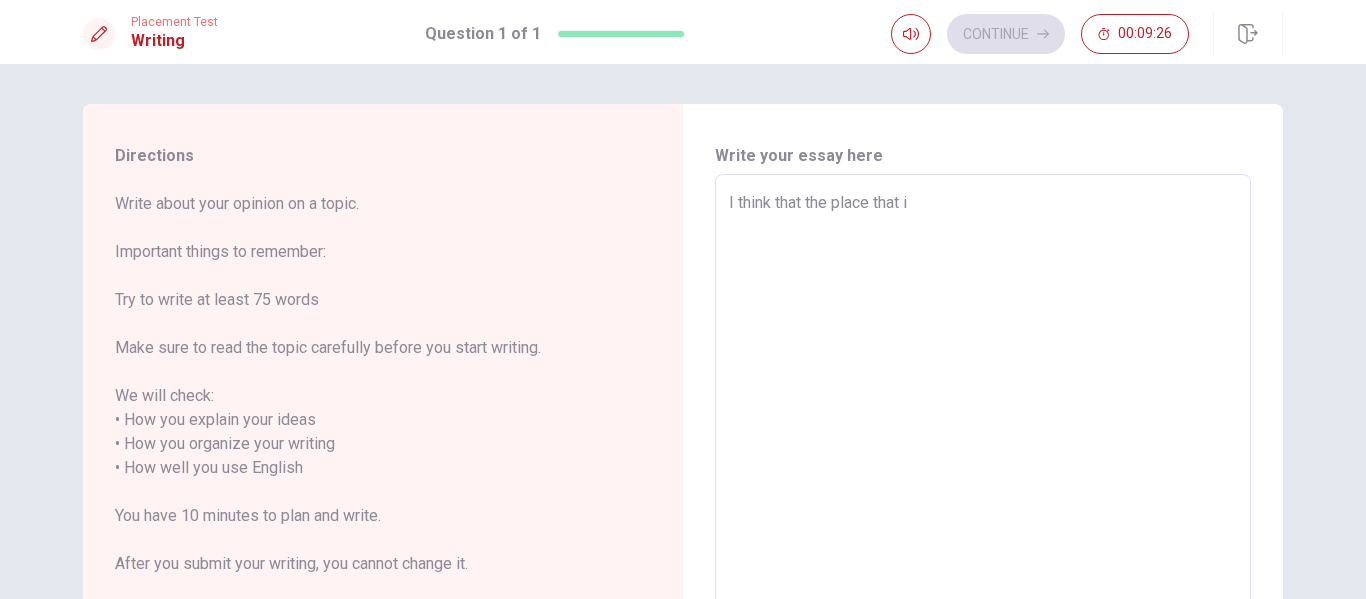 type on "x" 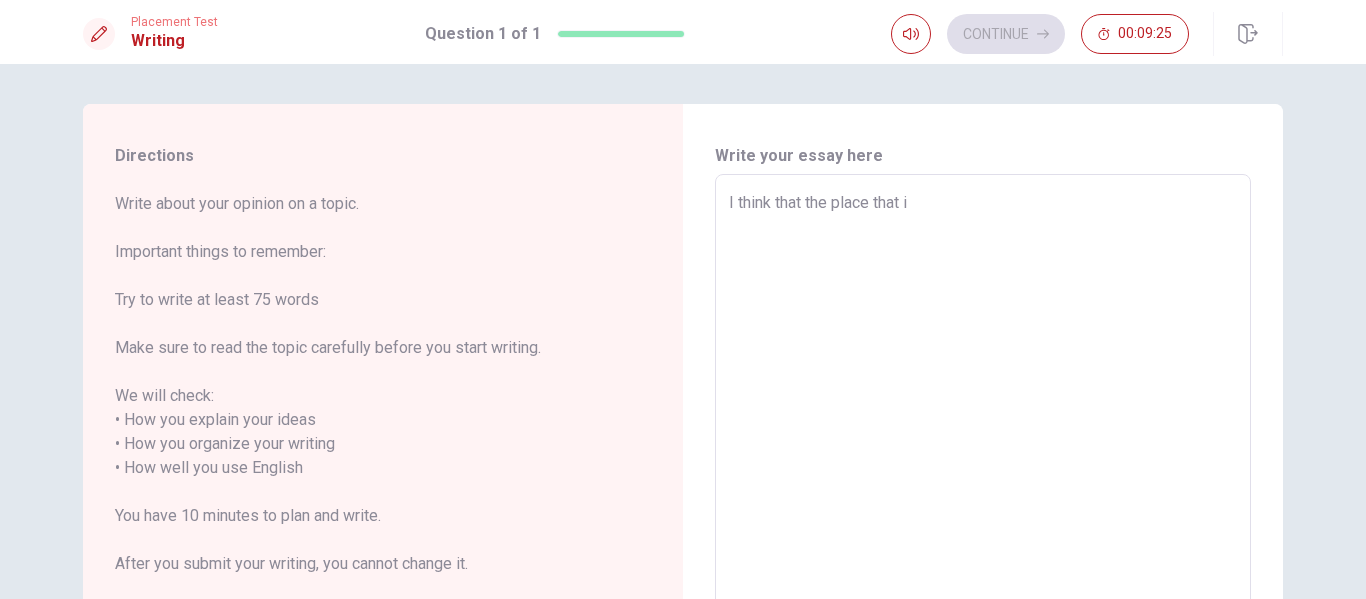 type on "I think that the place that i l" 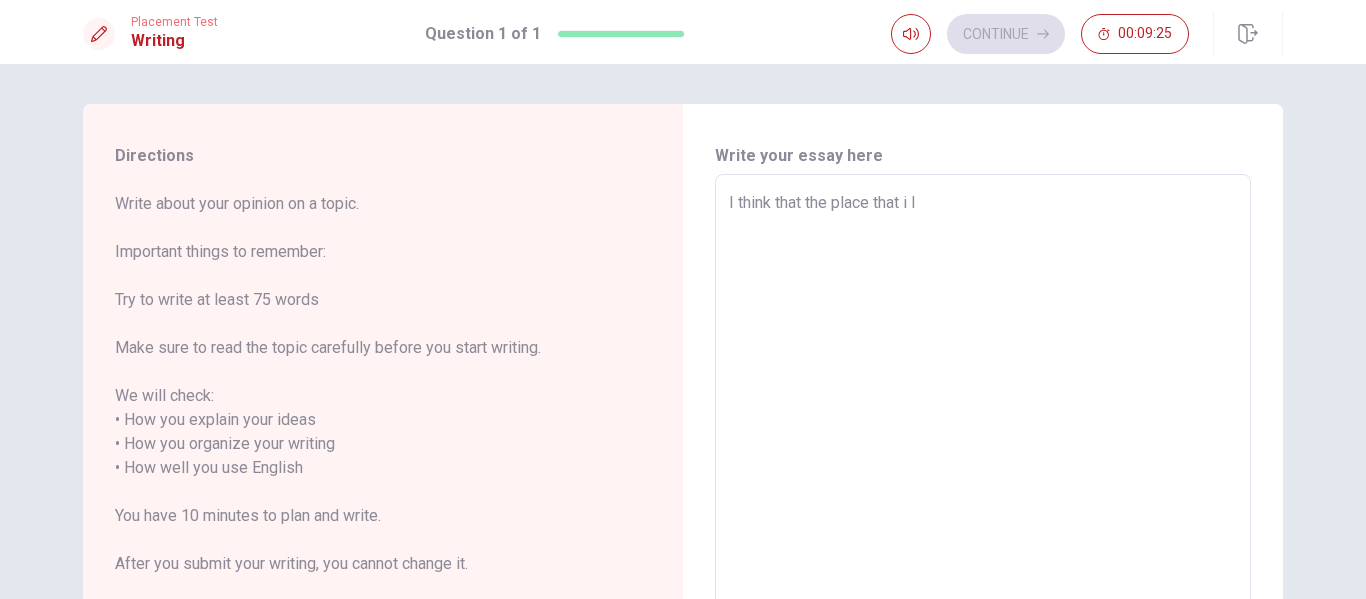 type on "x" 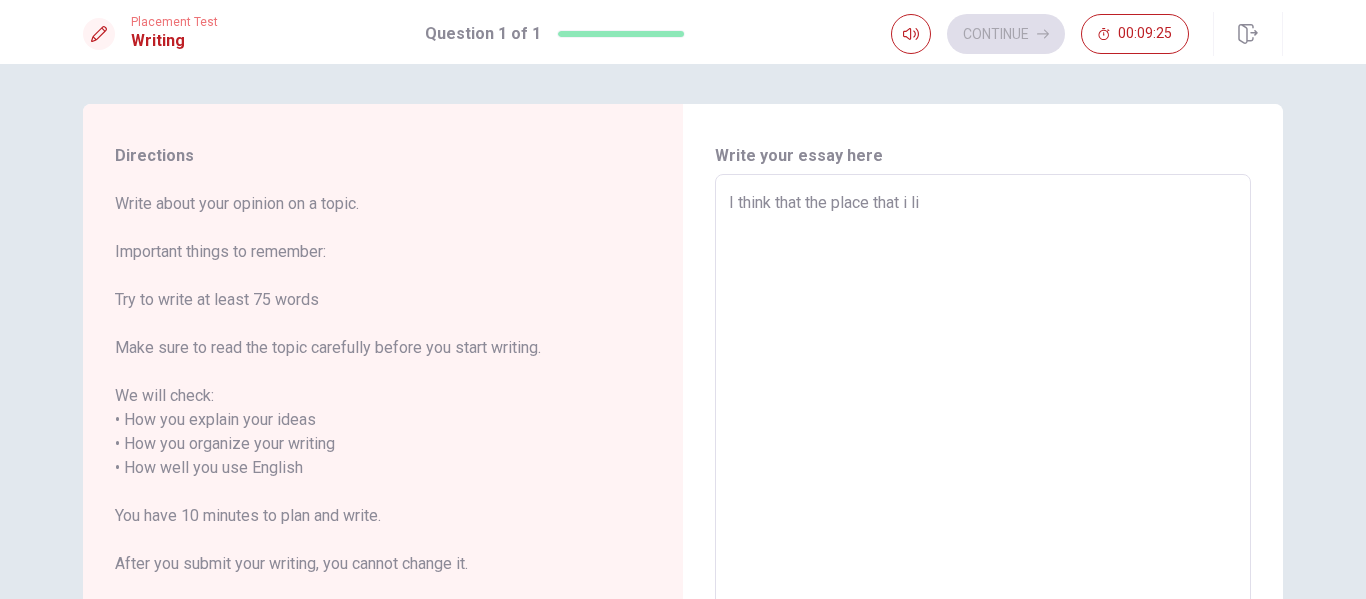 type on "x" 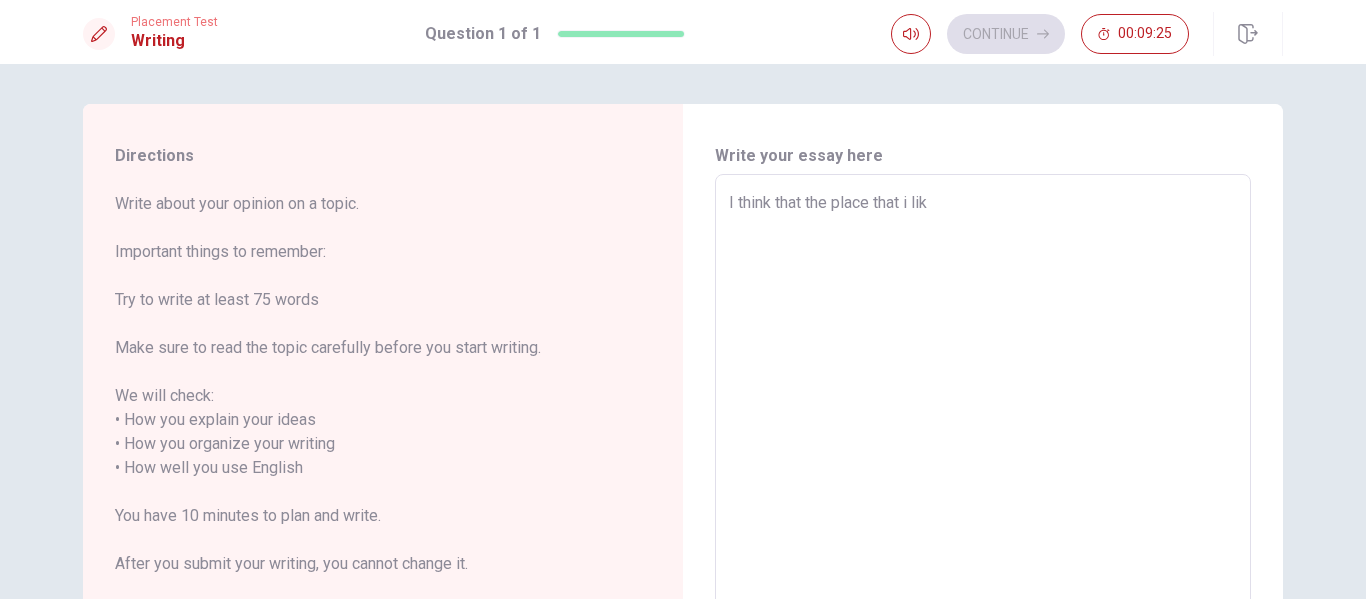 type on "x" 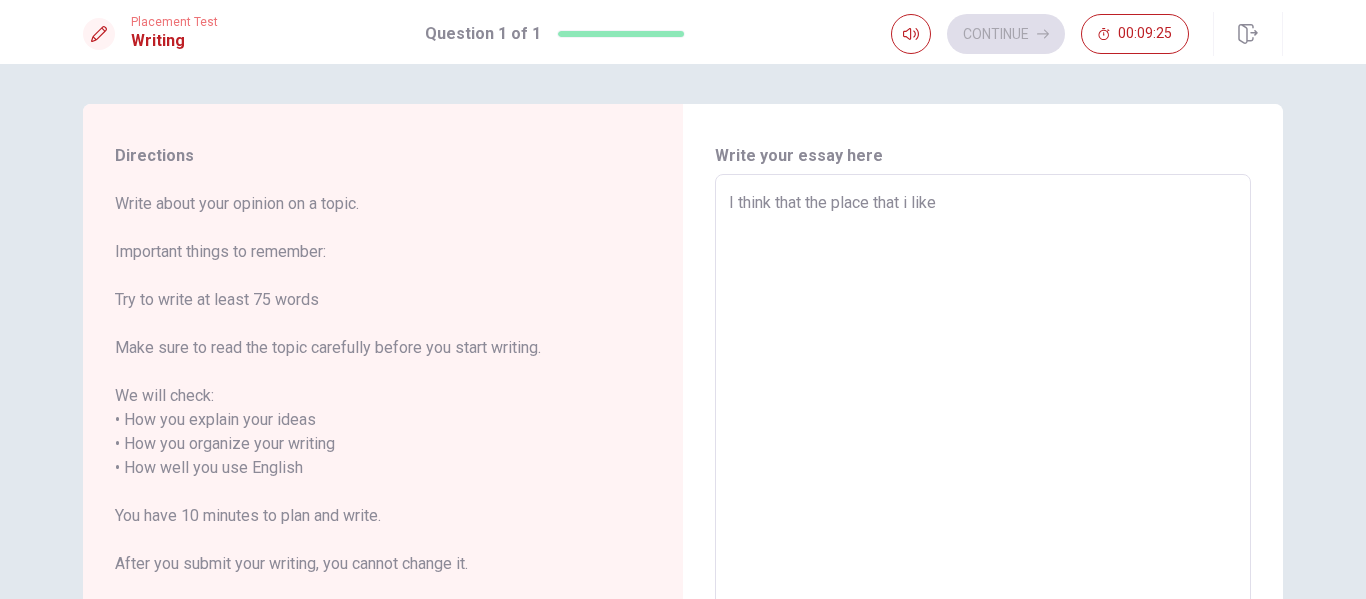 type on "x" 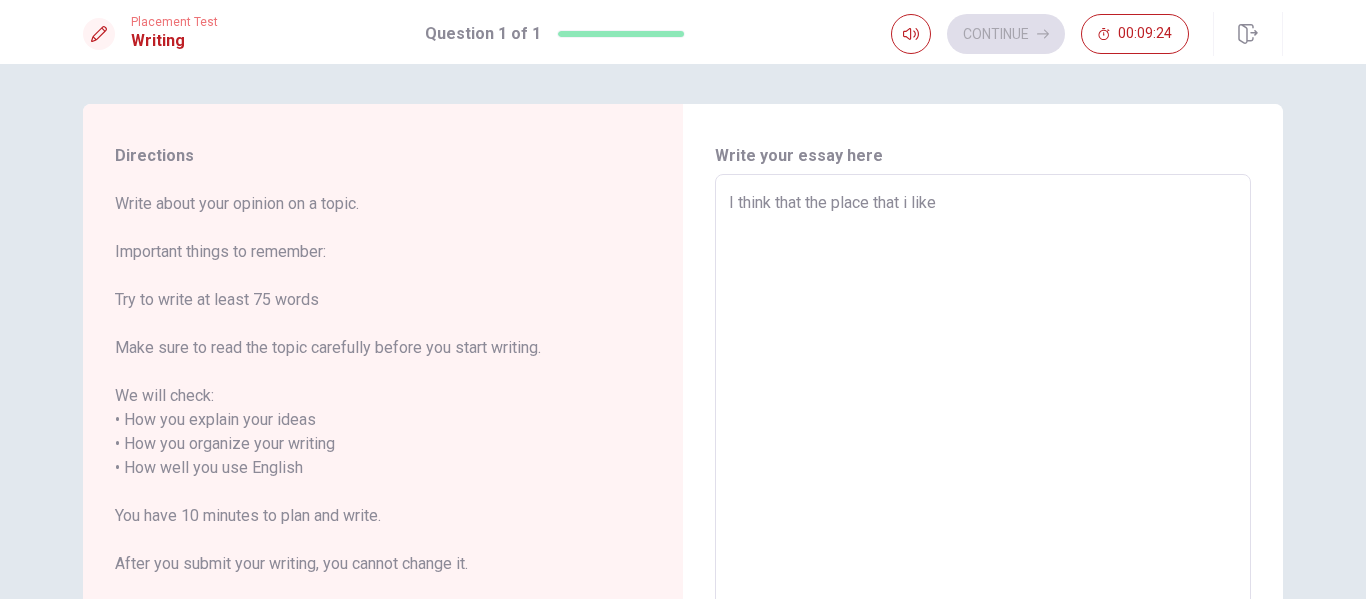 type on "I think that the place that i like to tak" 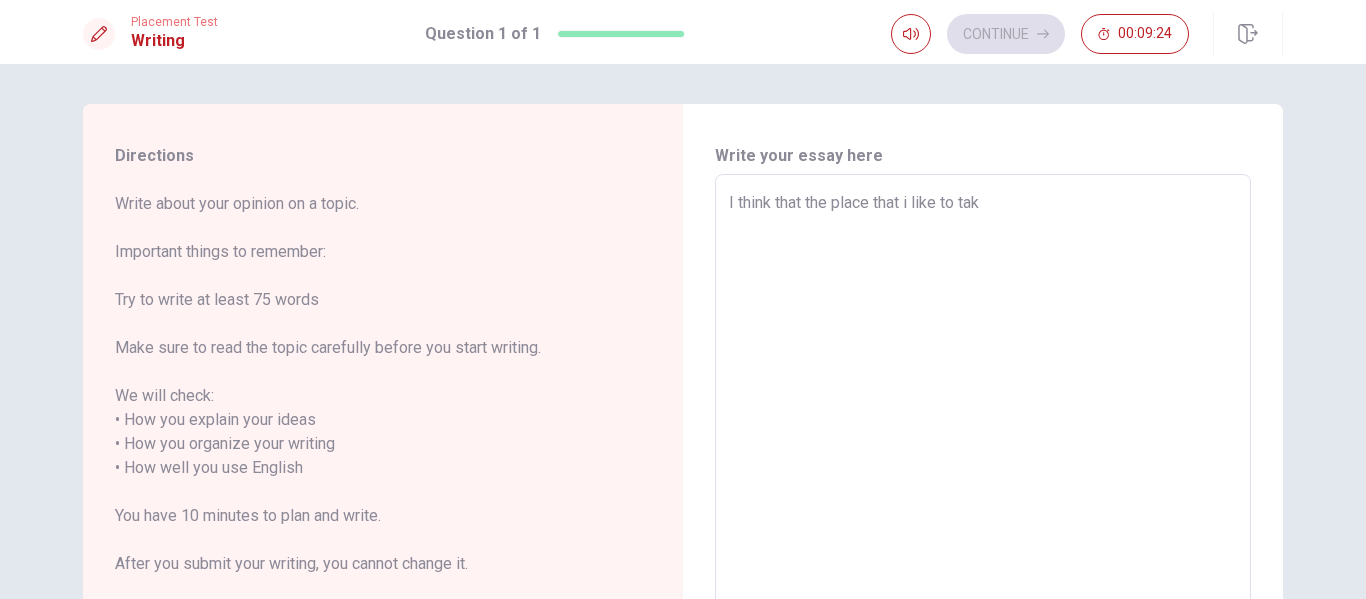 type on "x" 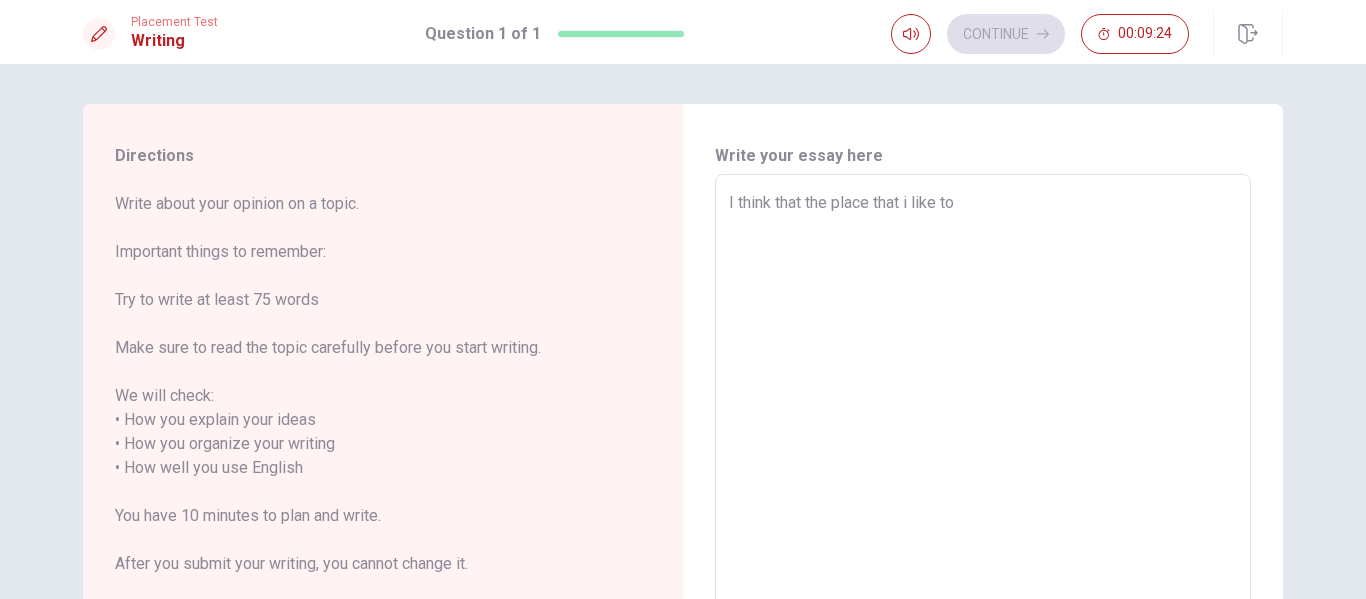 type on "x" 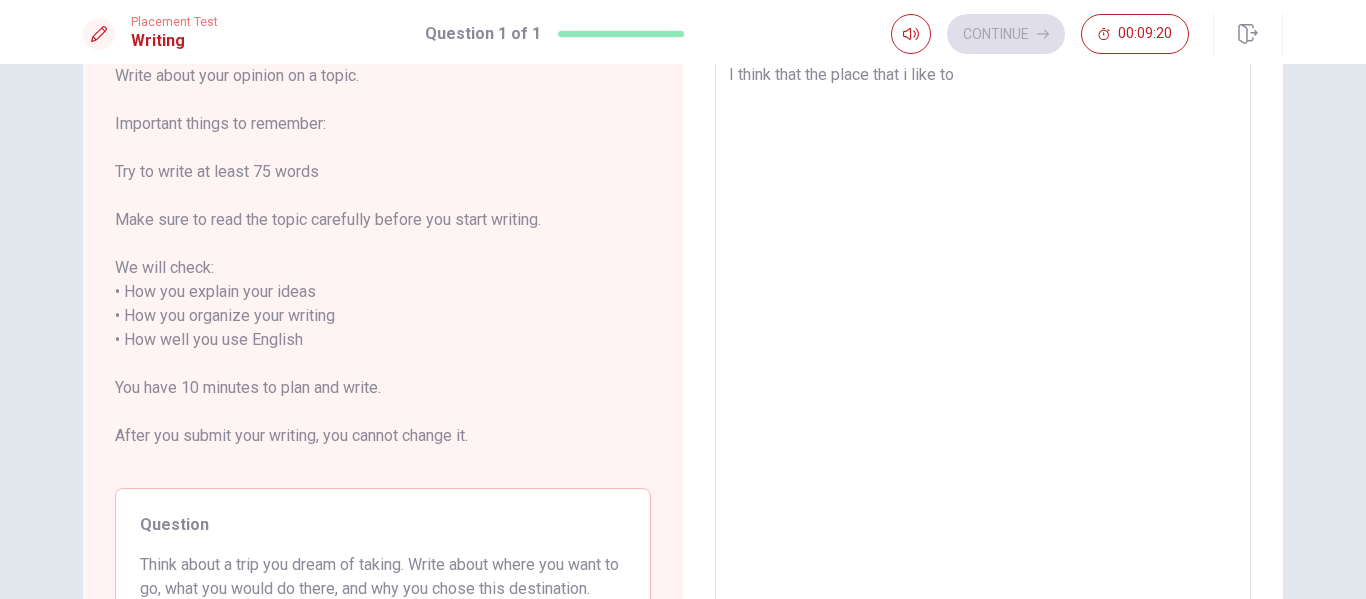 scroll, scrollTop: 47, scrollLeft: 0, axis: vertical 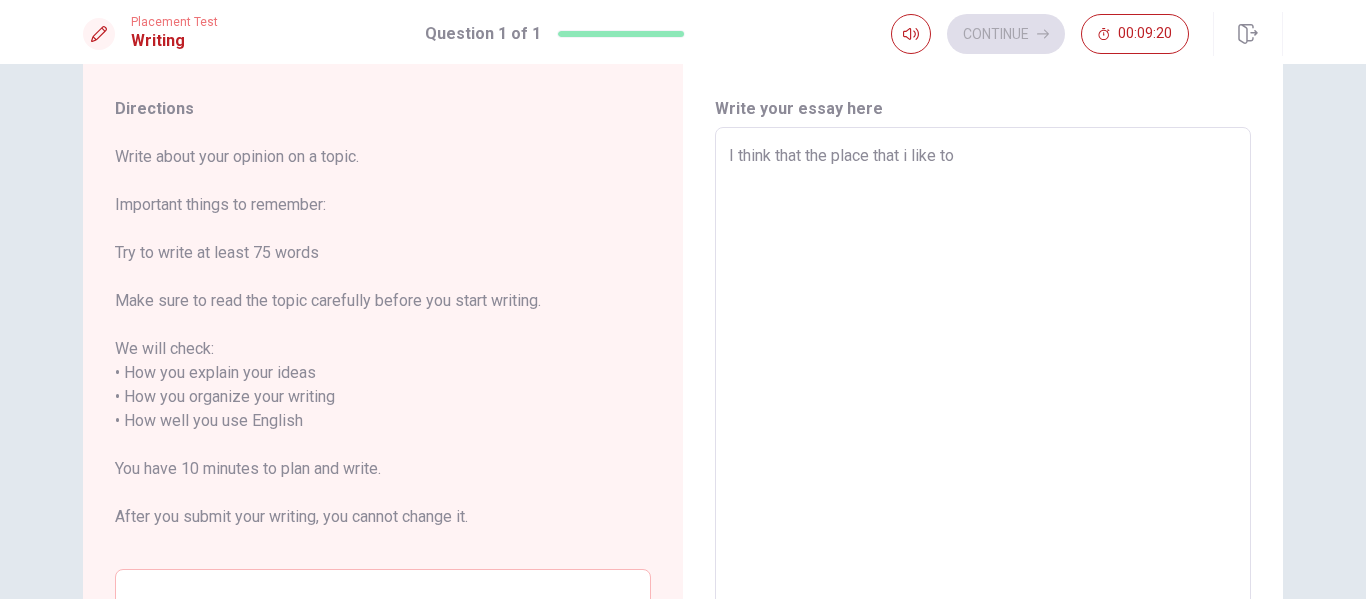 type on "x" 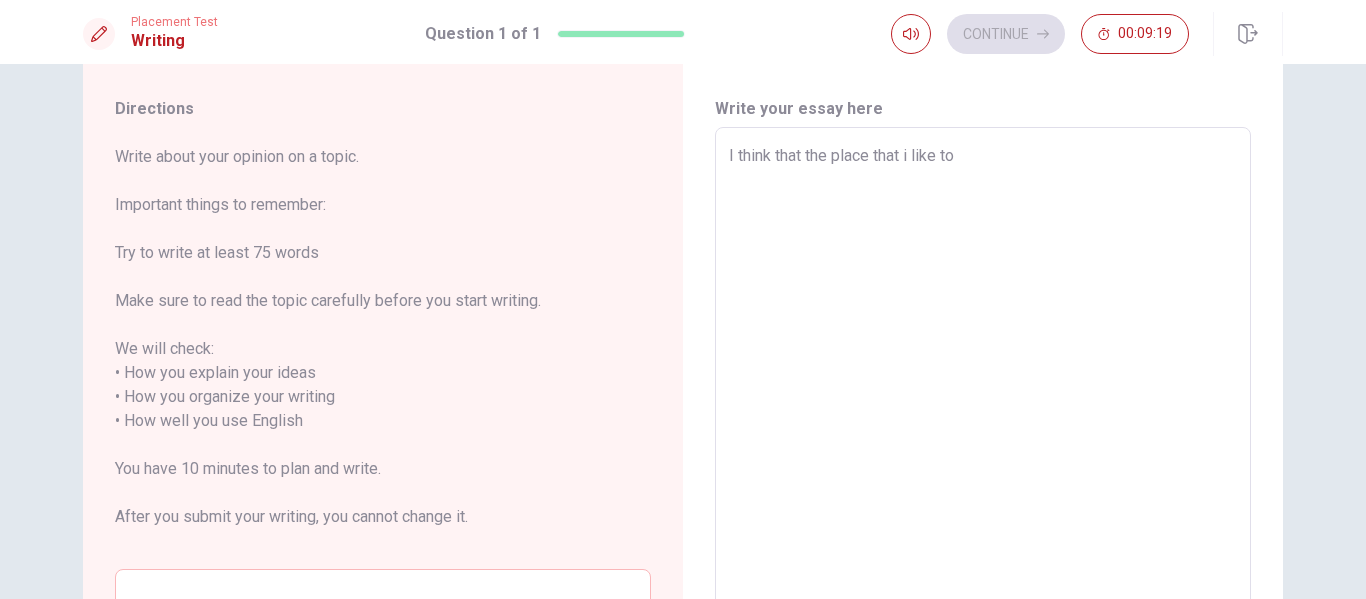 type on "I think that the place that i like to t" 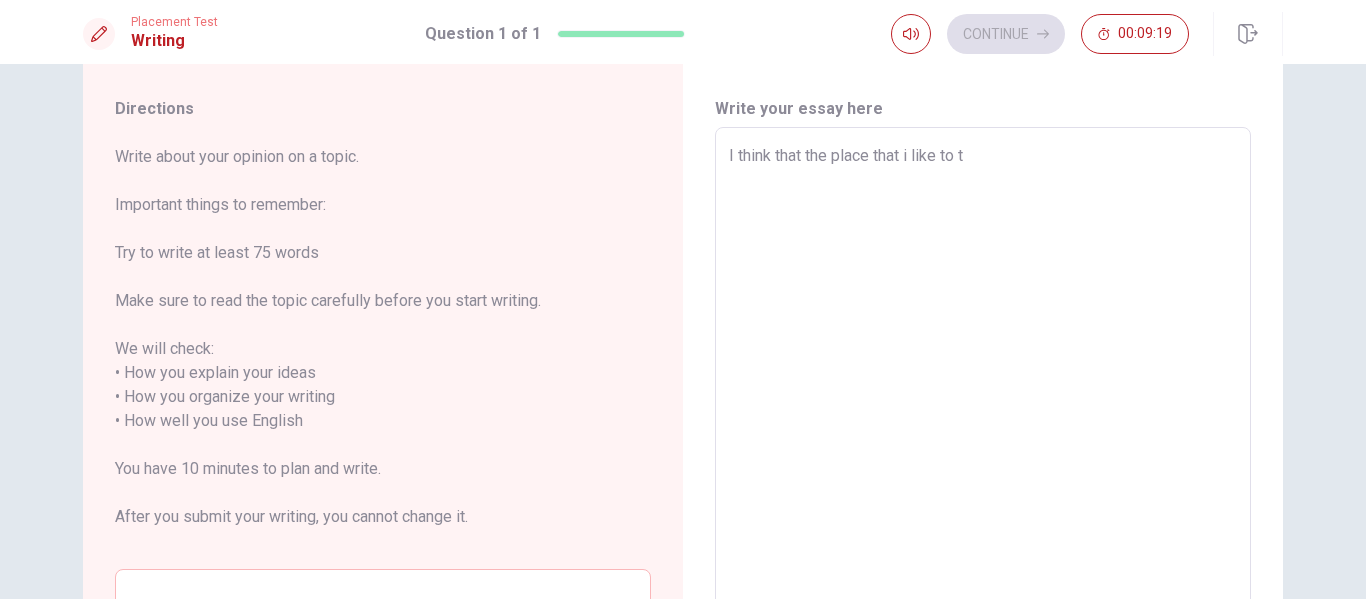 type on "x" 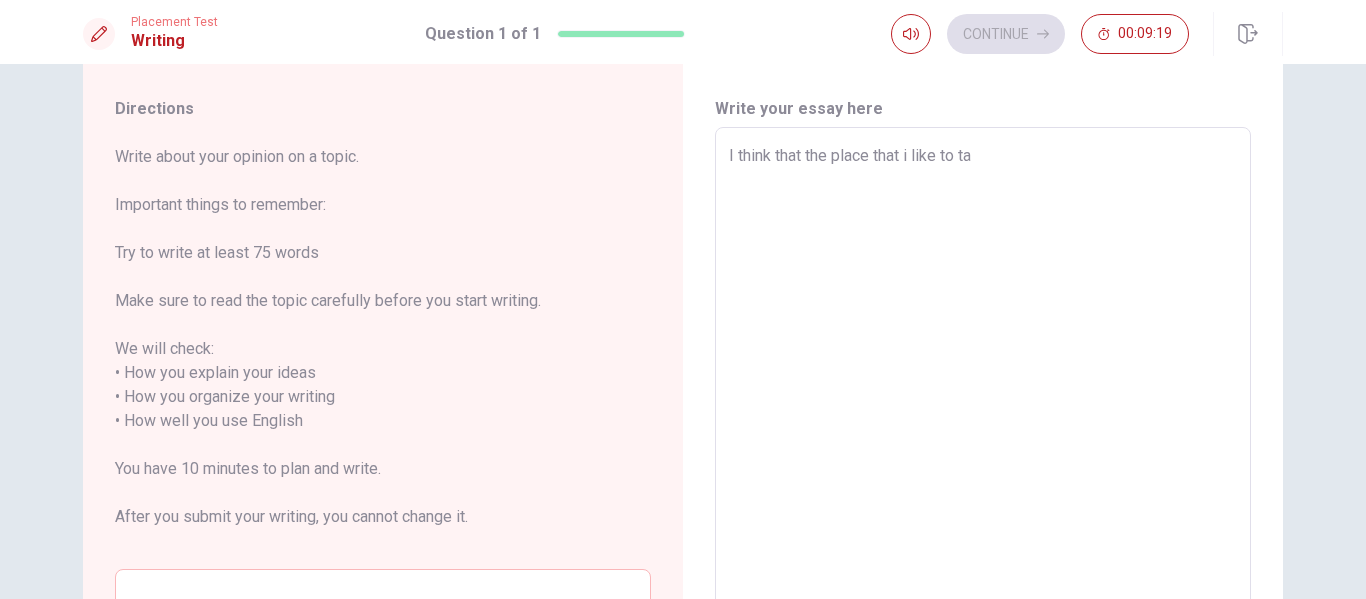 type on "x" 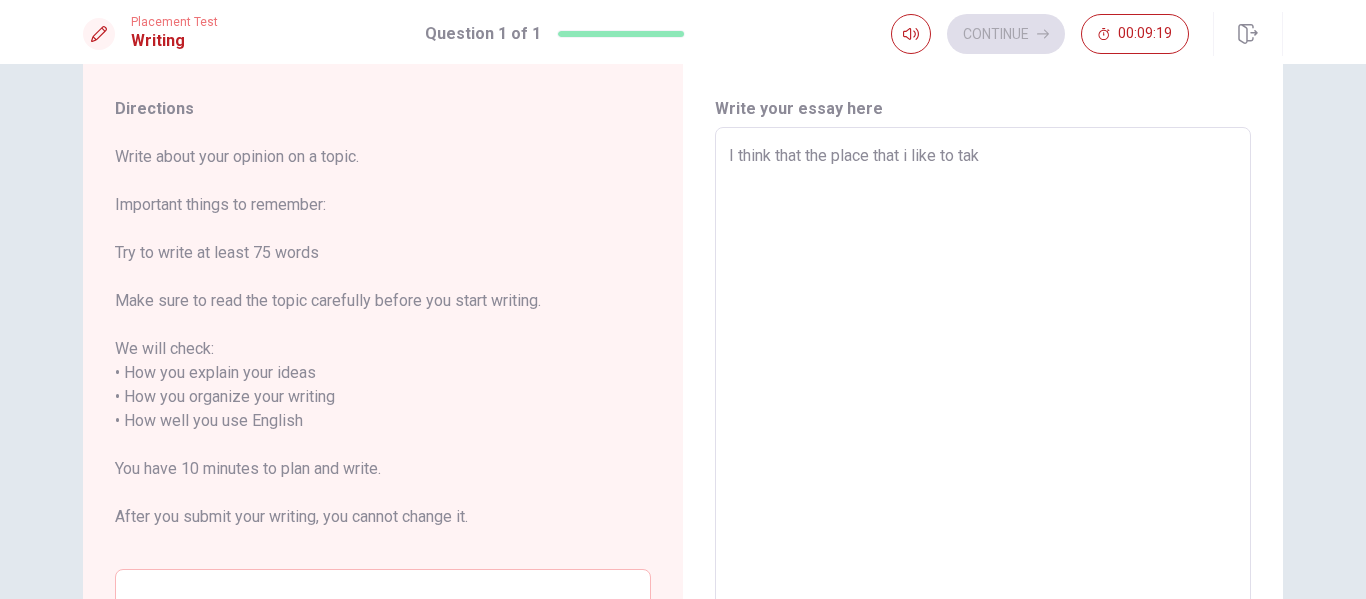 type on "x" 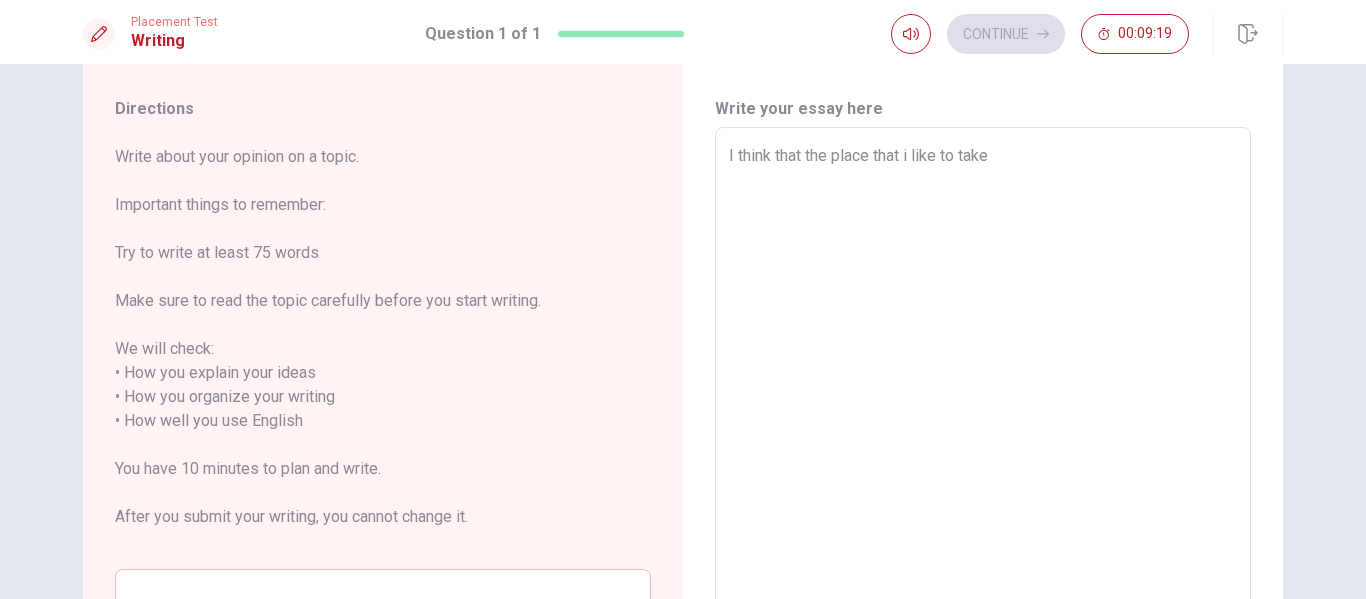 type on "x" 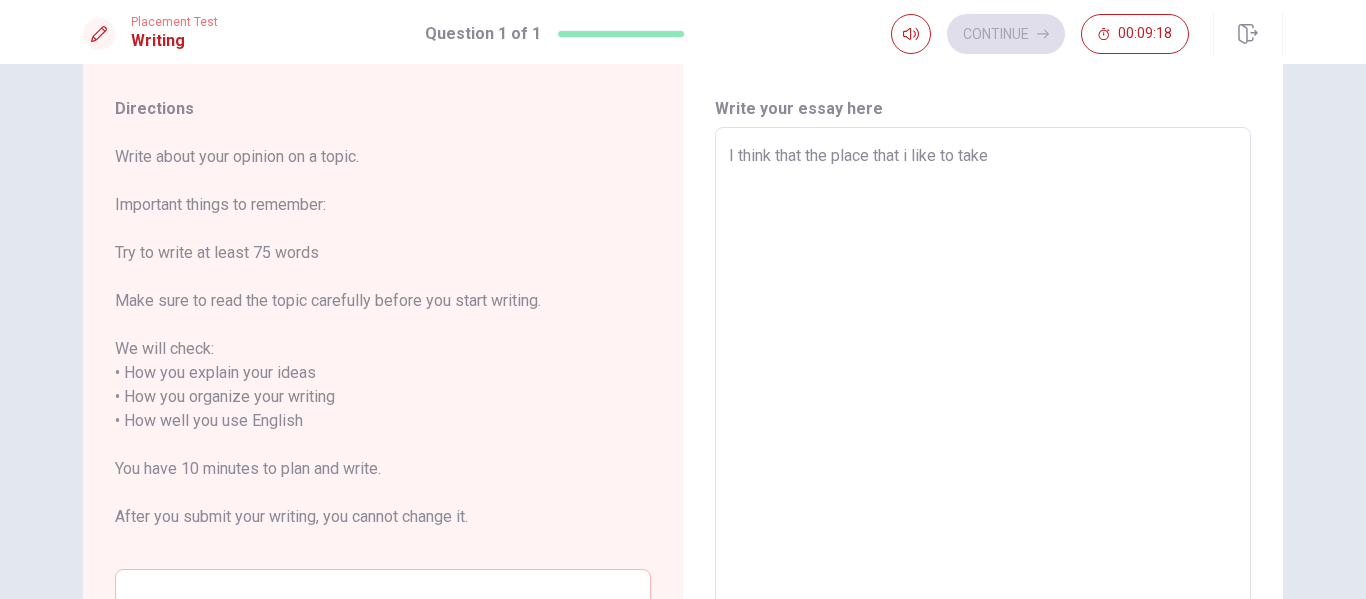 type on "I think that the place that i like to take i" 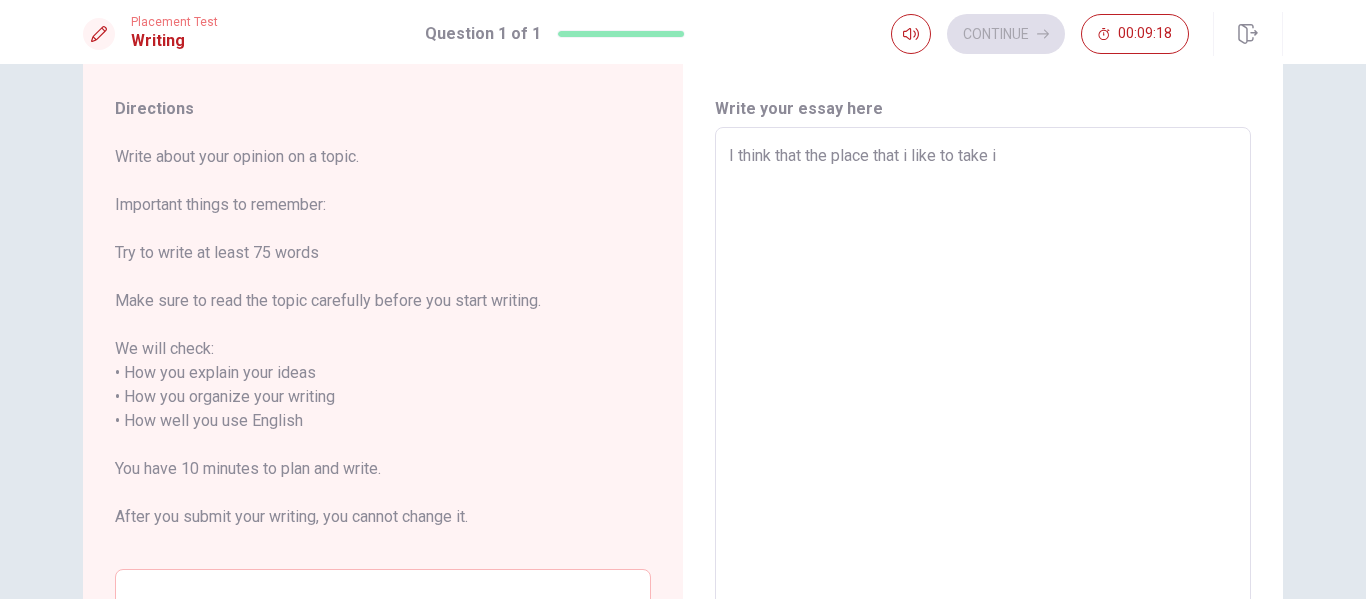 type on "x" 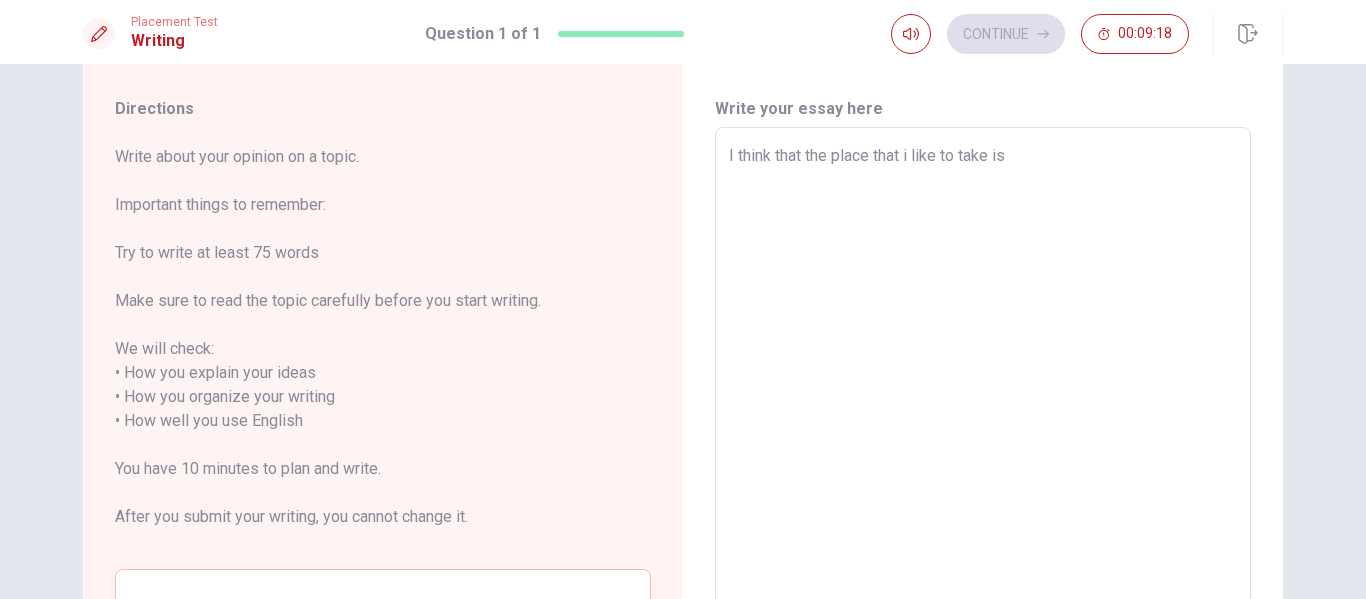 type on "x" 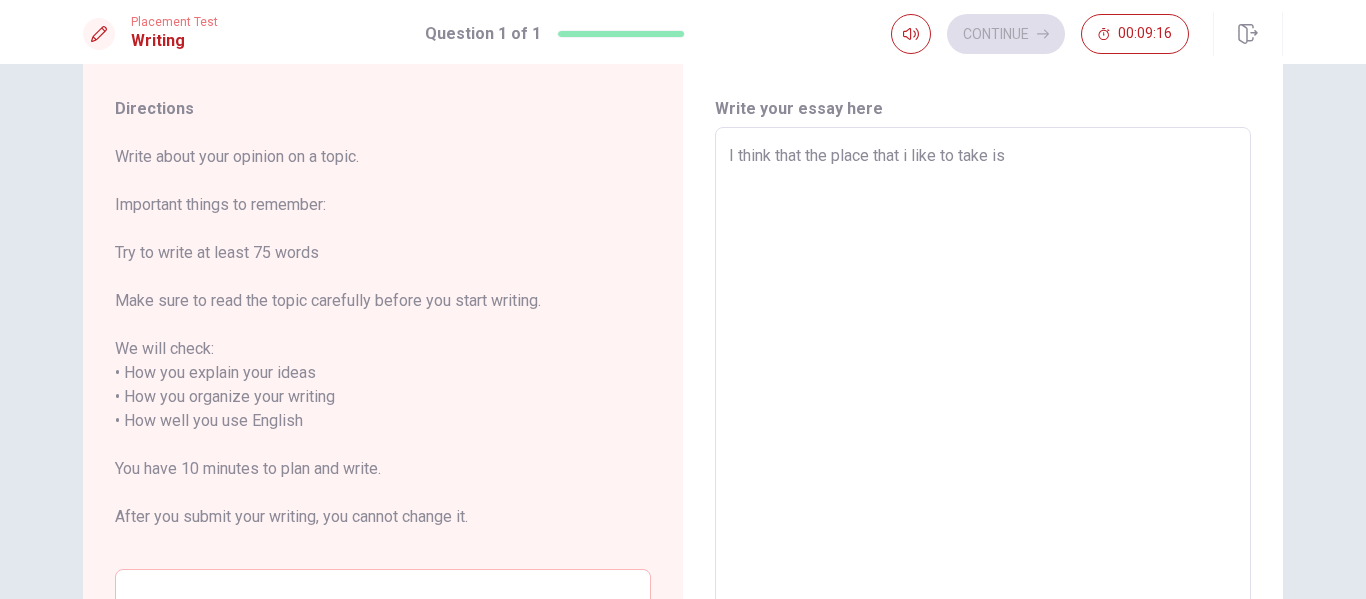 type on "x" 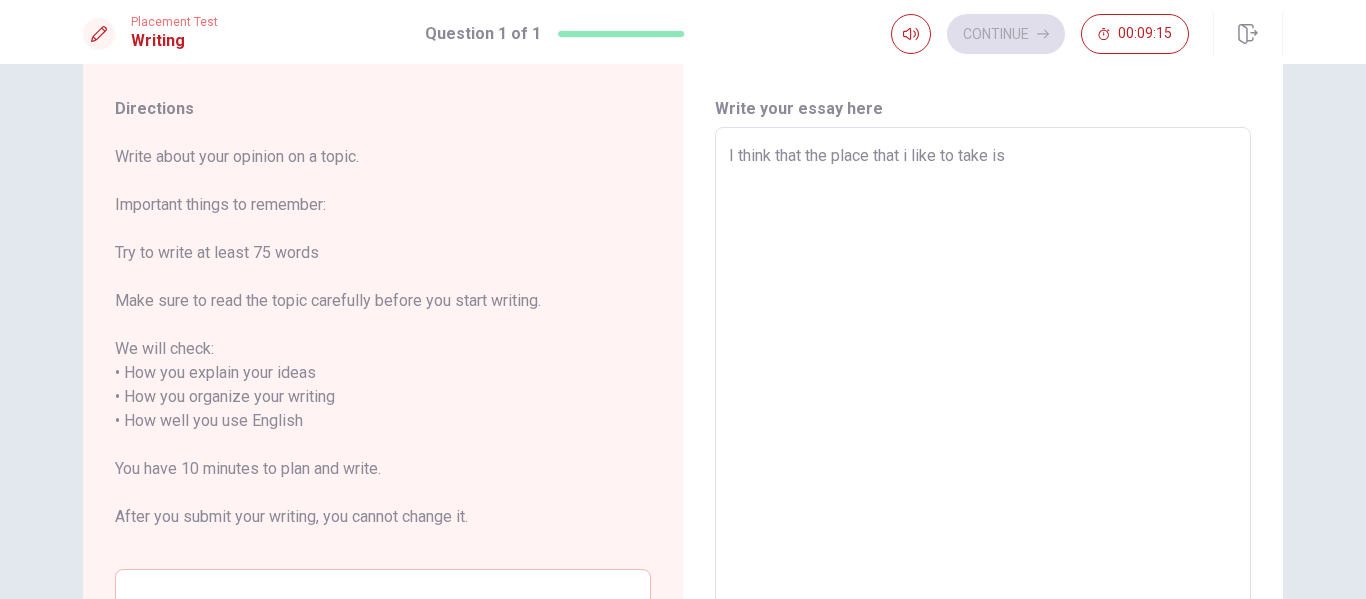 type on "I think that the place that i like to take is i" 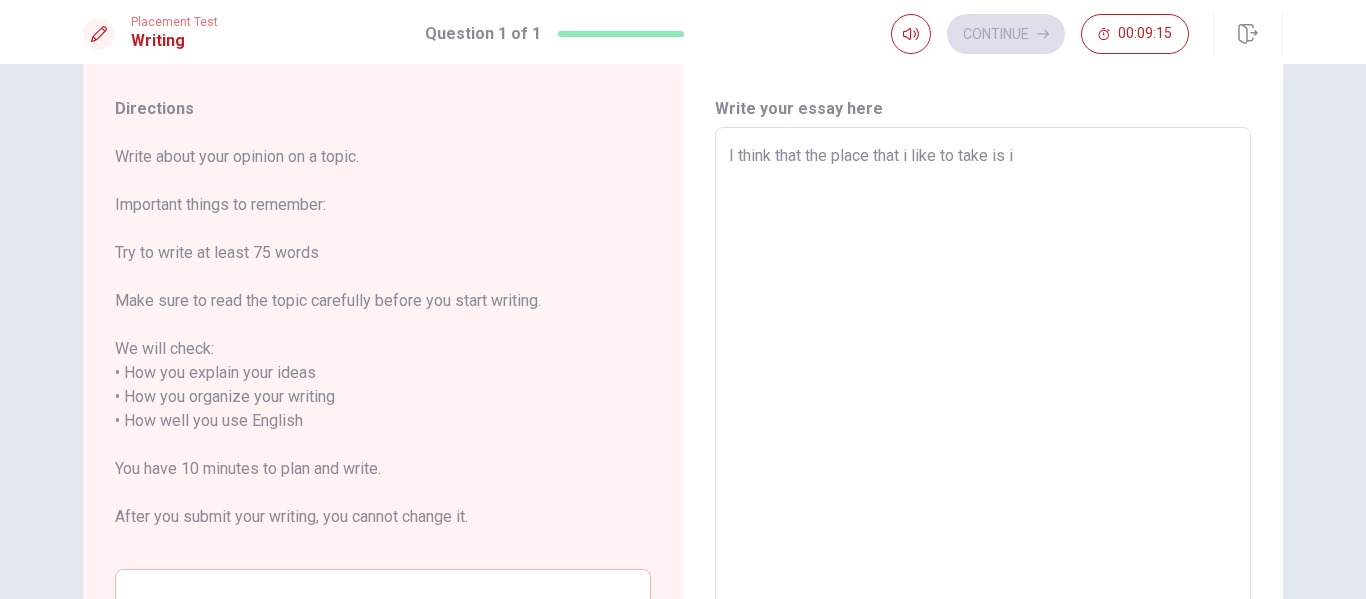type on "x" 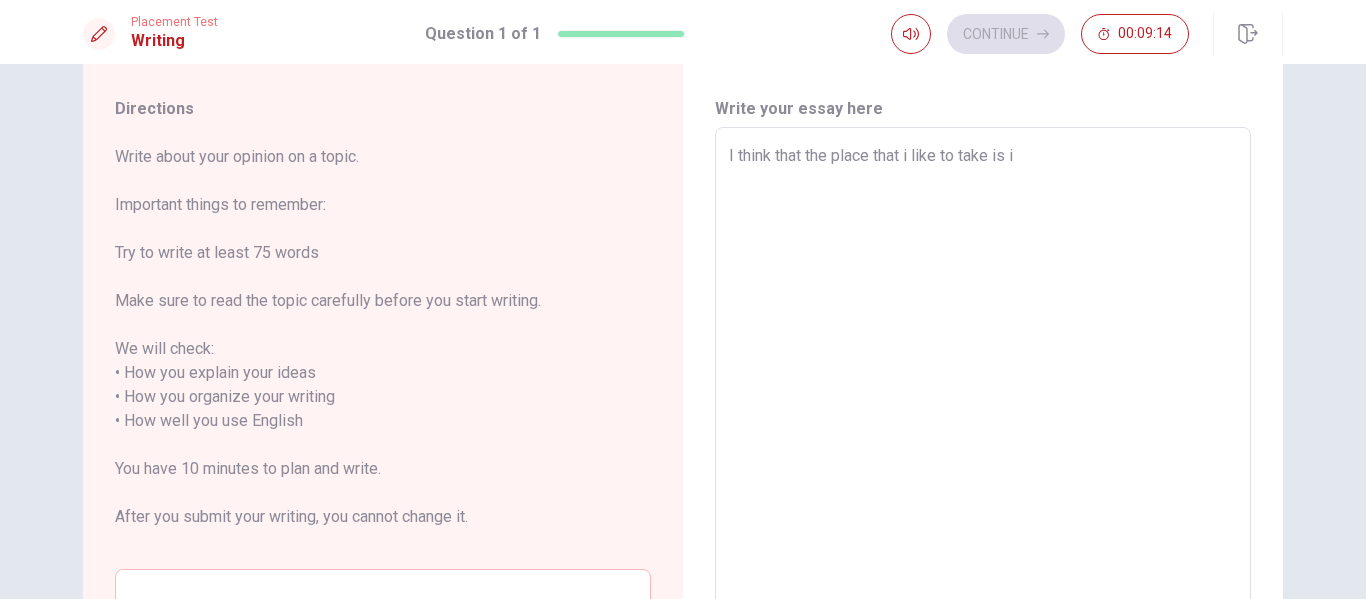 type on "I think that the place that i like to take is in" 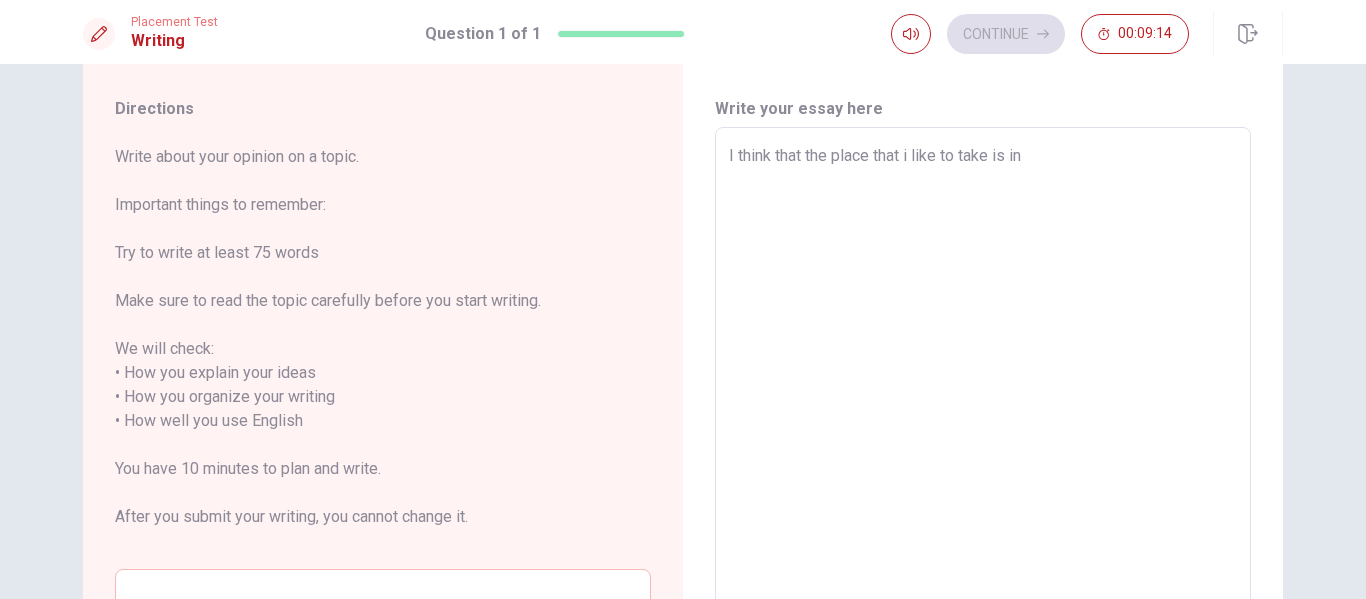 type on "x" 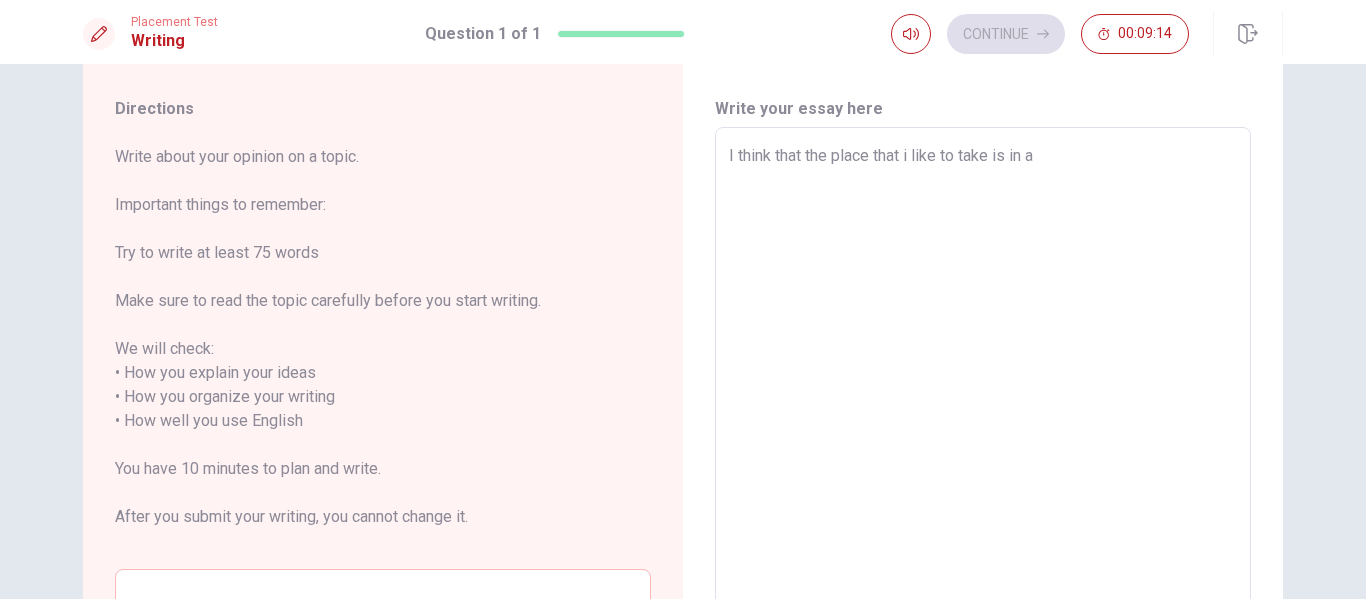 type on "x" 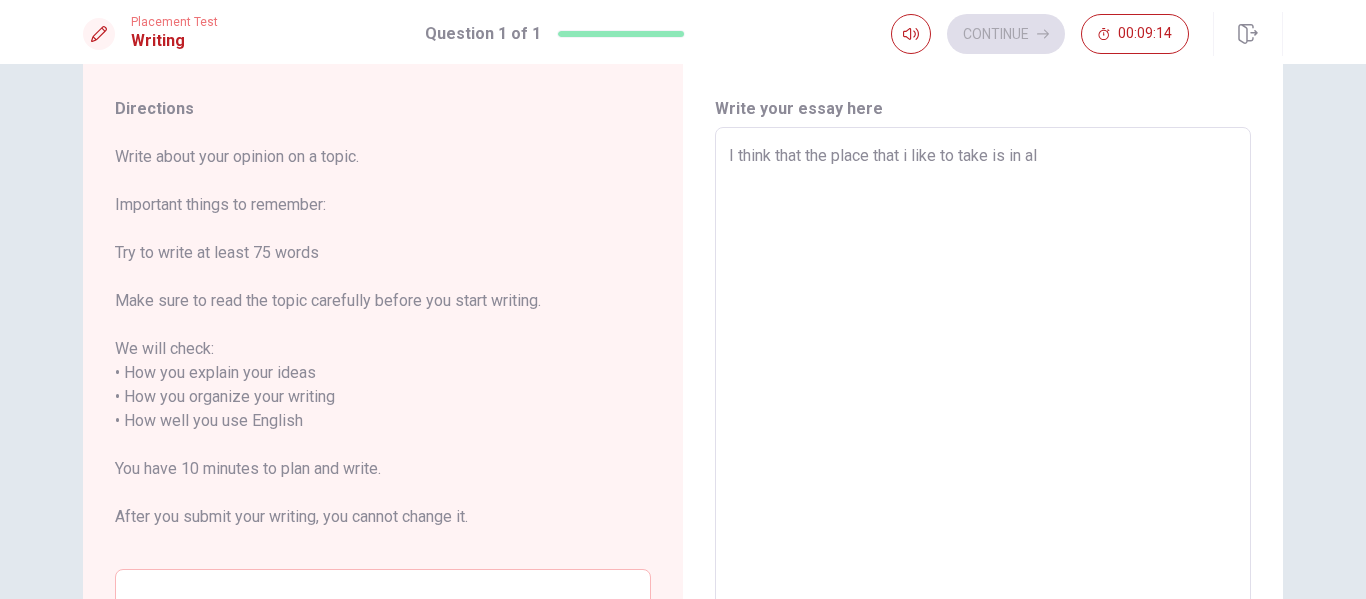 type on "x" 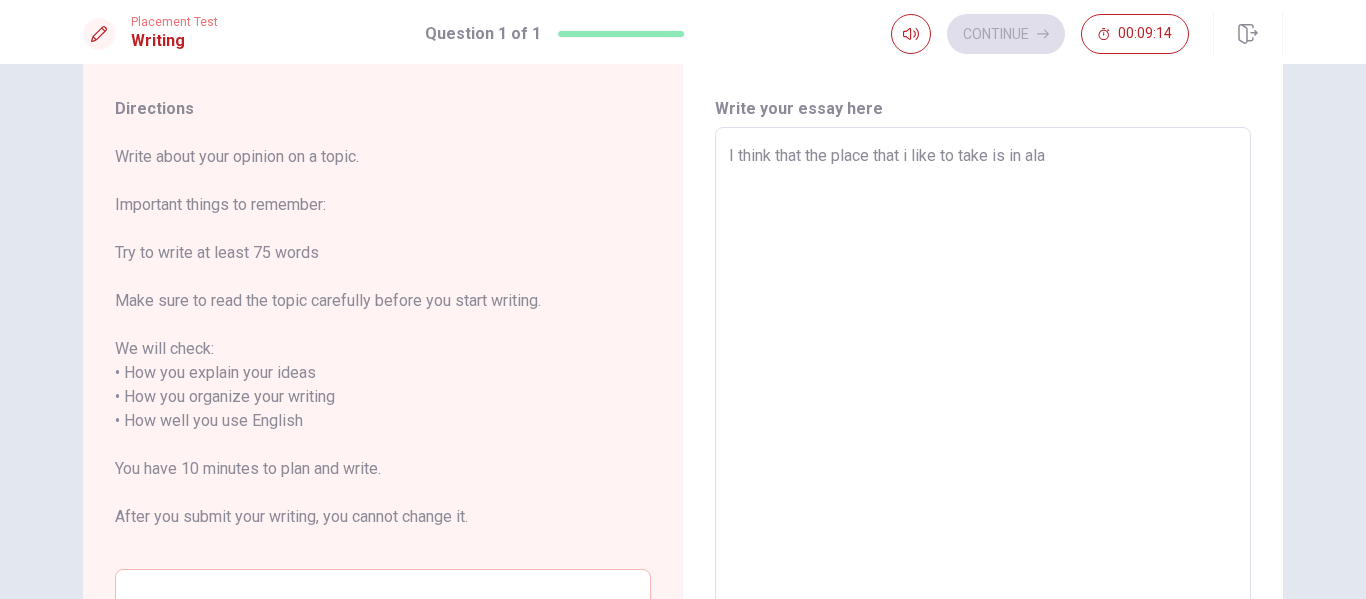 type on "x" 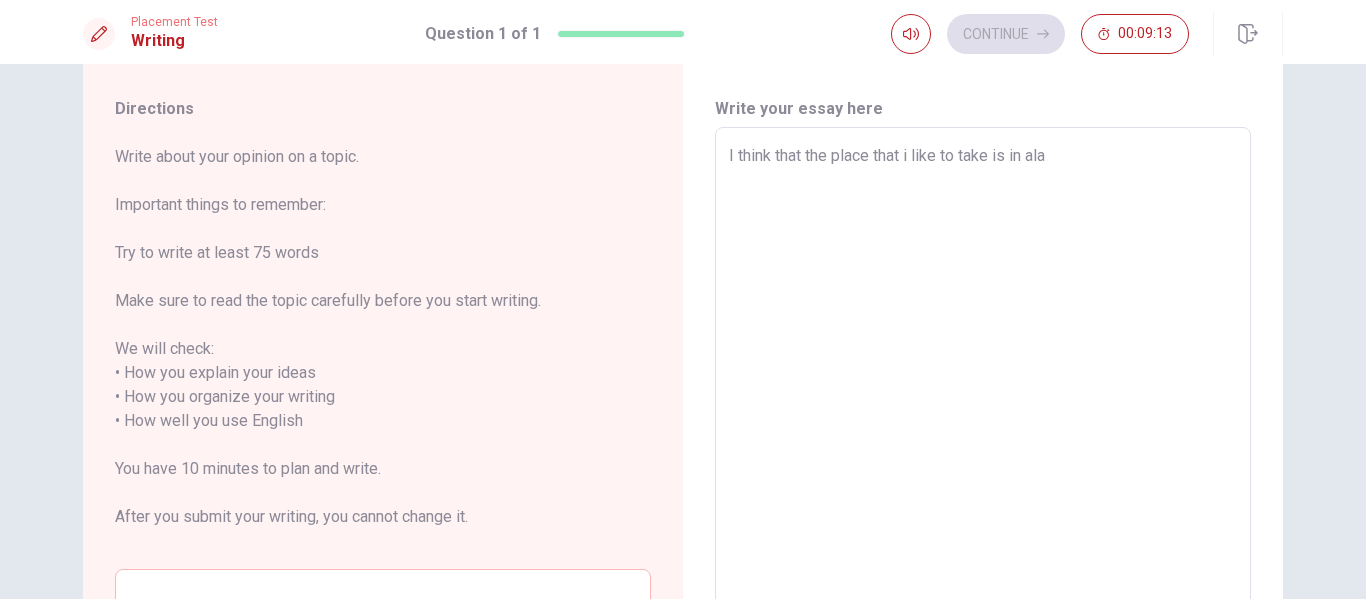 type on "I think that the place that i like to take is in alas" 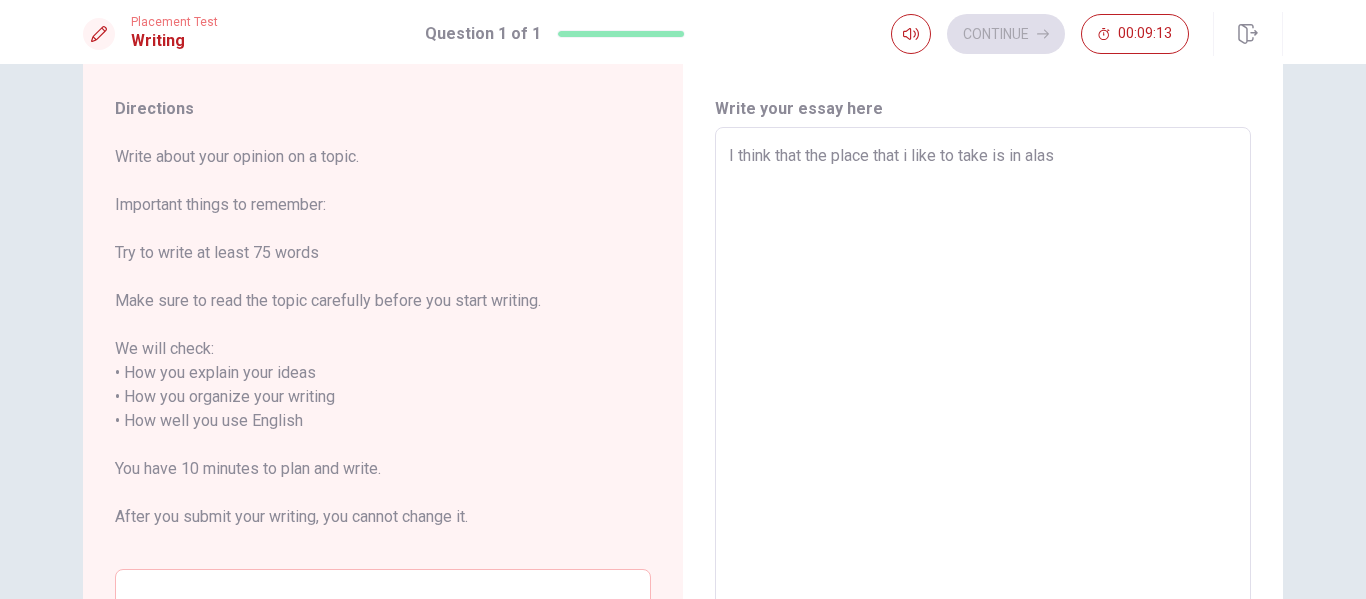 type on "x" 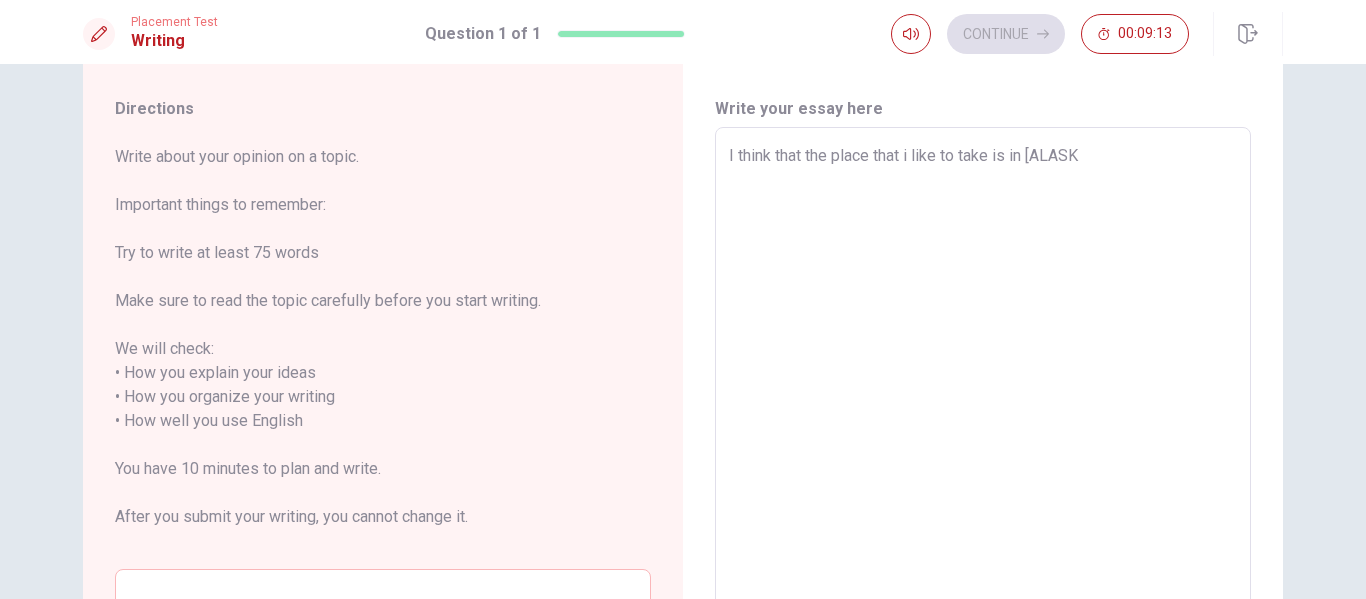 type on "x" 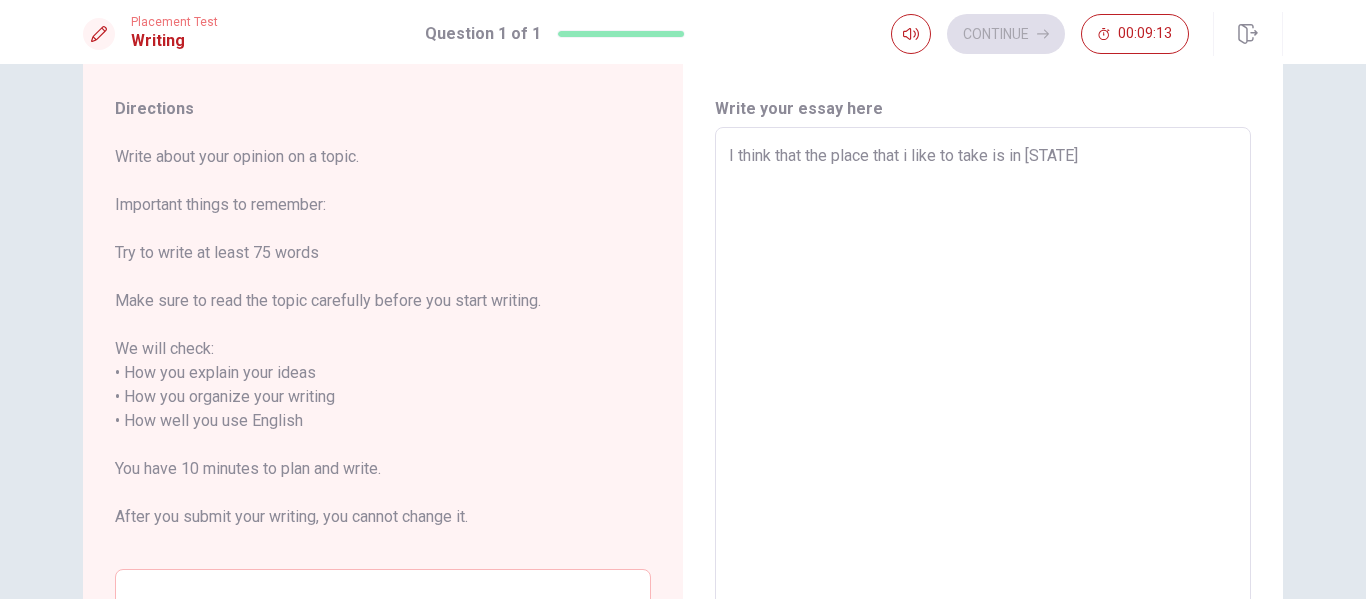 type on "x" 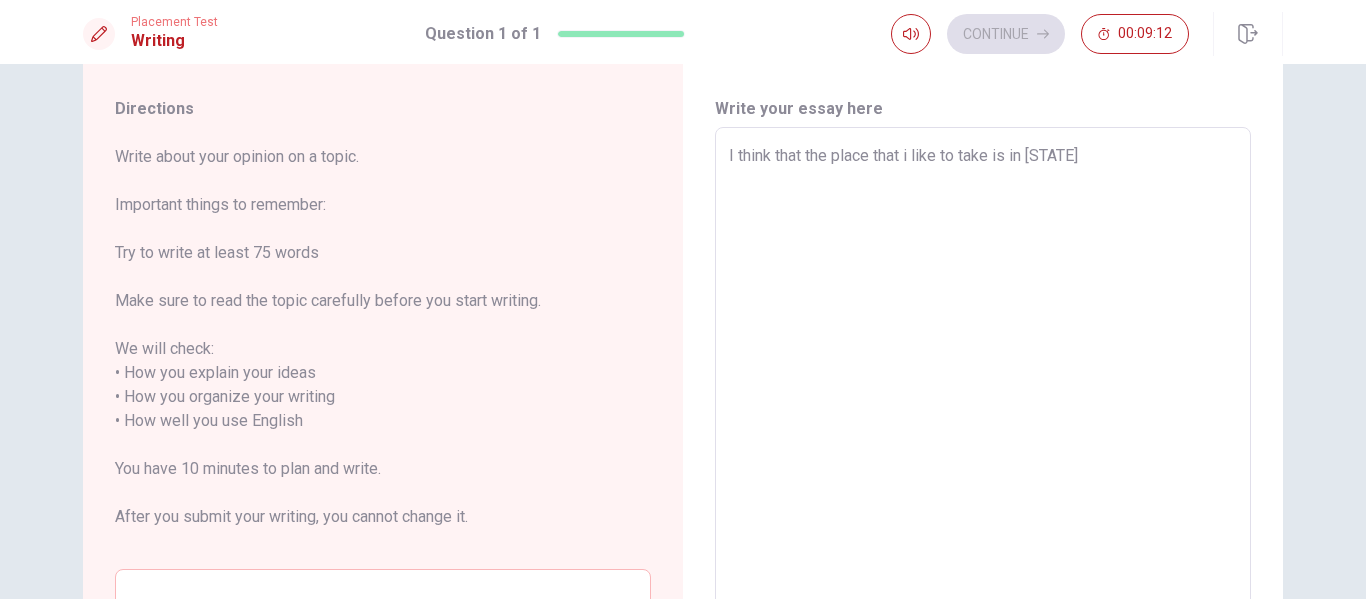 type on "I think that the place that i like to take is in [STATE]" 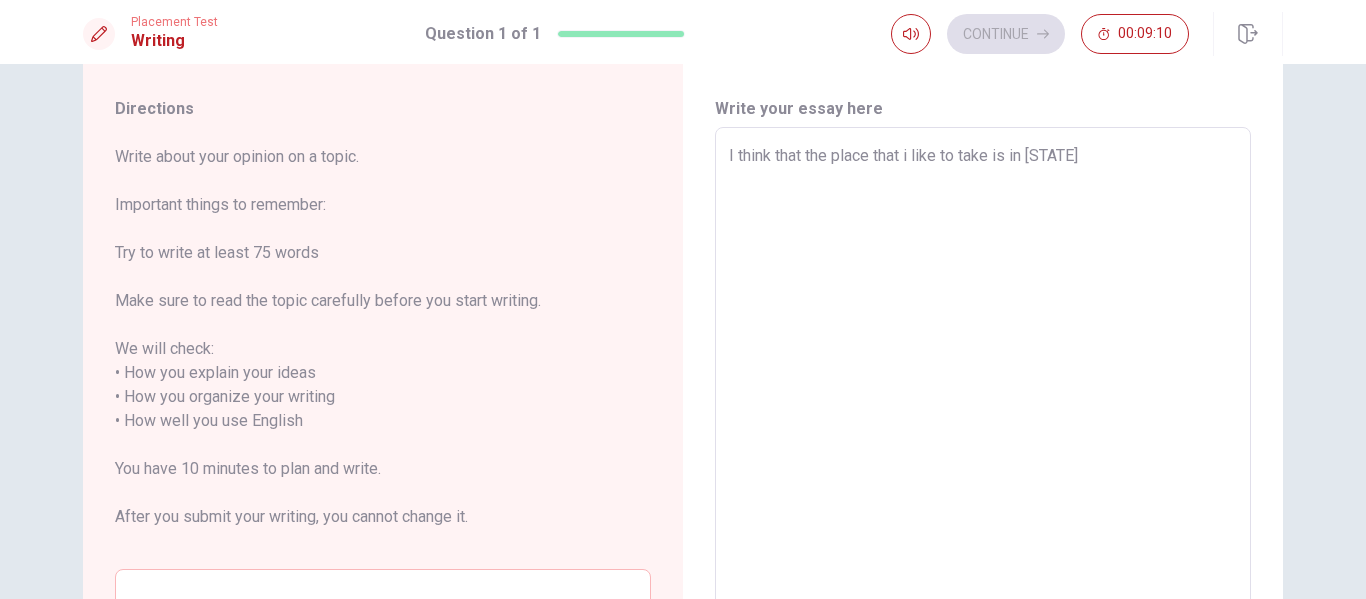 type on "x" 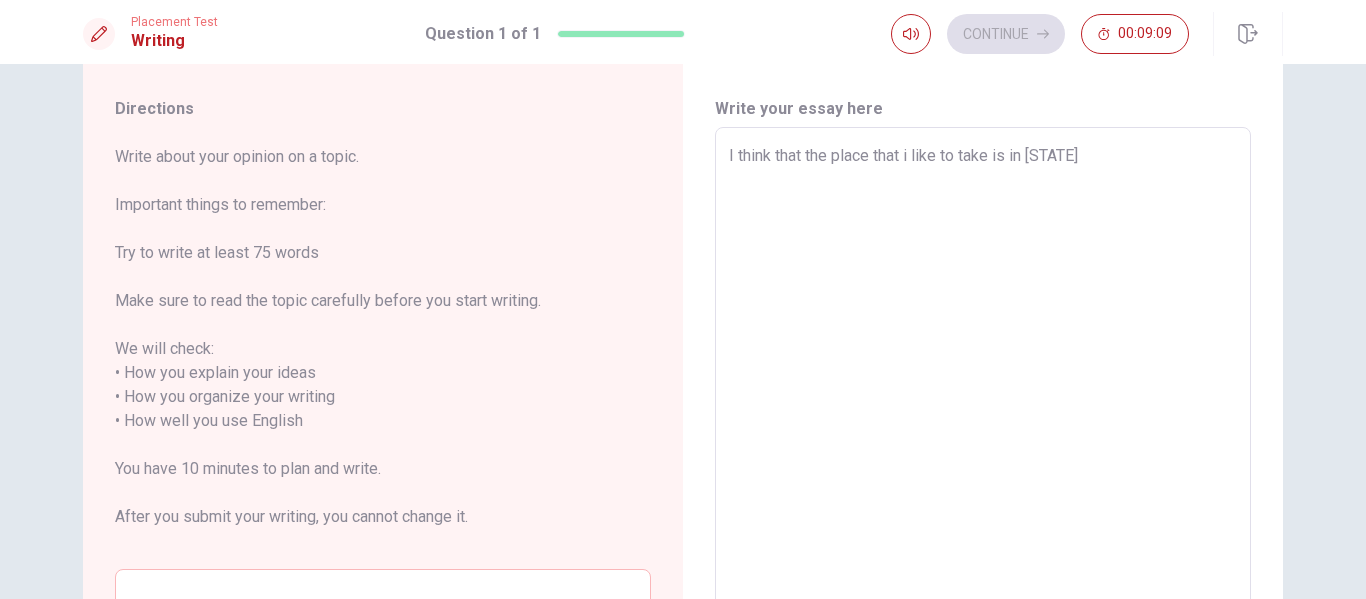 type on "I think that the place that i like to take is in [STATE] b" 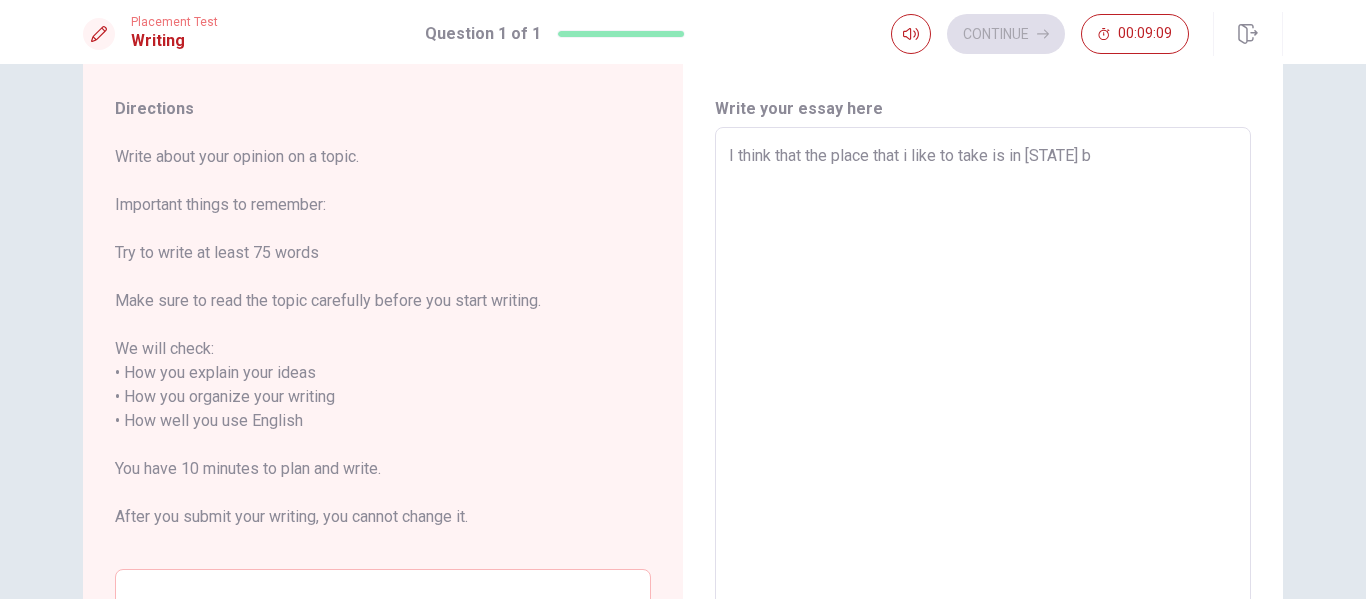type on "x" 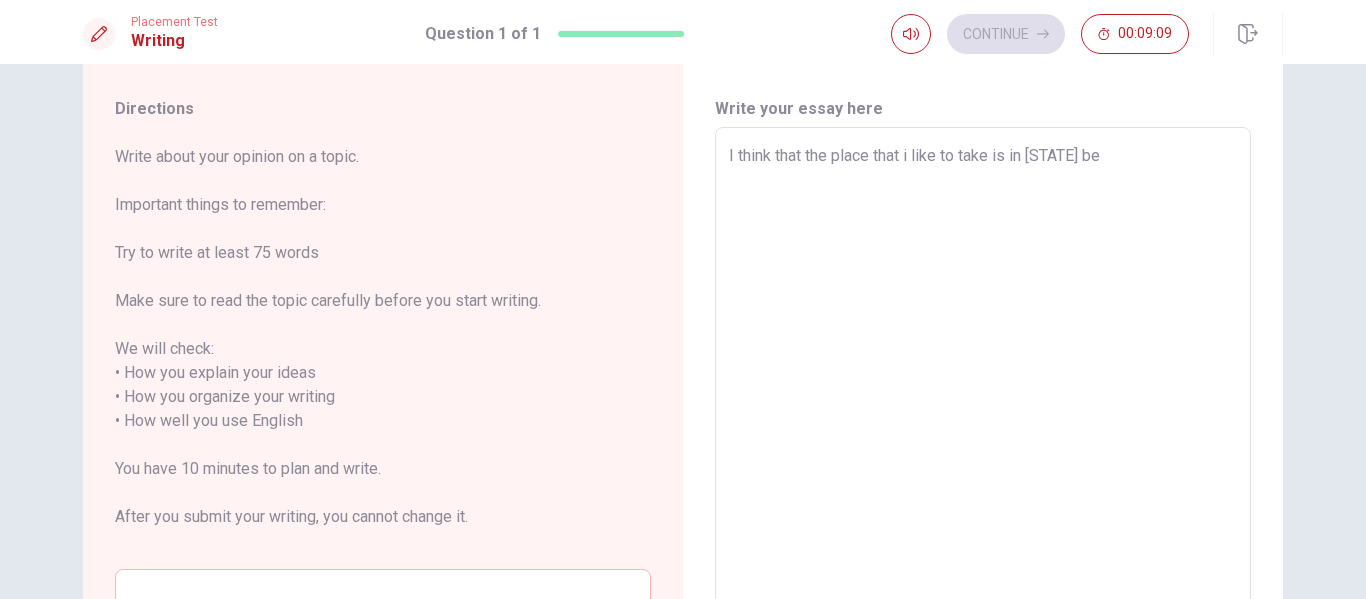 type on "x" 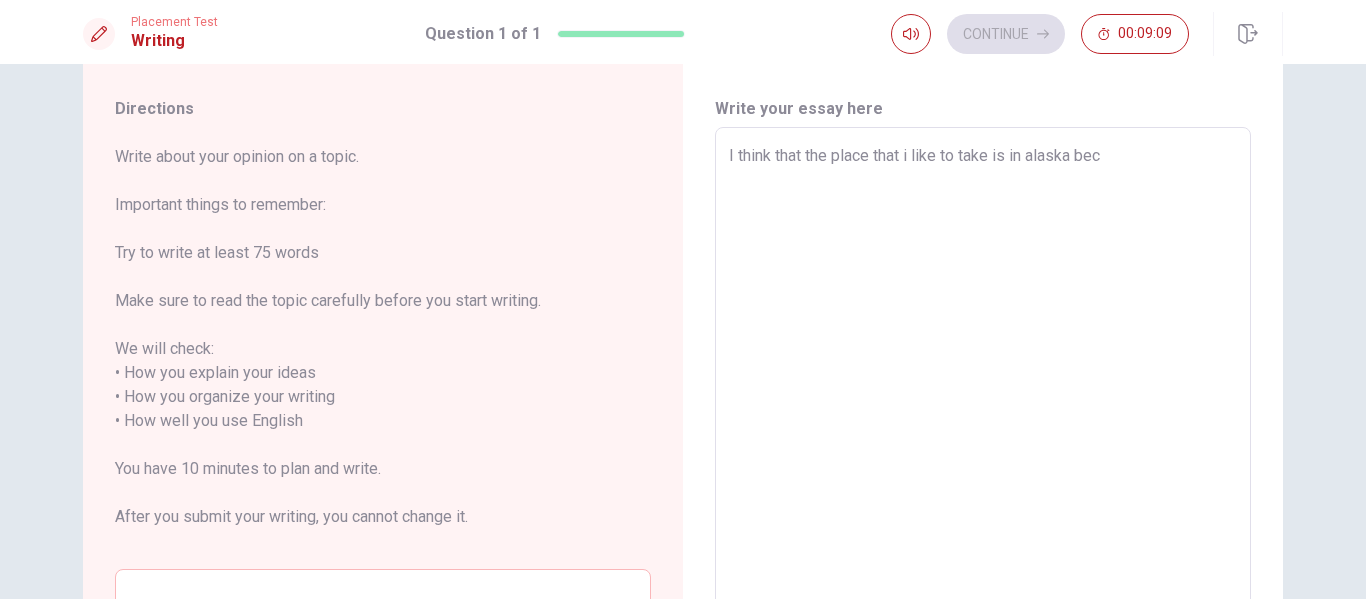 type on "x" 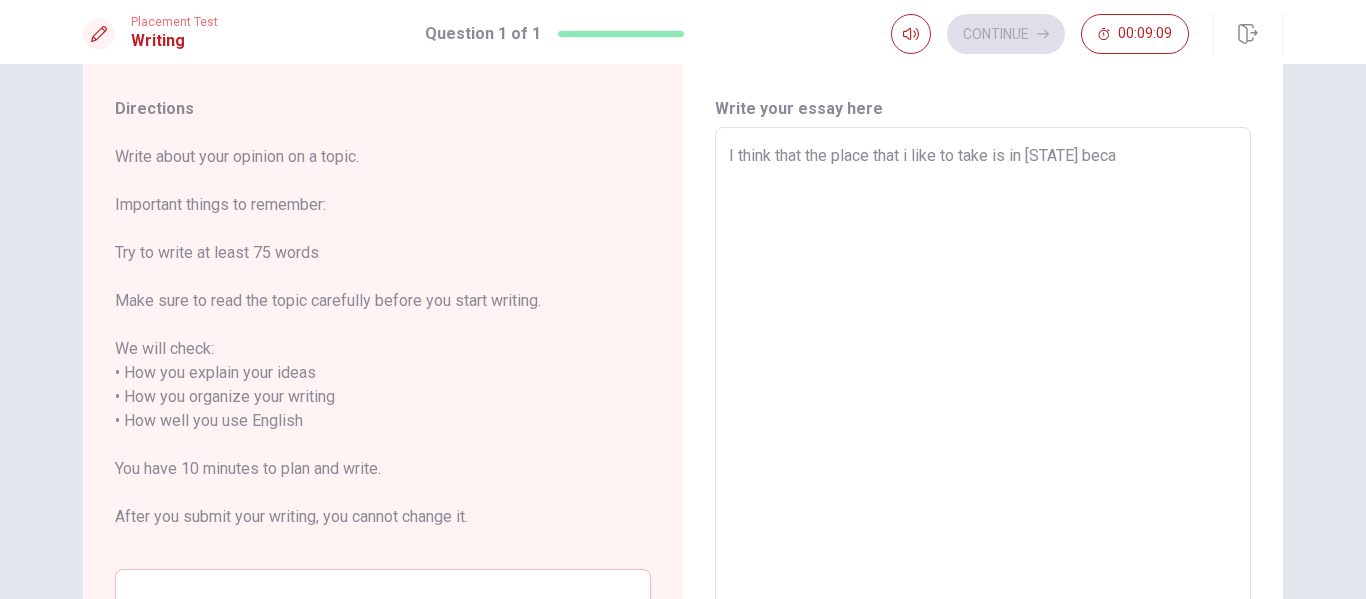 type on "x" 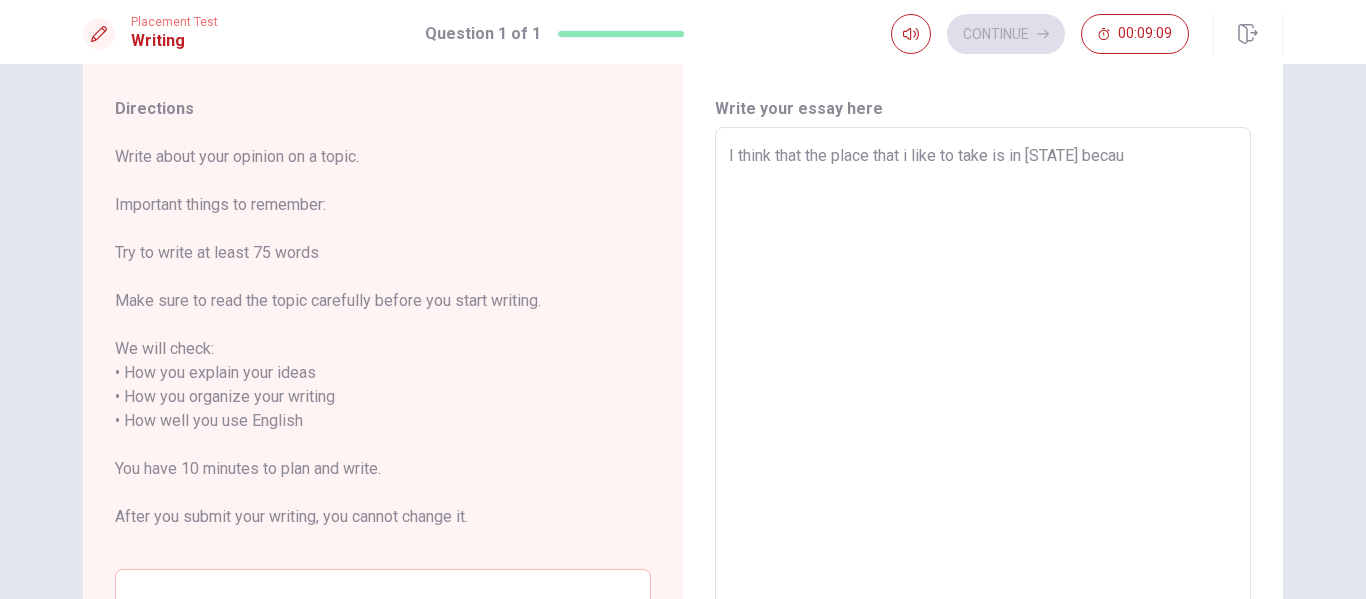 type on "x" 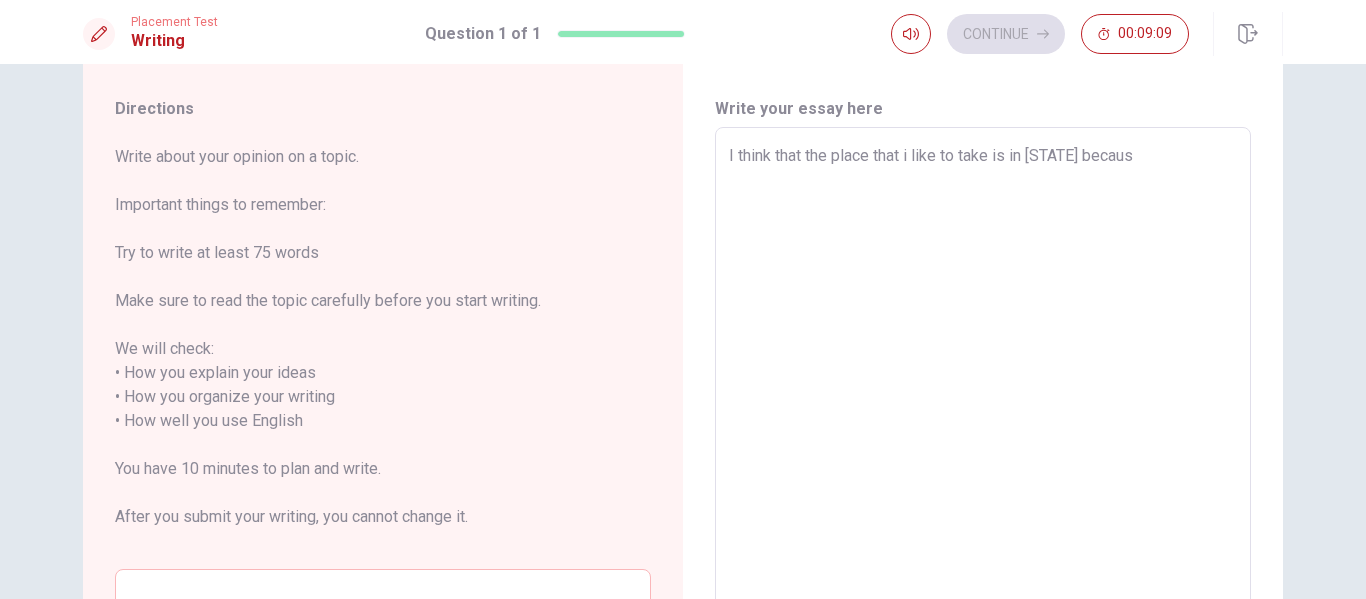 type on "x" 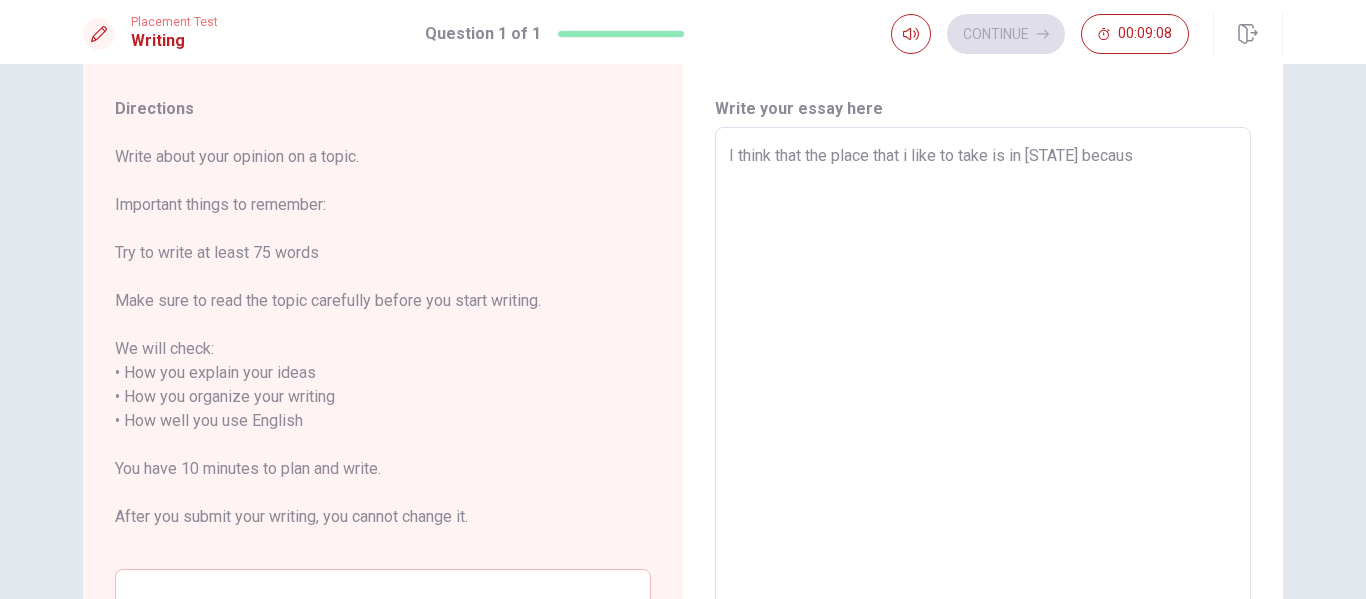 type on "I think that the place that i like to take is in [STATE] because" 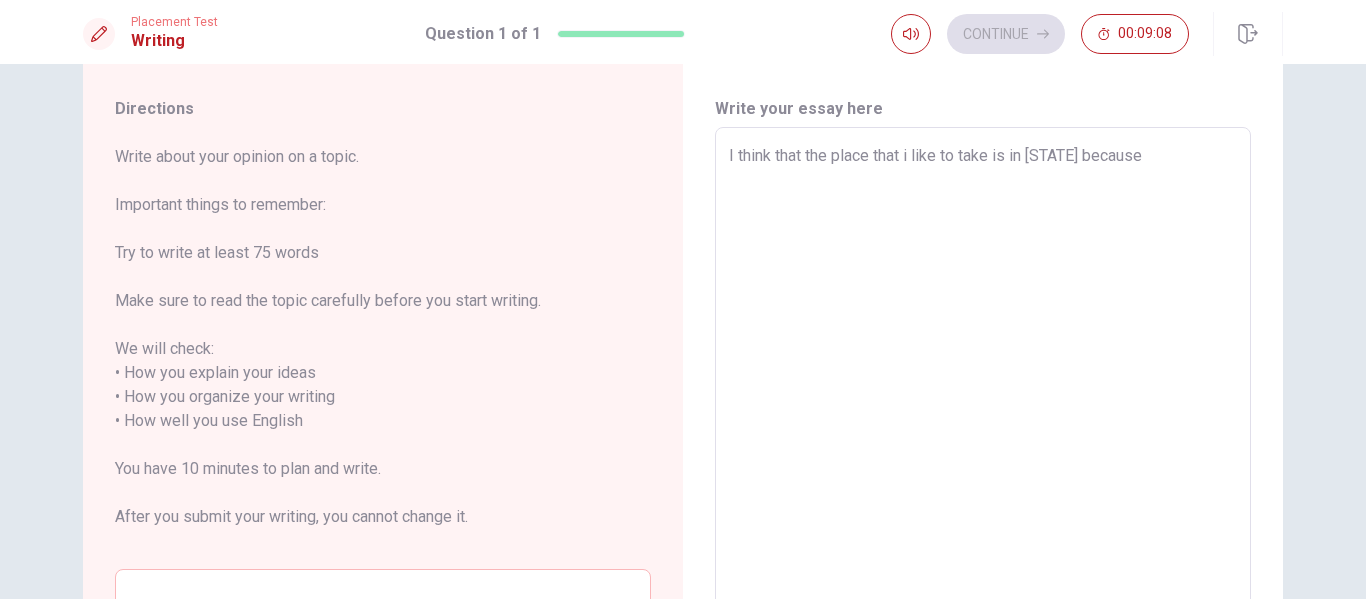 type on "x" 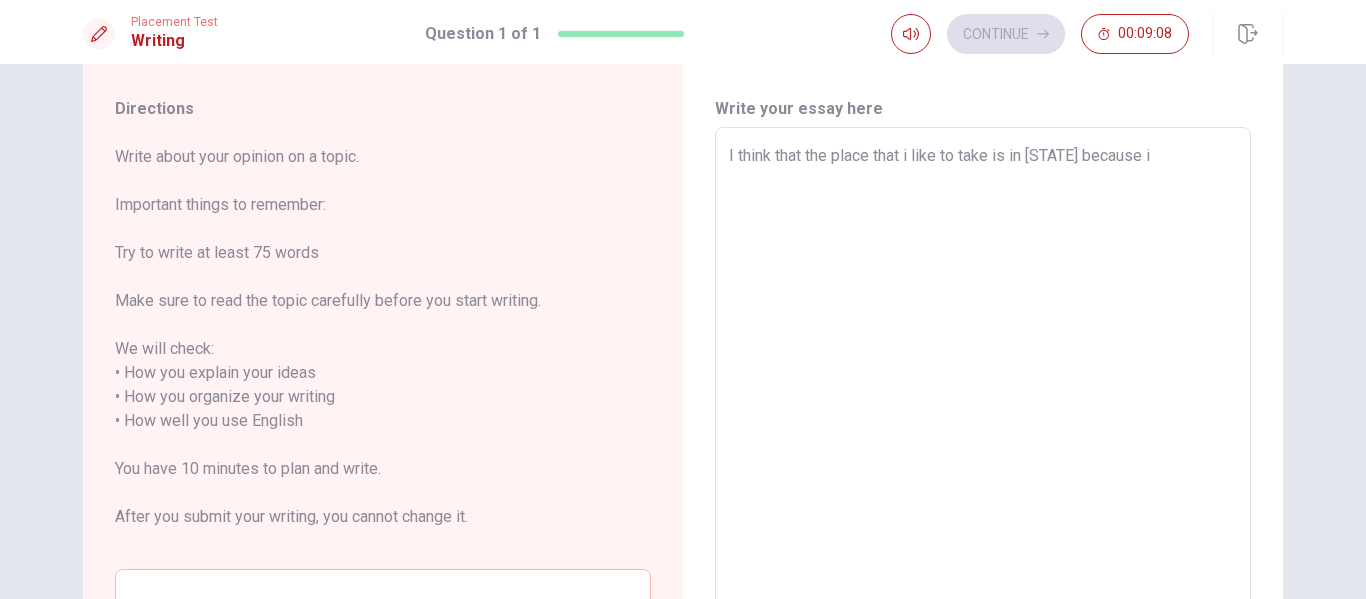 type on "x" 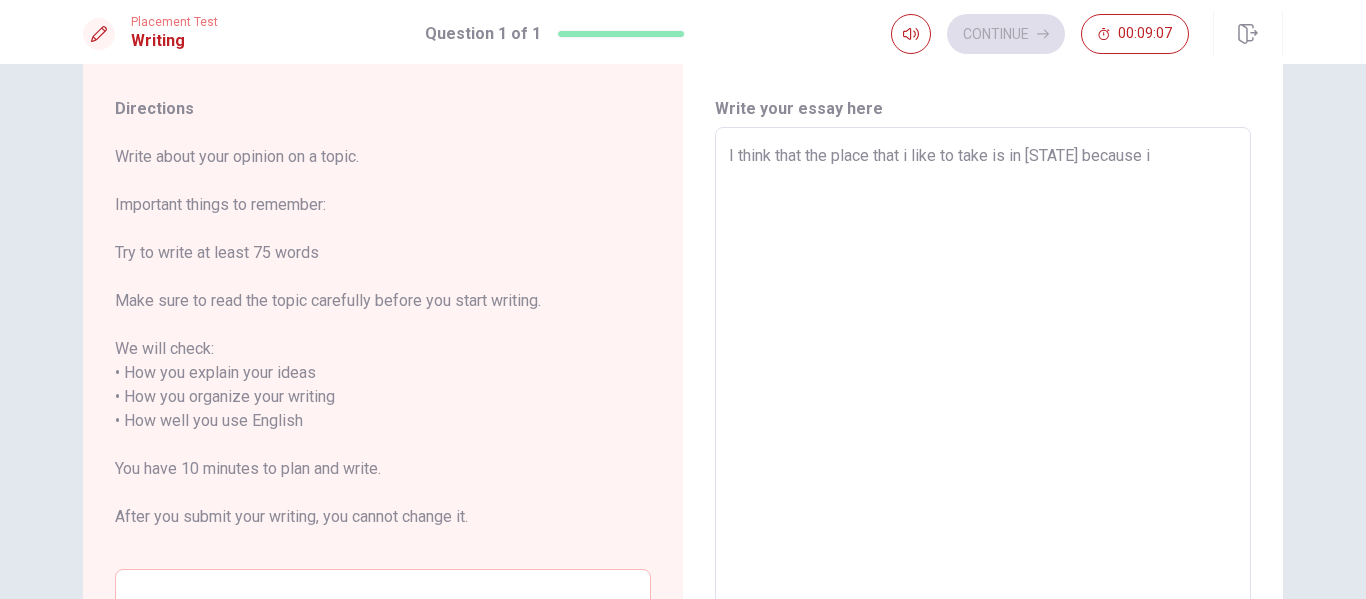 type on "I think that the place that i like to take is in [STATE] because i" 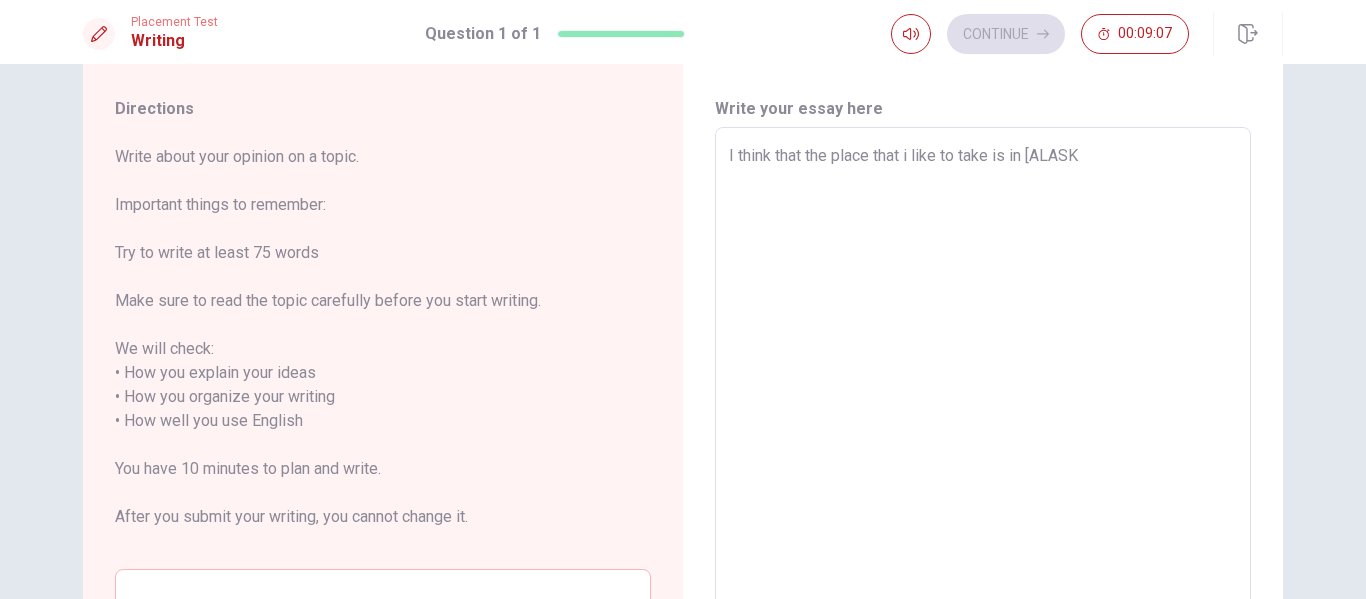 type on "x" 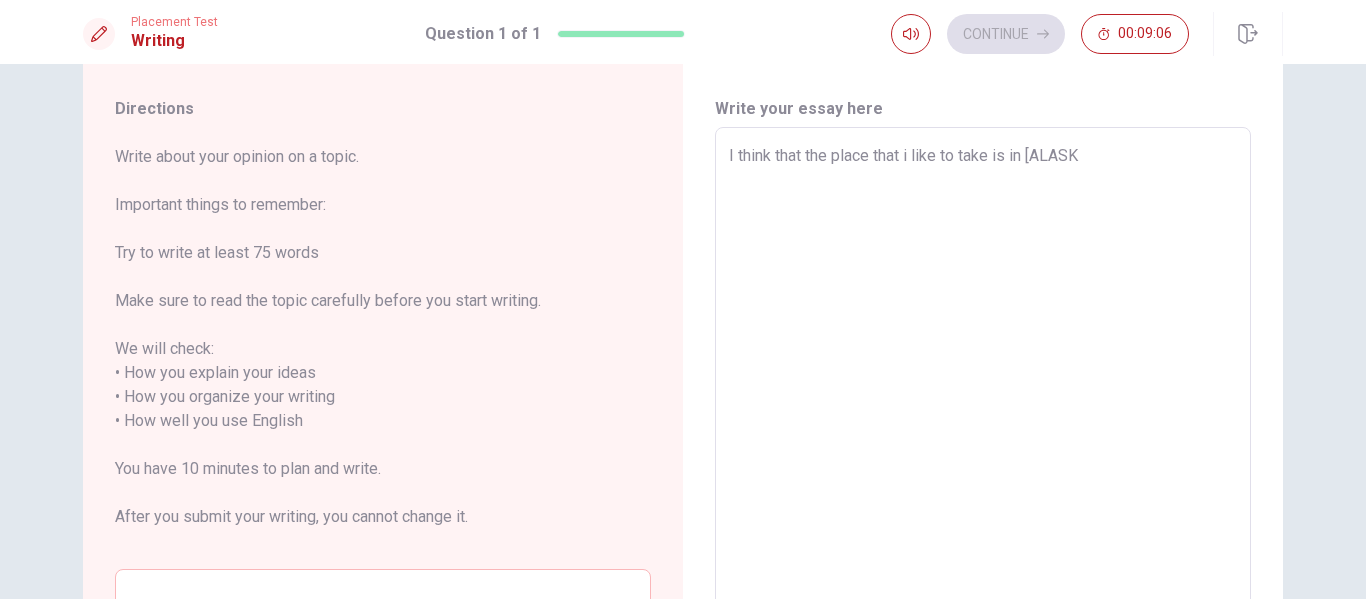type on "I think that the place that i like to take is in [ALASK" 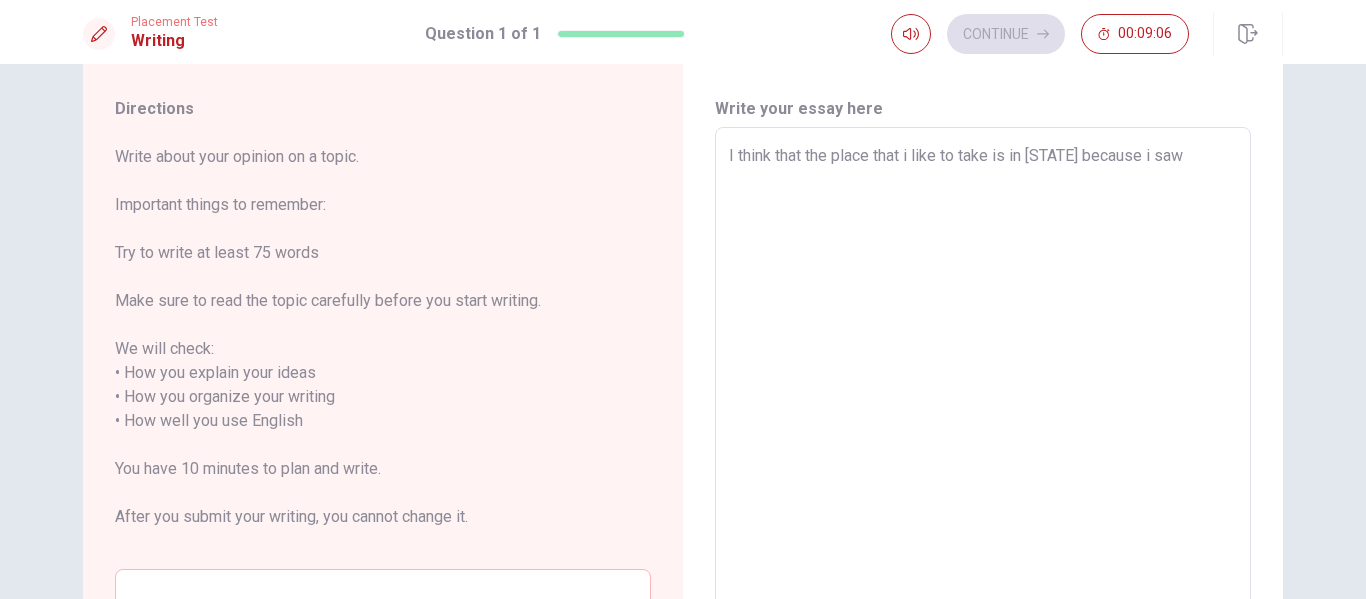 type on "x" 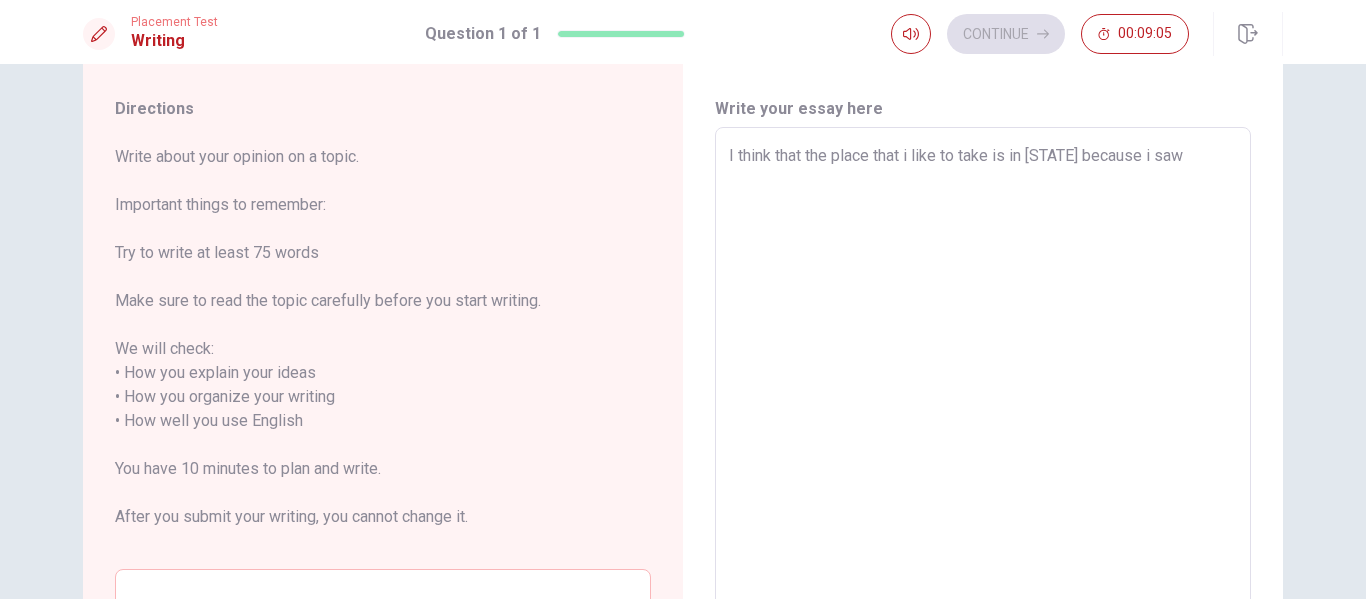 type on "x" 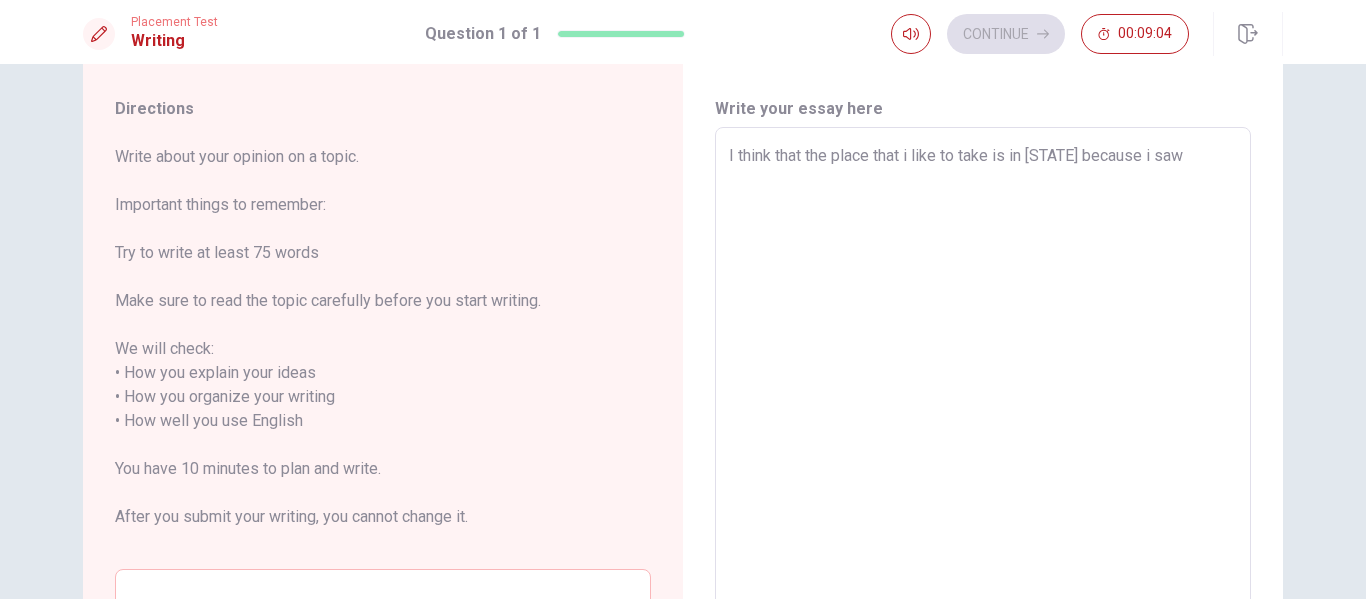 type on "I think that the place that i like to take is in [STATE] because i saw i" 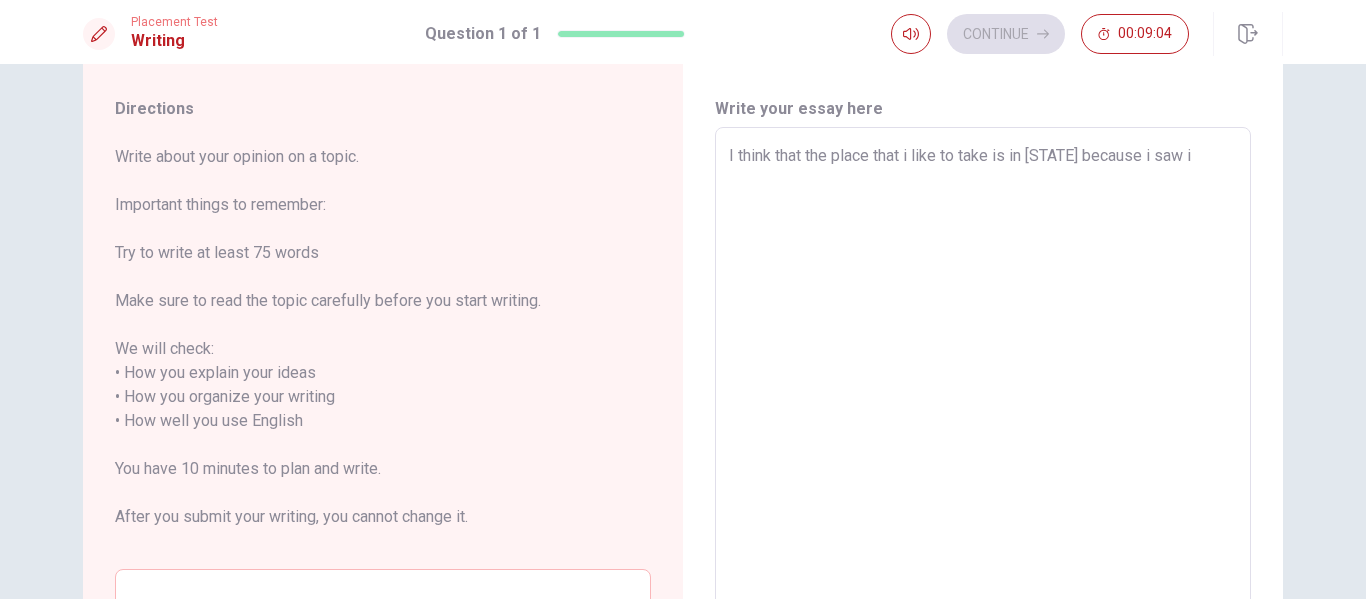 type on "x" 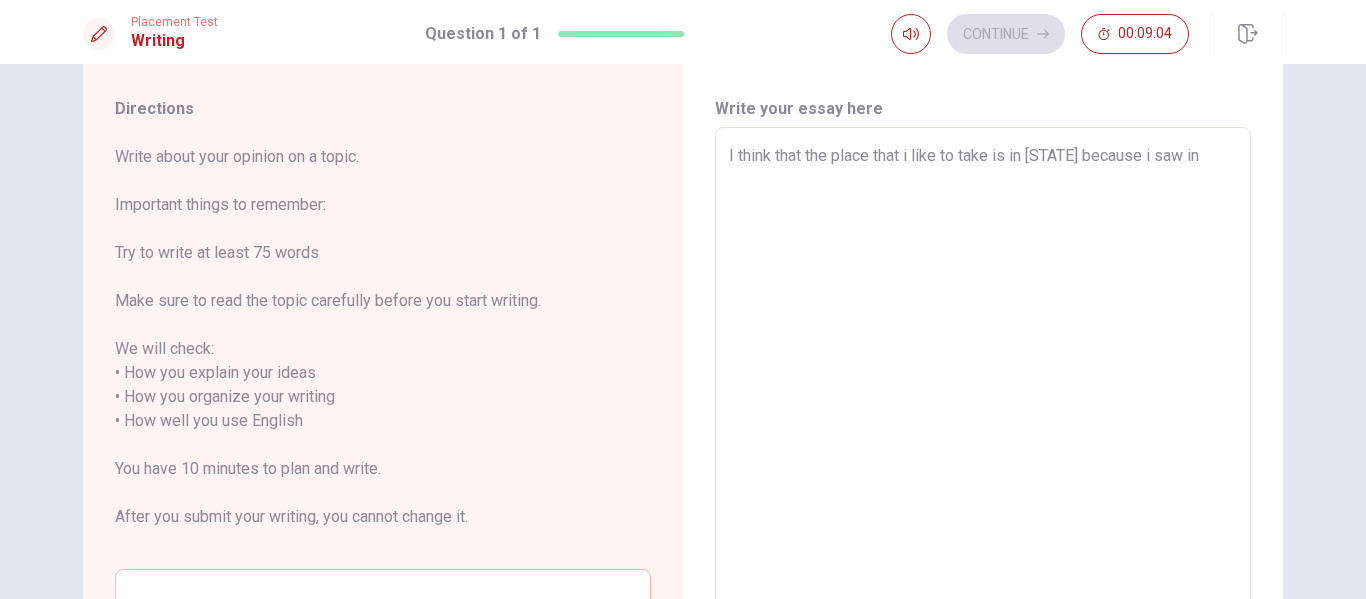 type on "x" 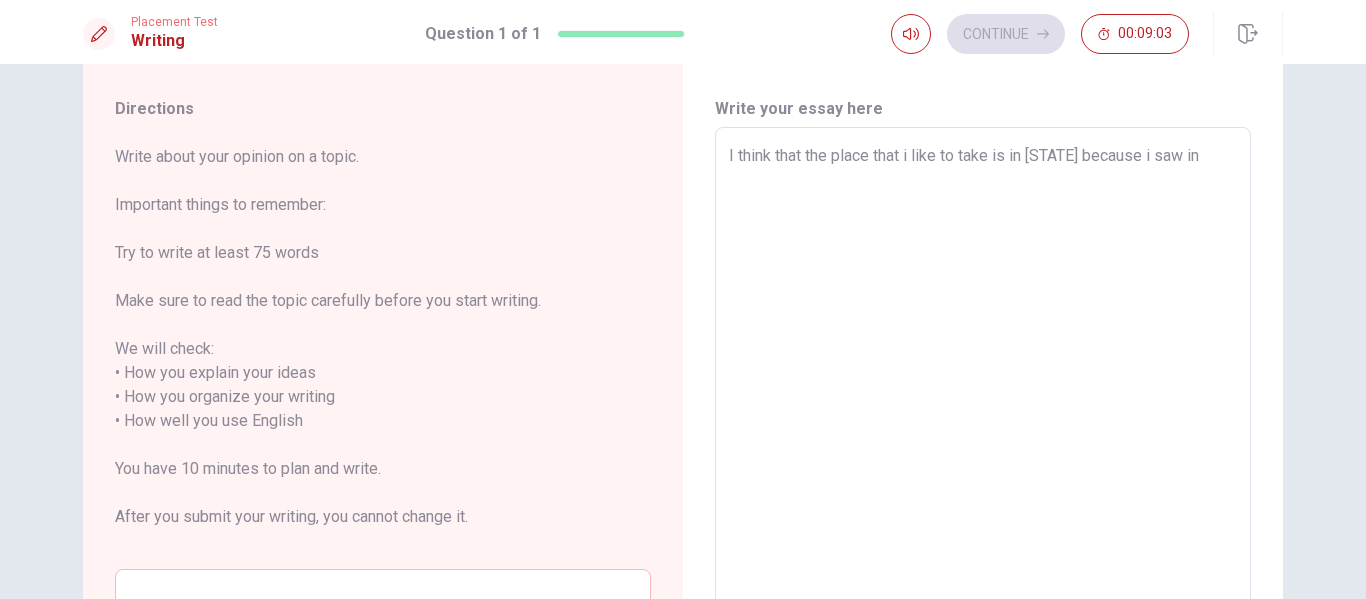 type on "I think that the place that i like to take is in [STATE] because i saw in s" 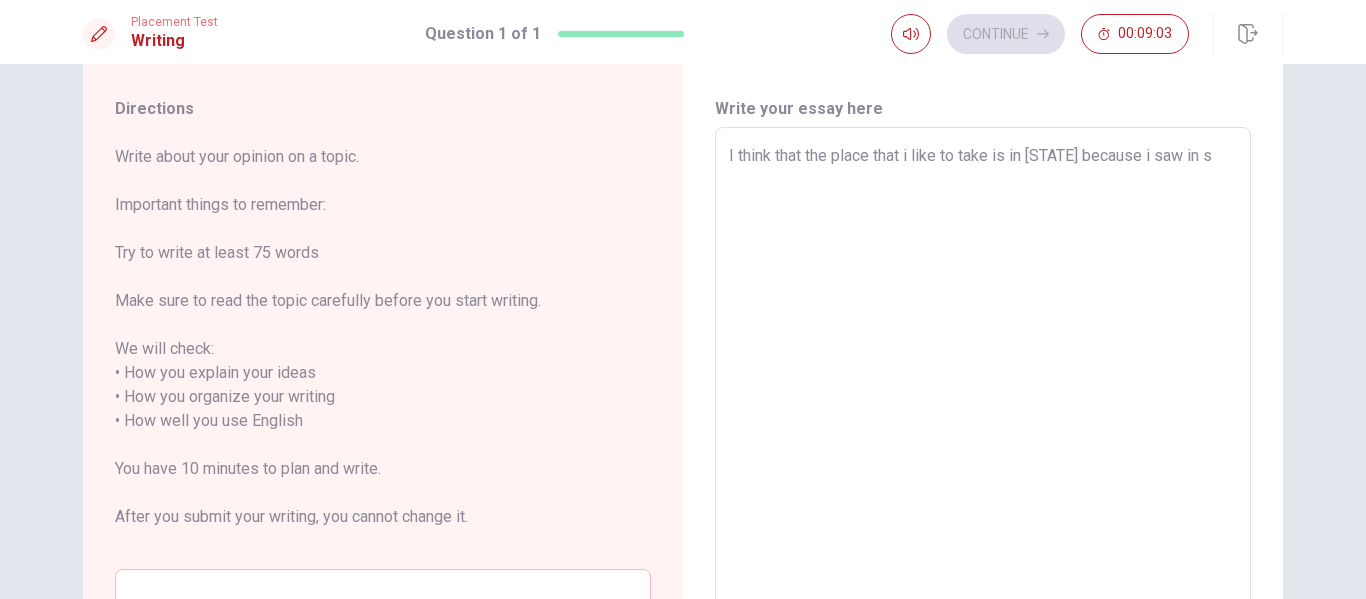 type on "x" 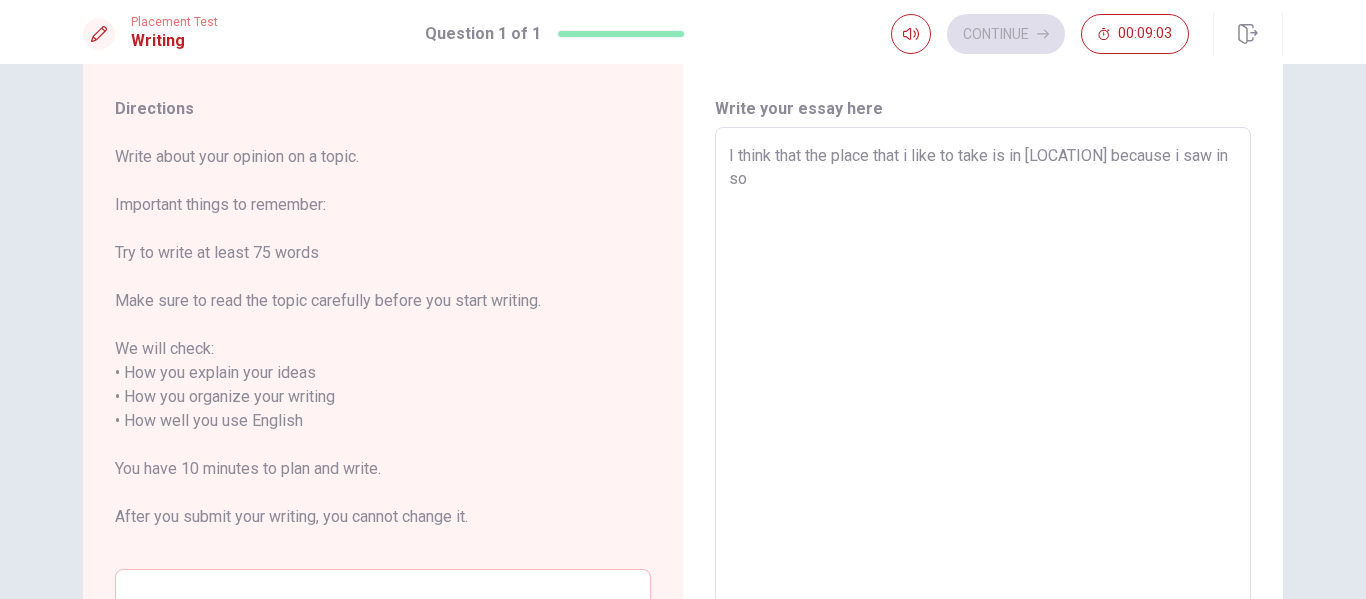 type on "x" 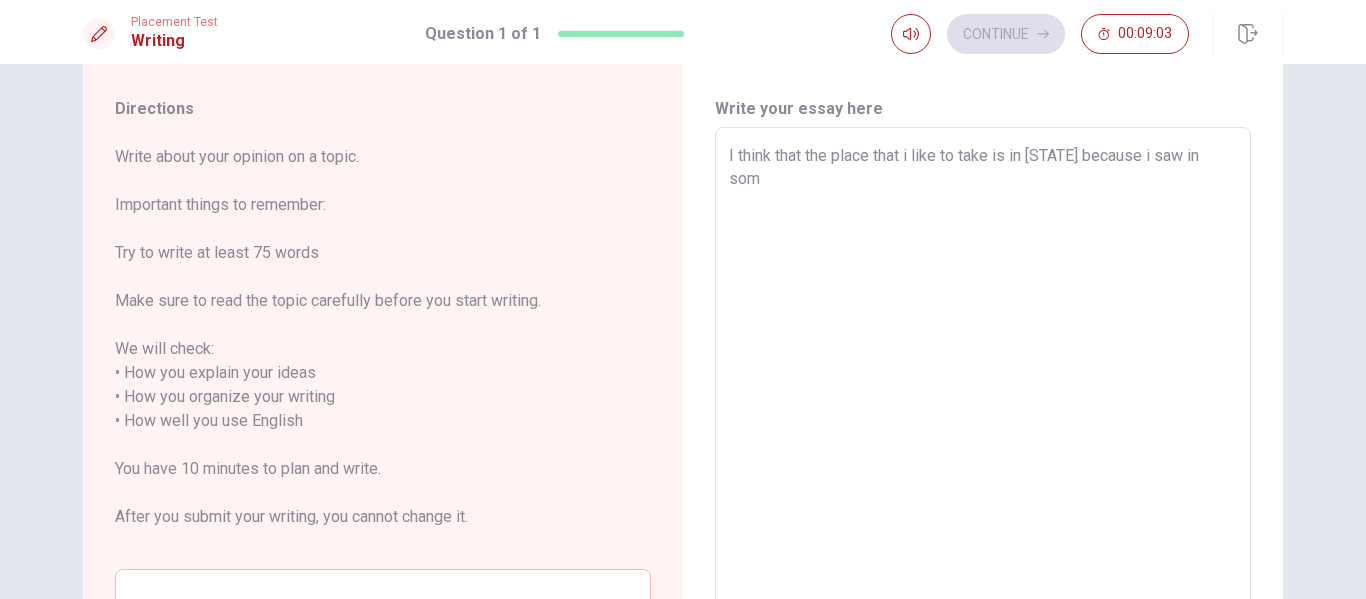 type on "x" 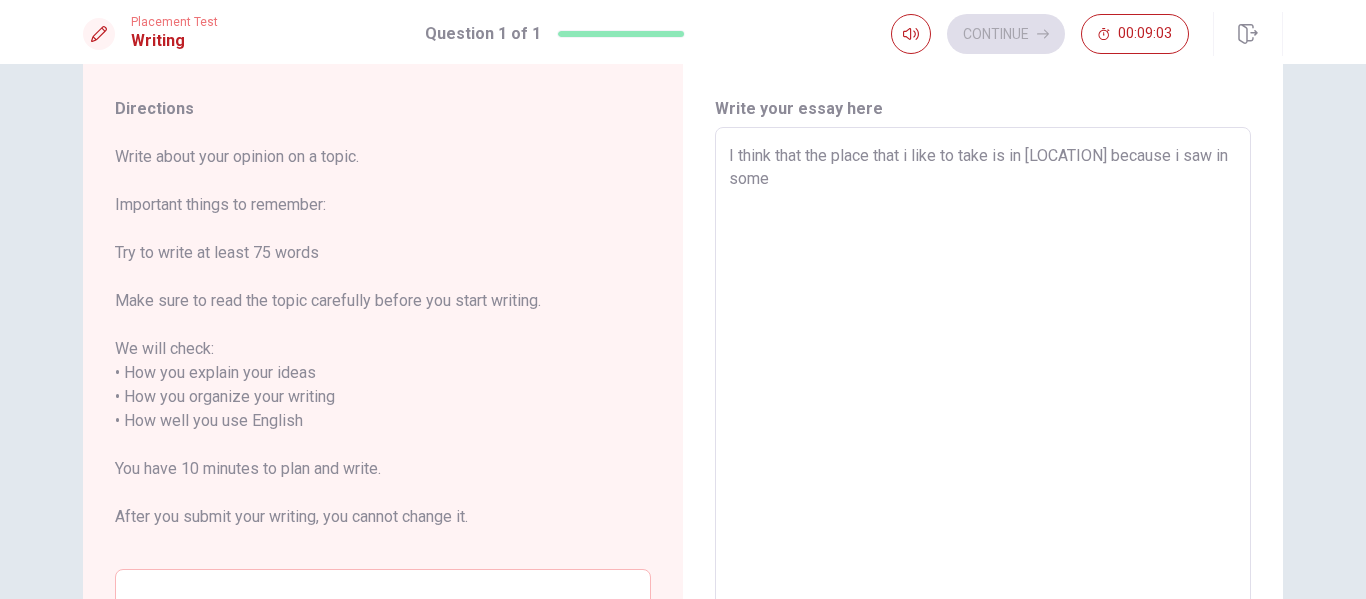 type on "x" 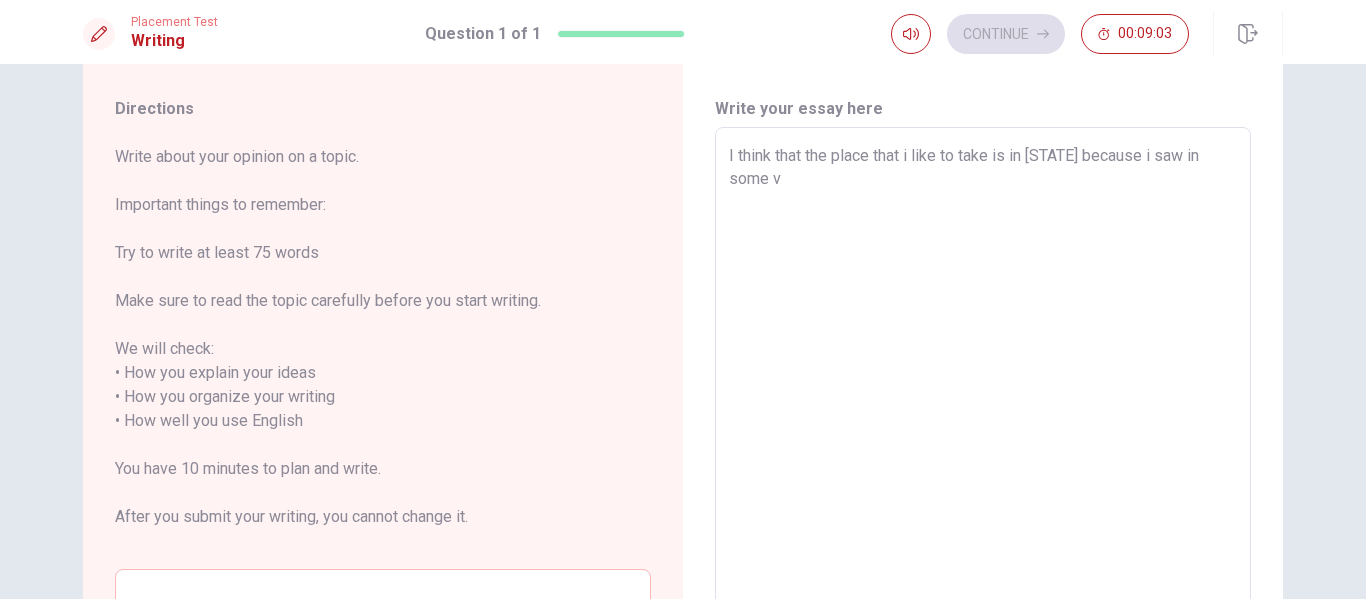 type on "x" 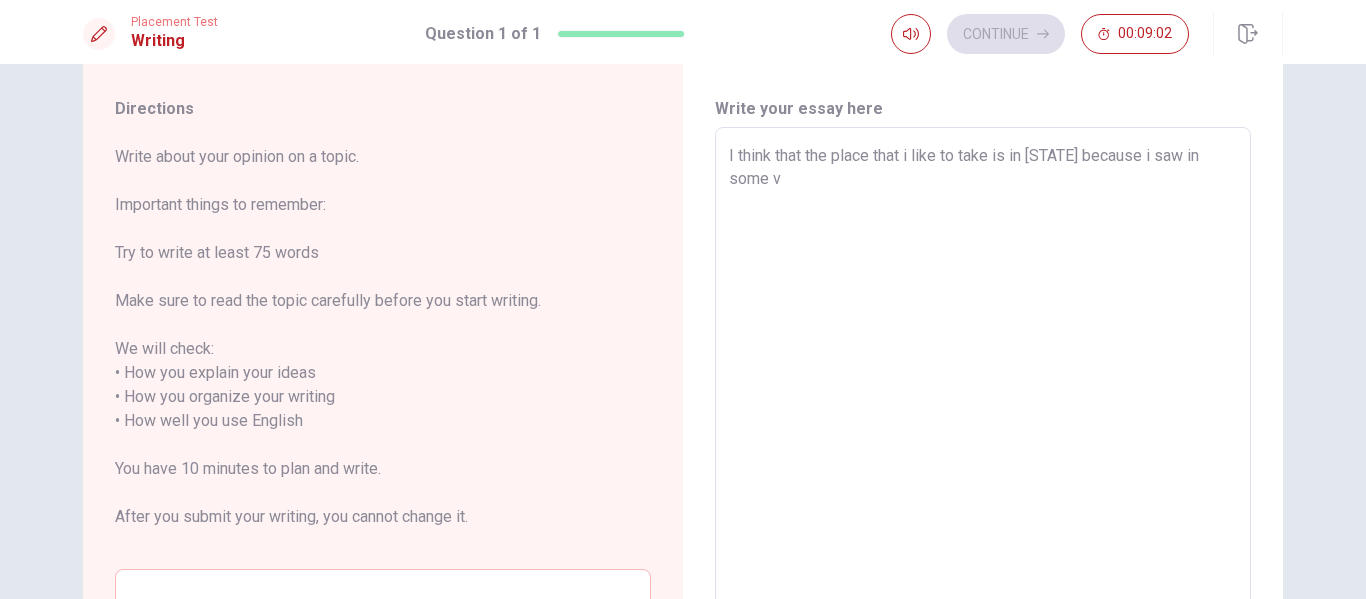 type on "I think that the place that i like to take is in [STATE] because i saw in some videos the norther" 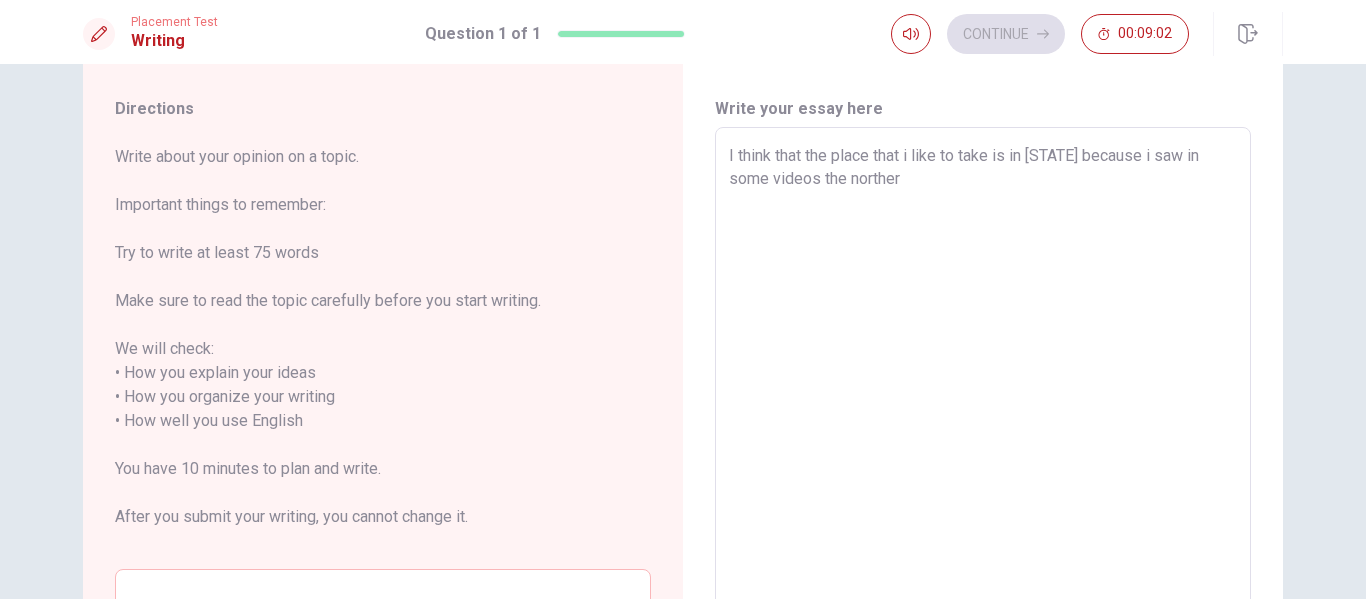 type on "x" 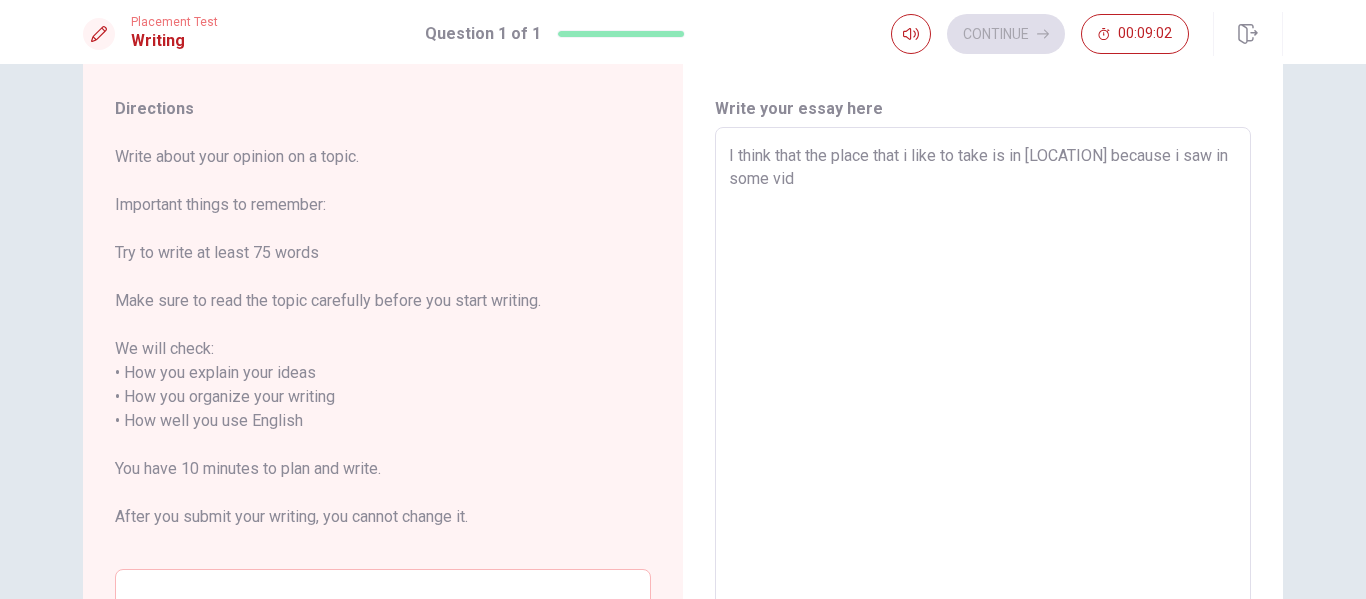 type on "x" 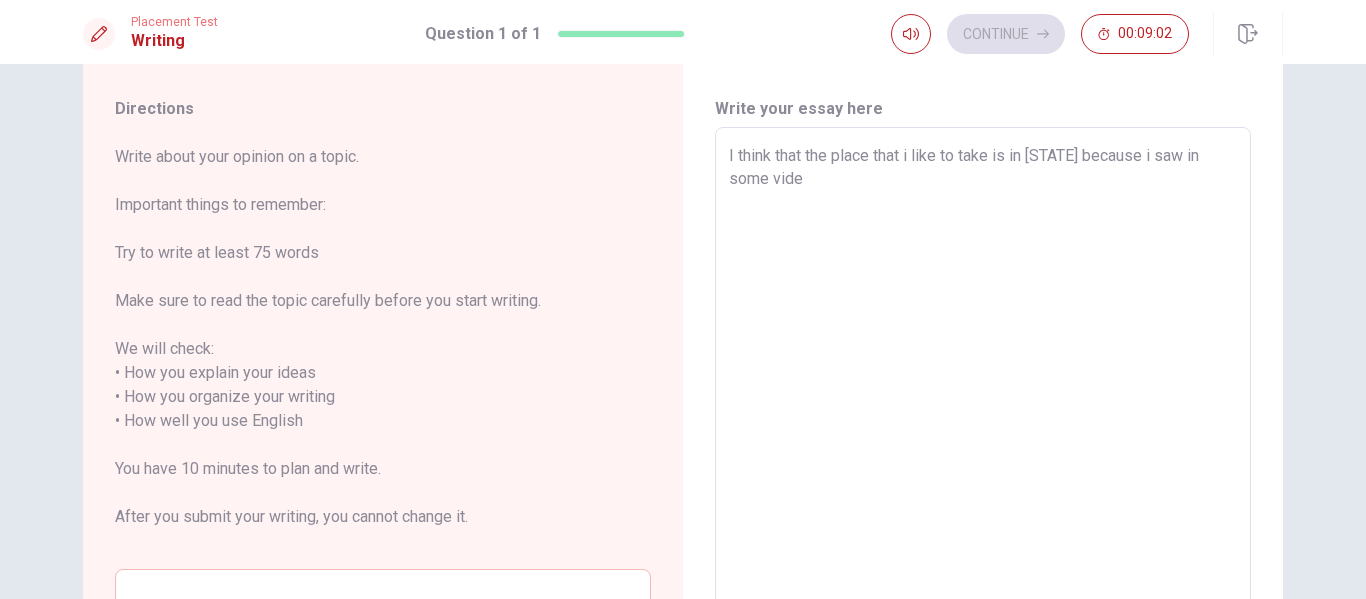 type on "x" 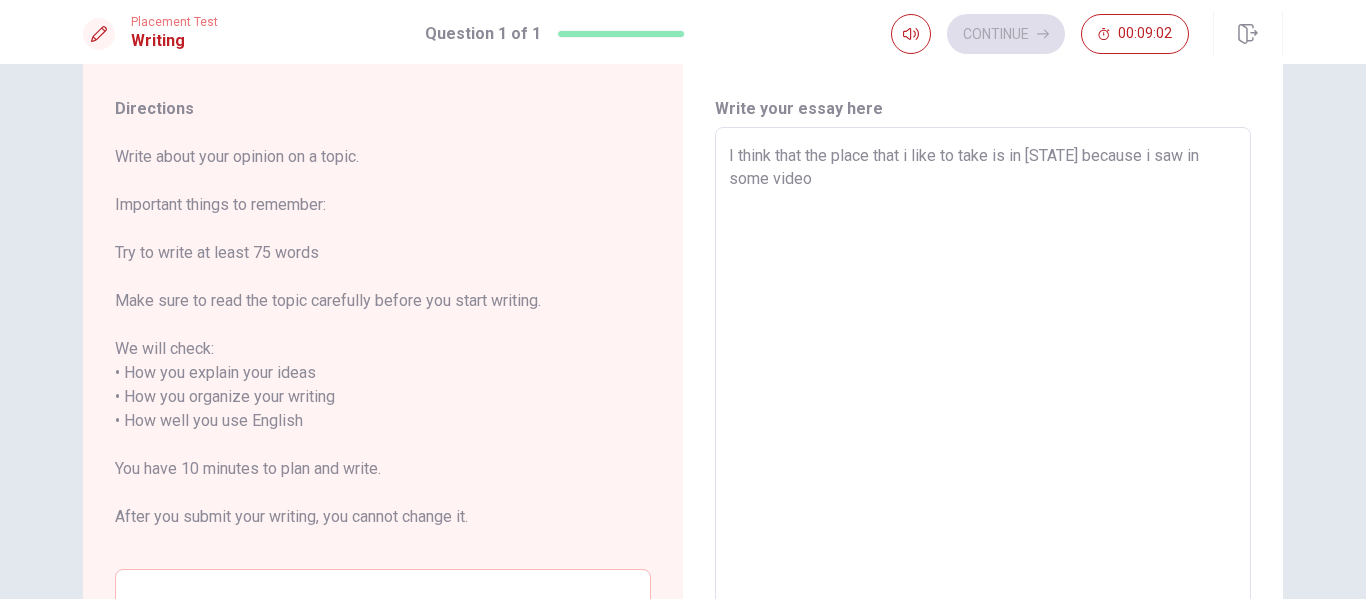 type on "x" 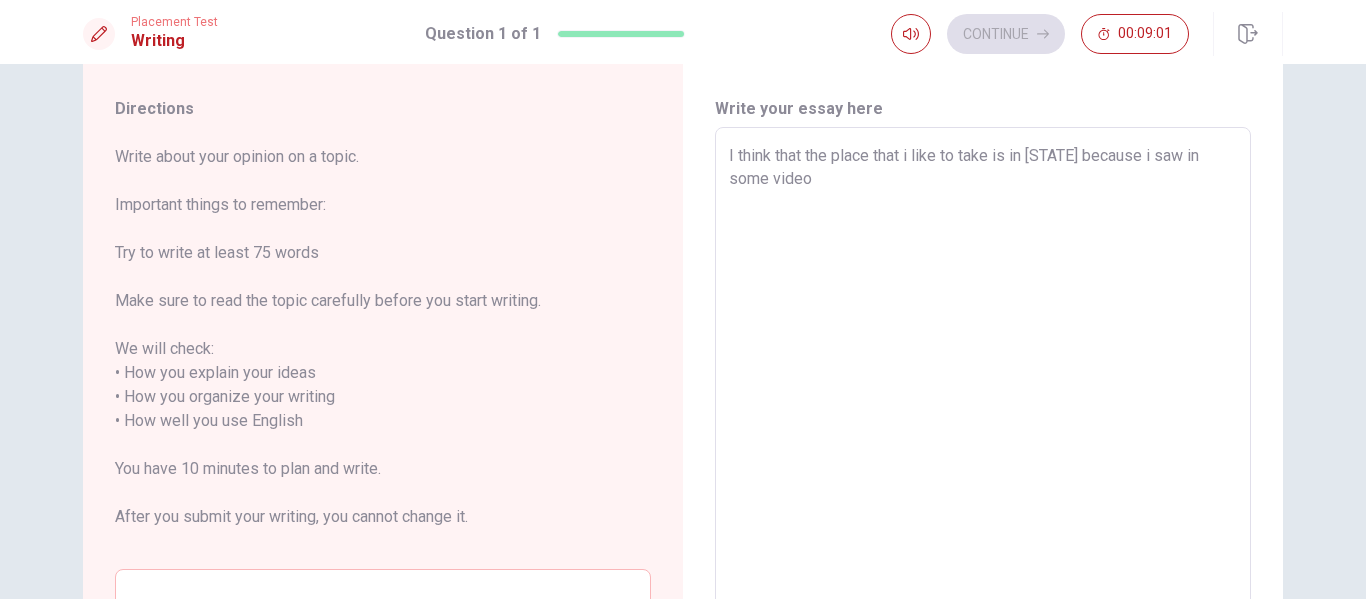 type on "I think that the place that i like to take is in [LOCATION] because i saw in some videos" 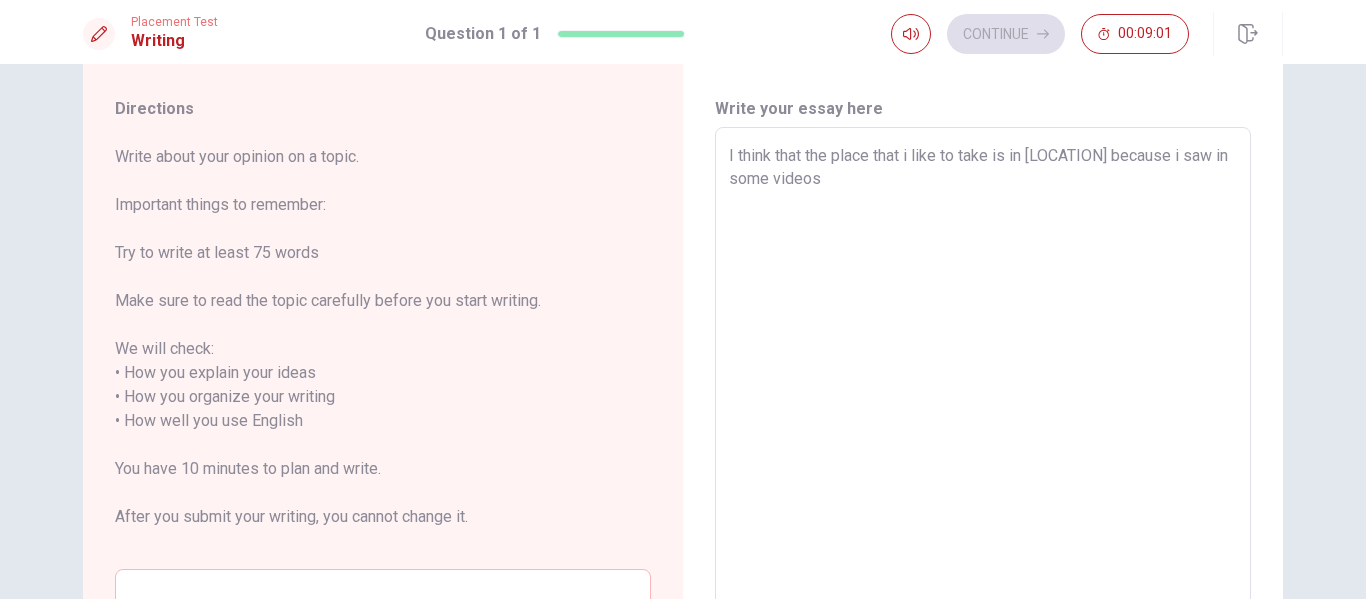 type on "x" 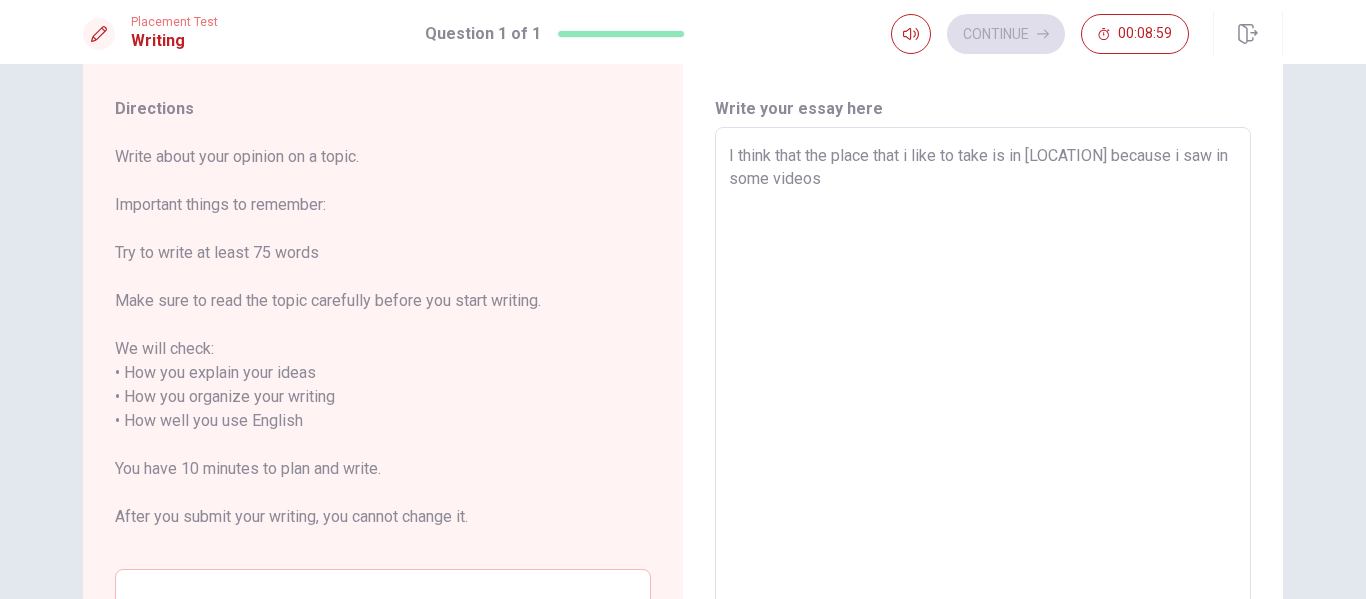 type on "x" 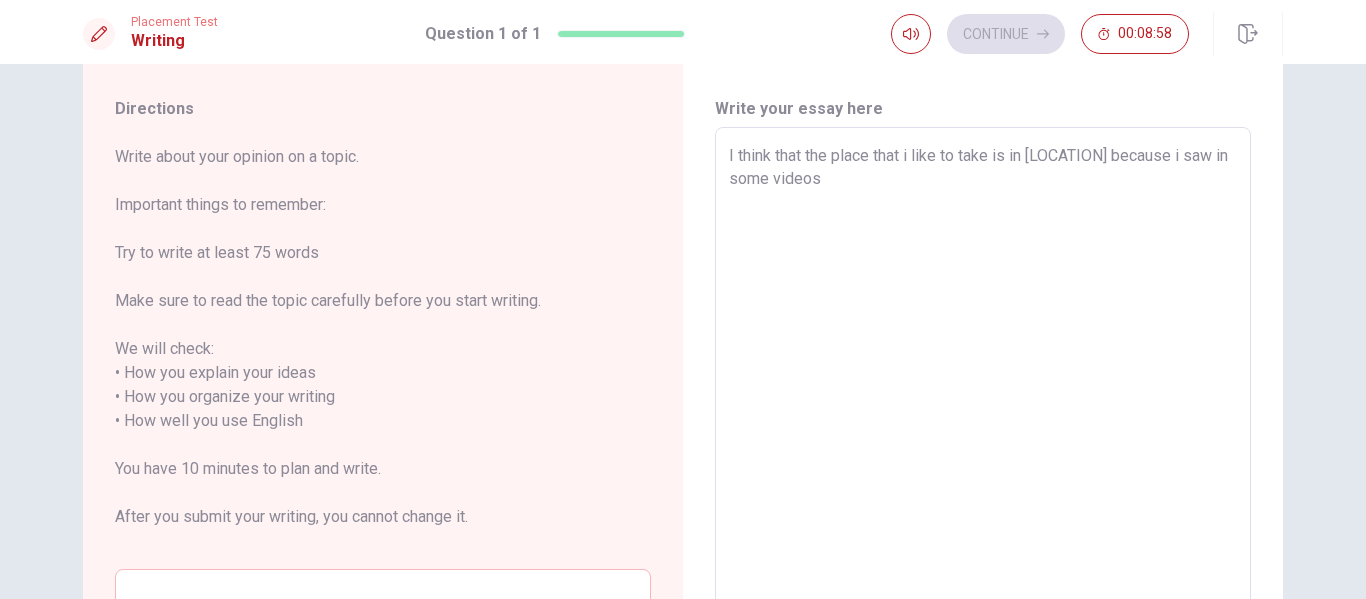 type on "I think that the place that i like to take is in [LOCATION] because i saw in some videos t" 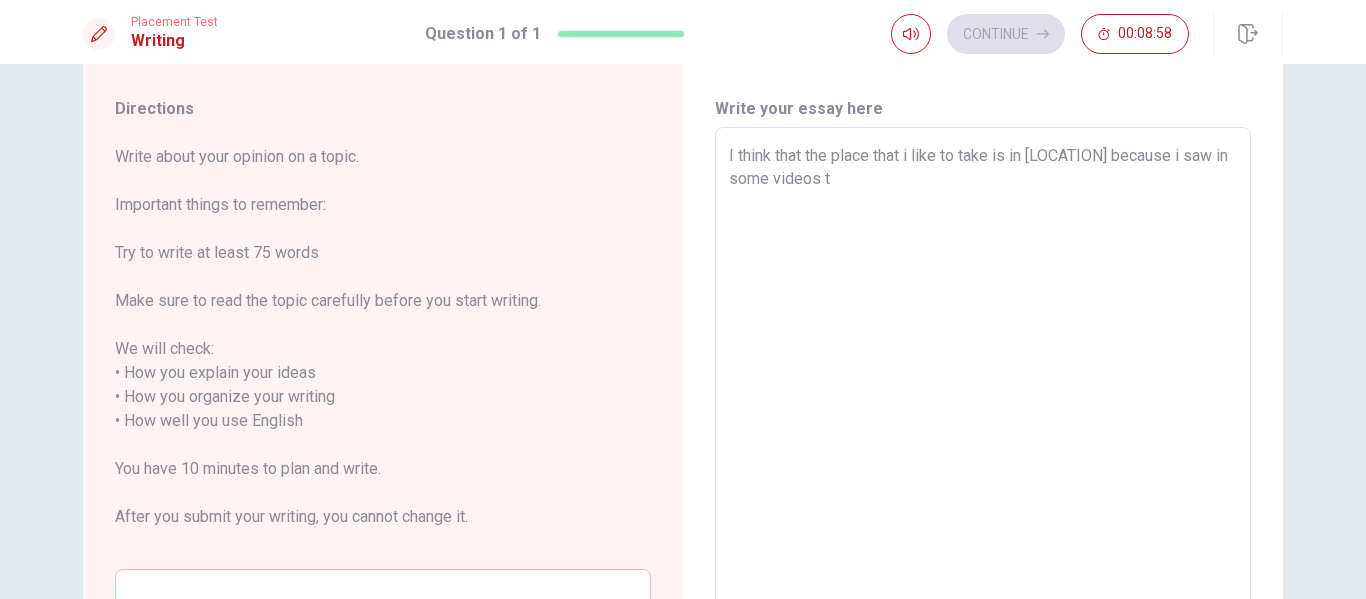 type on "x" 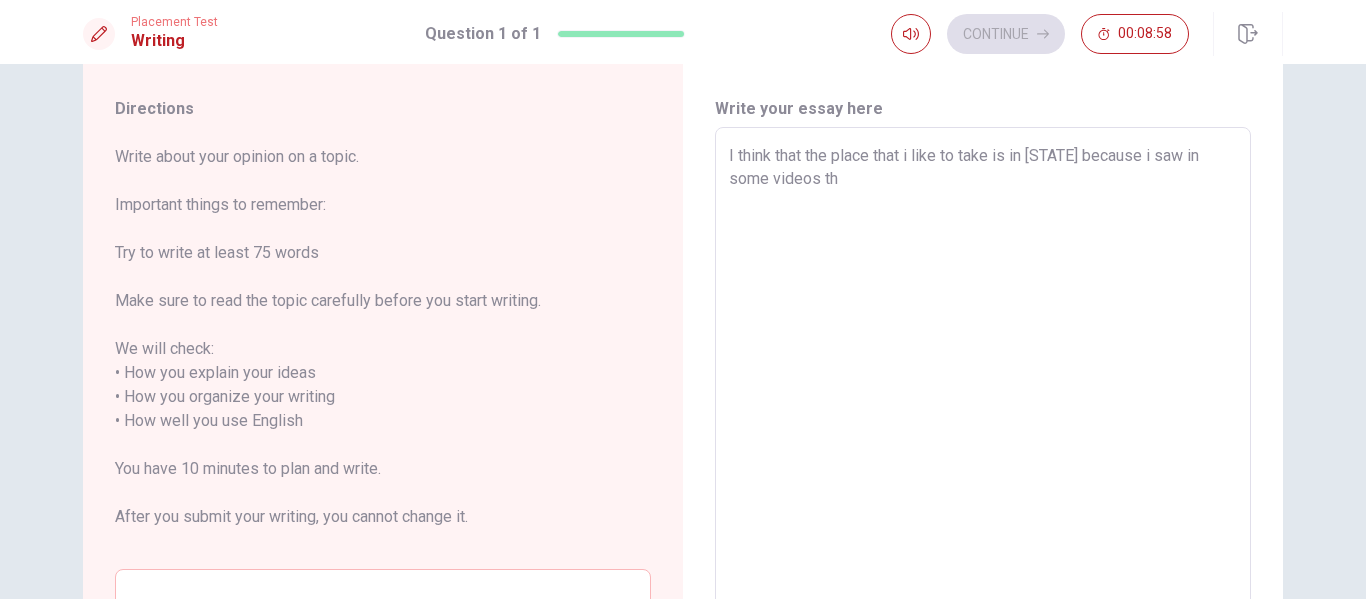 type on "x" 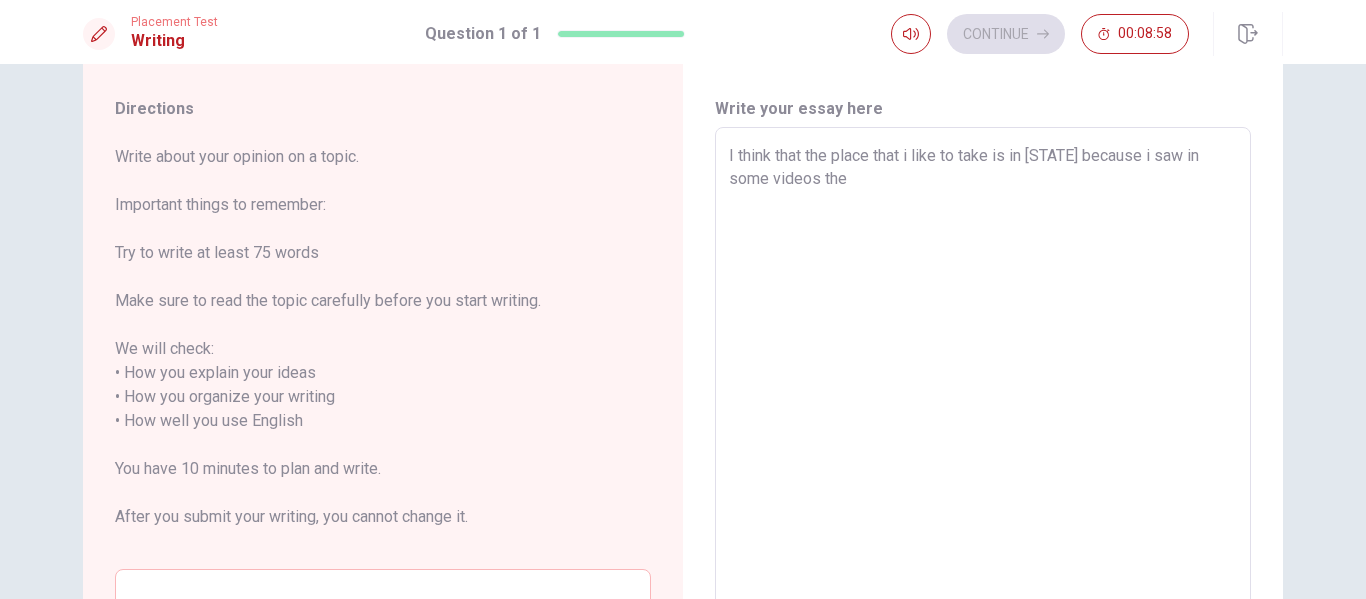 type on "x" 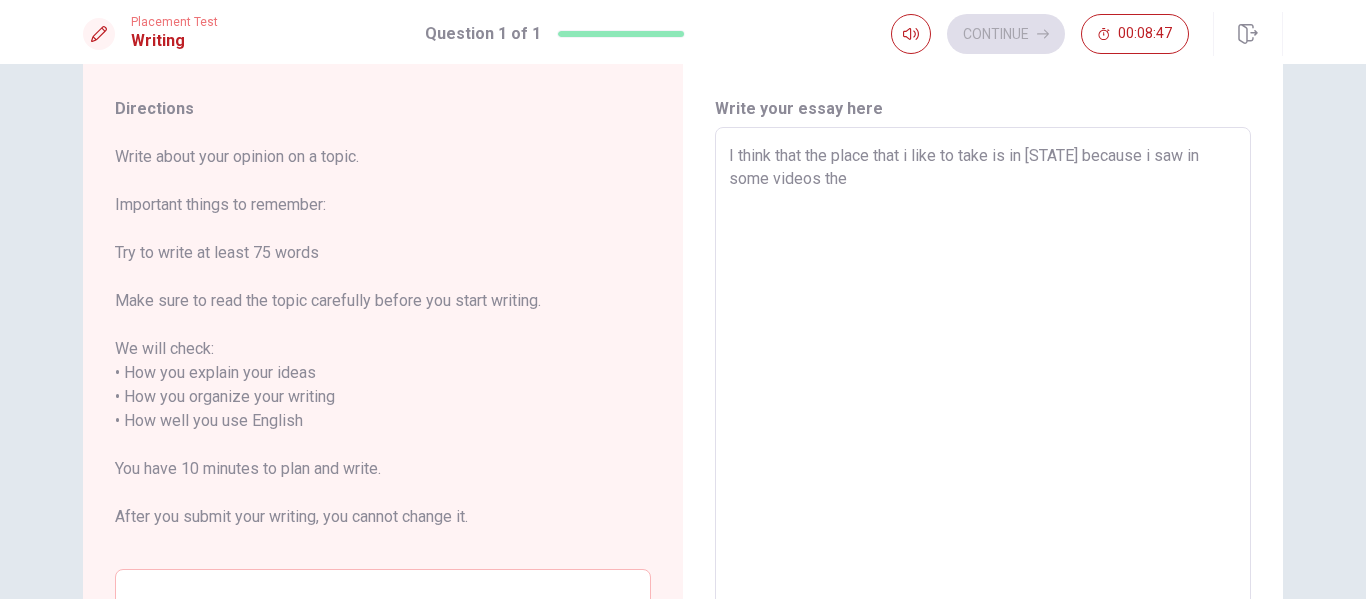 type on "x" 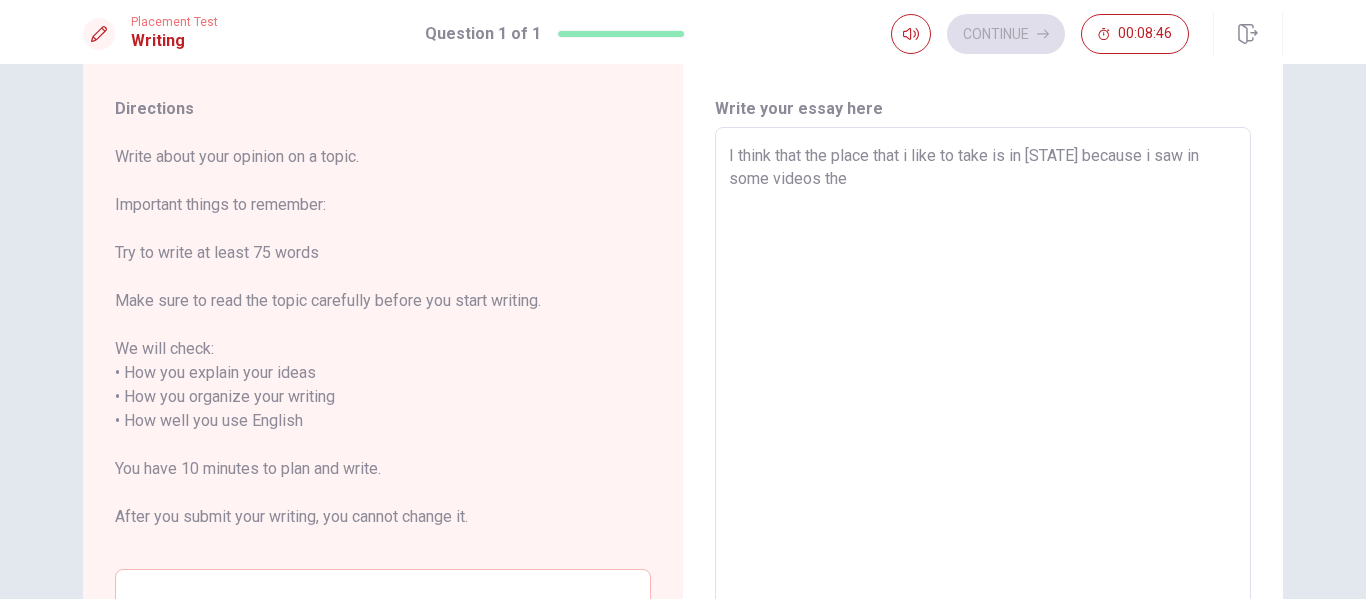 type on "I think that the place that i like to take is in [STATE] because i saw in some videos the n" 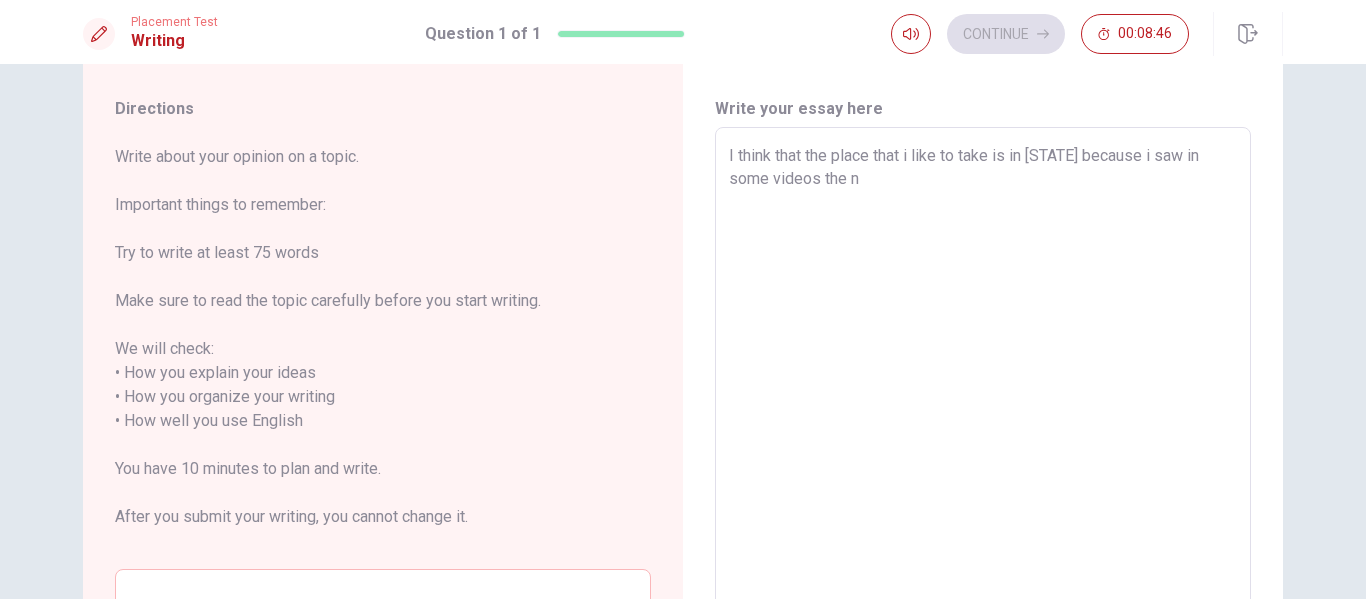 type on "x" 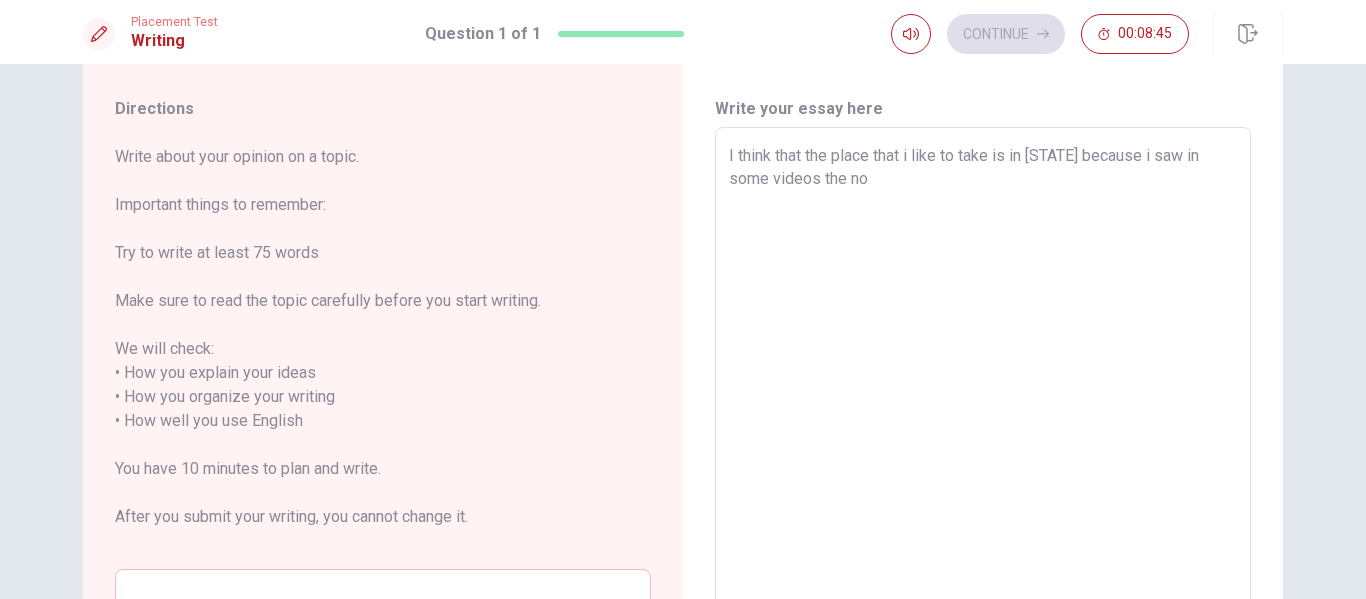 type on "x" 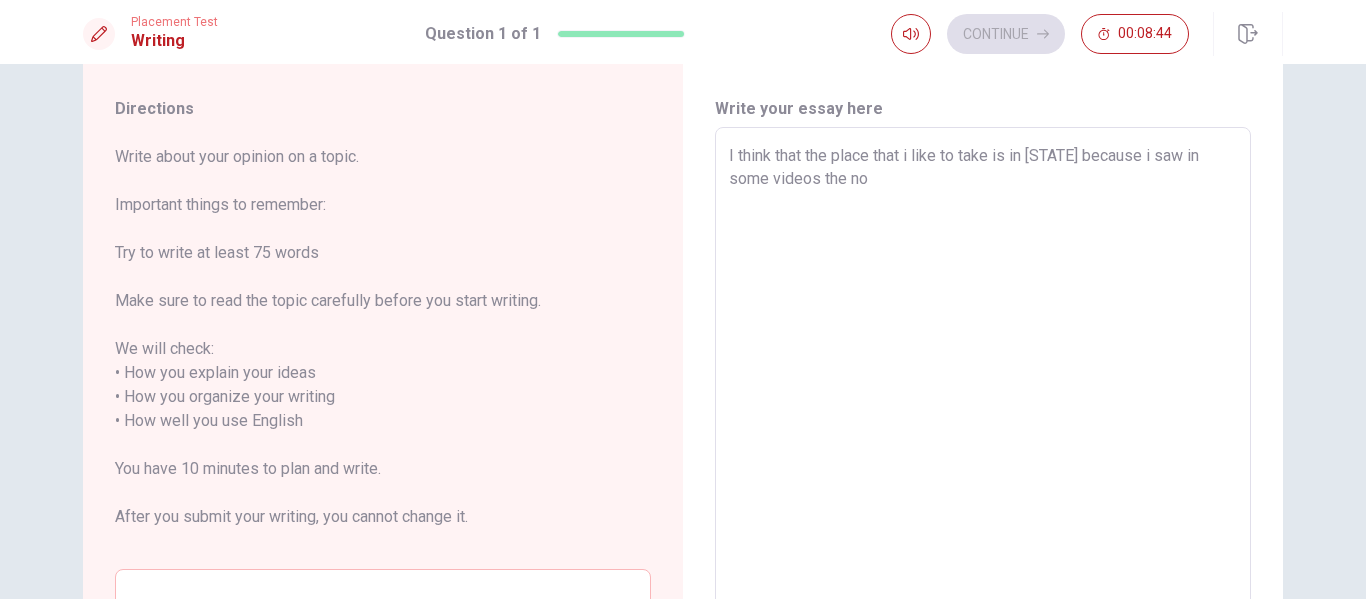 type on "I think that the place that i like to take is in [STATE] because i saw in some videos the nor" 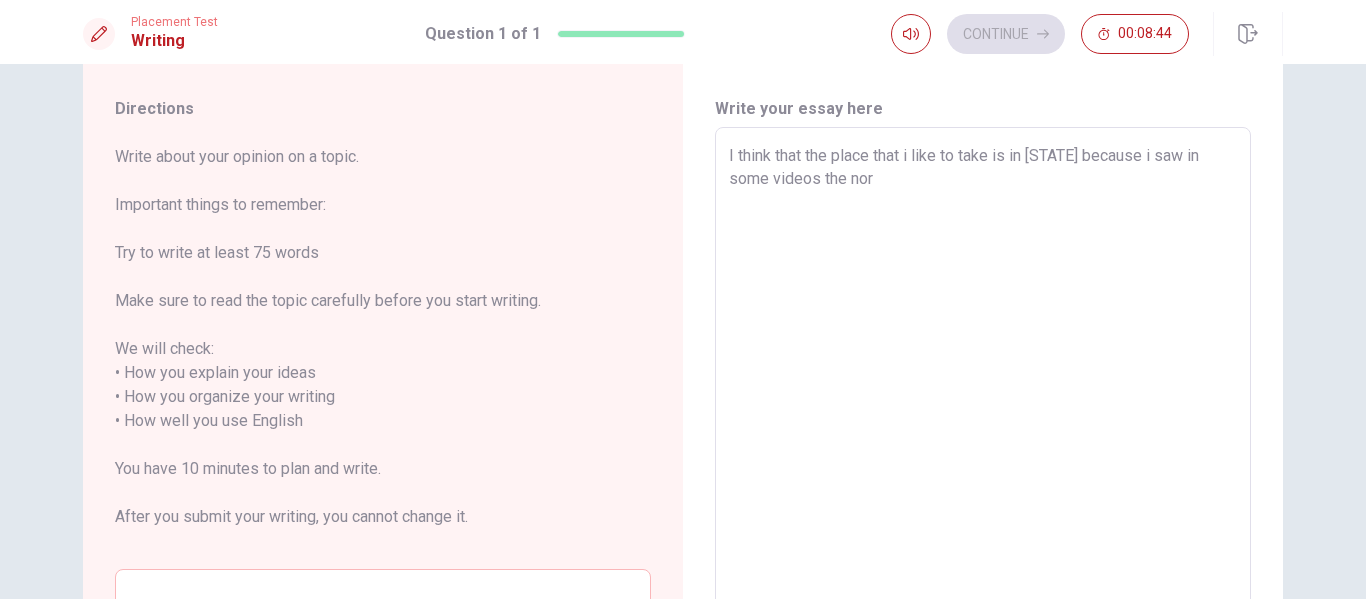 type on "x" 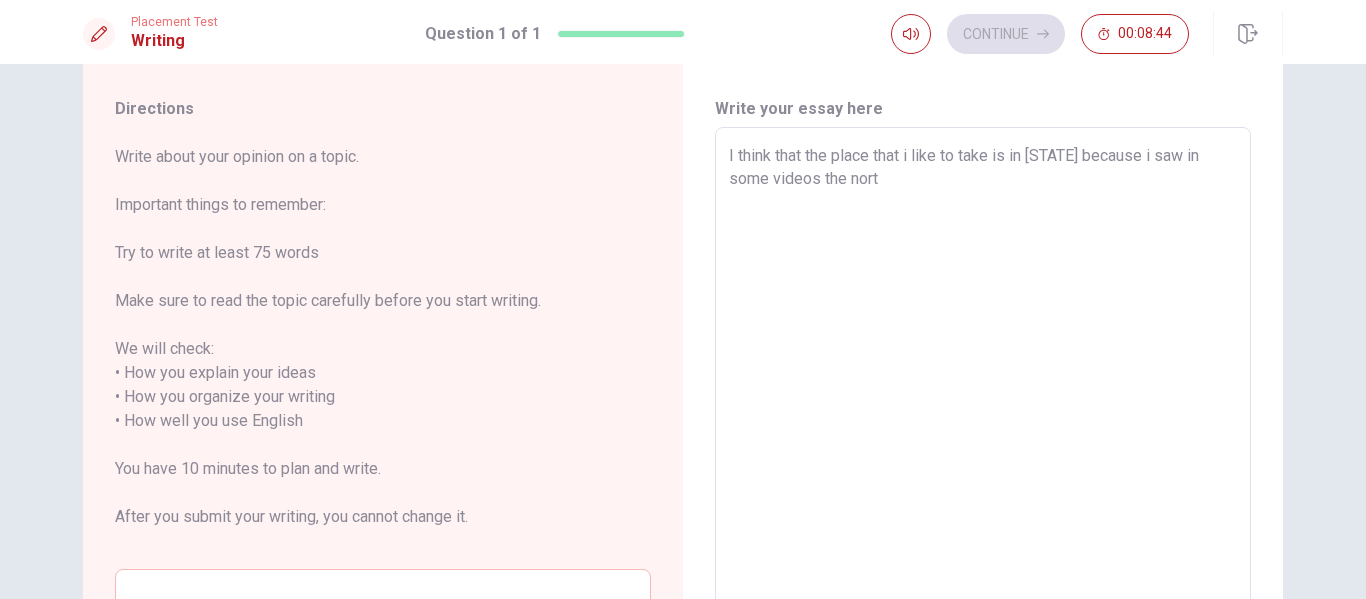 type on "x" 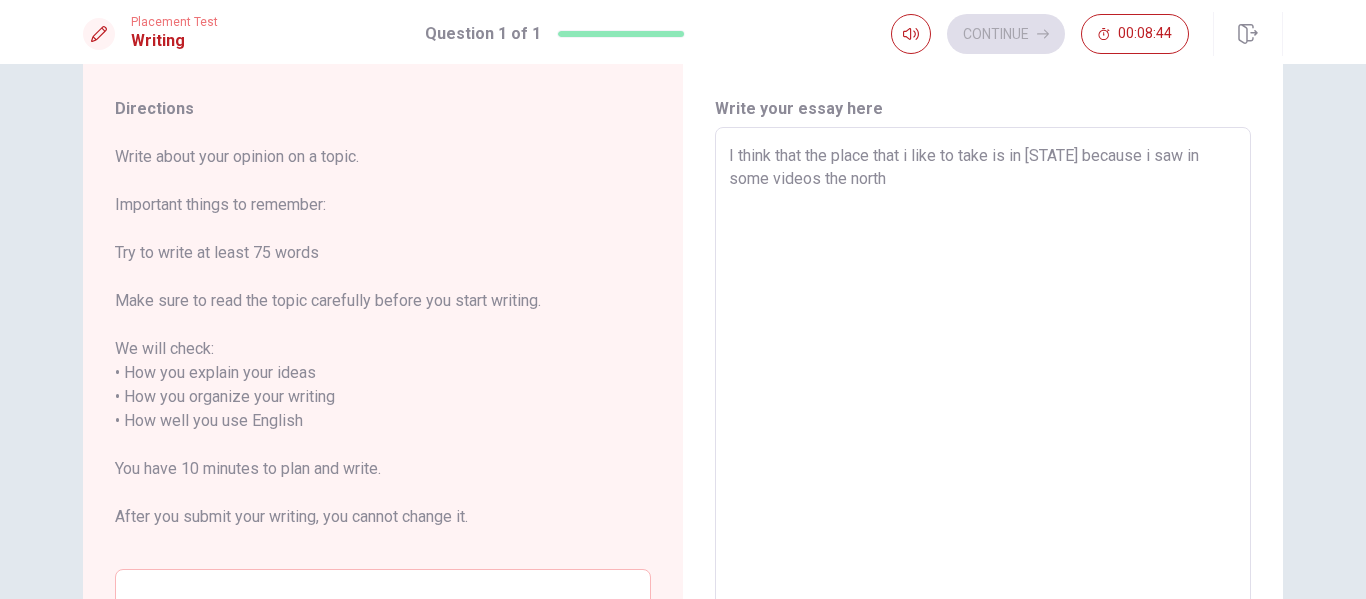 type on "x" 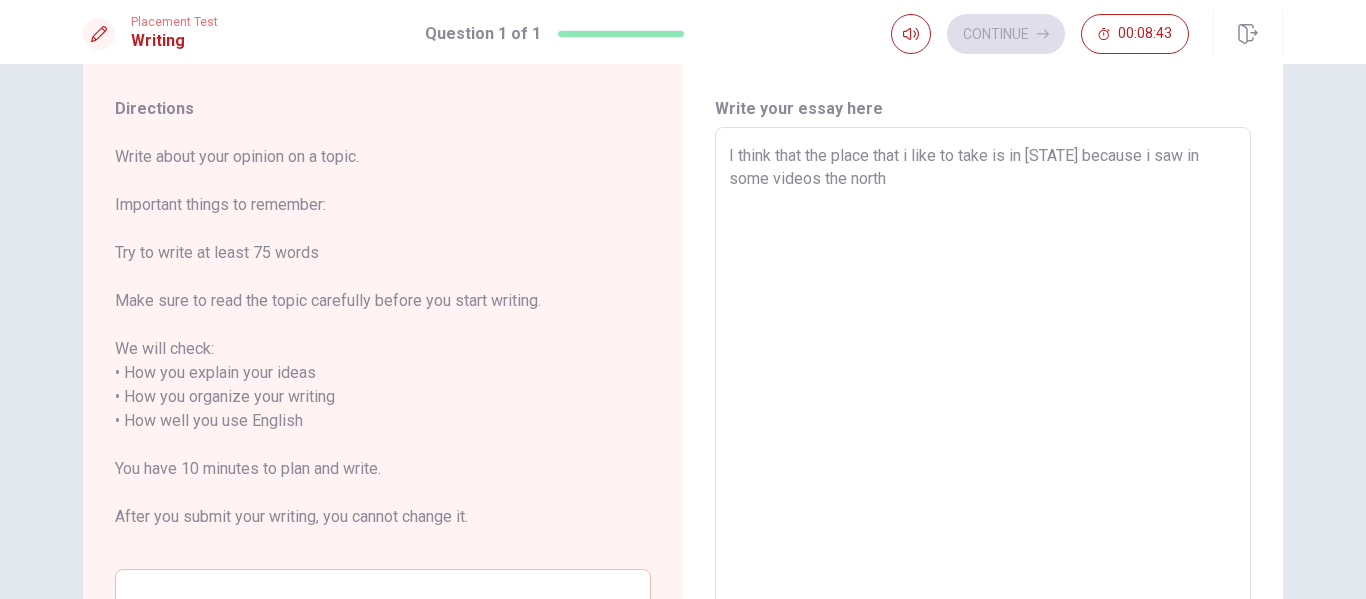 type on "I think that the place that i like to take is in [STATE] because i saw in some videos the northe" 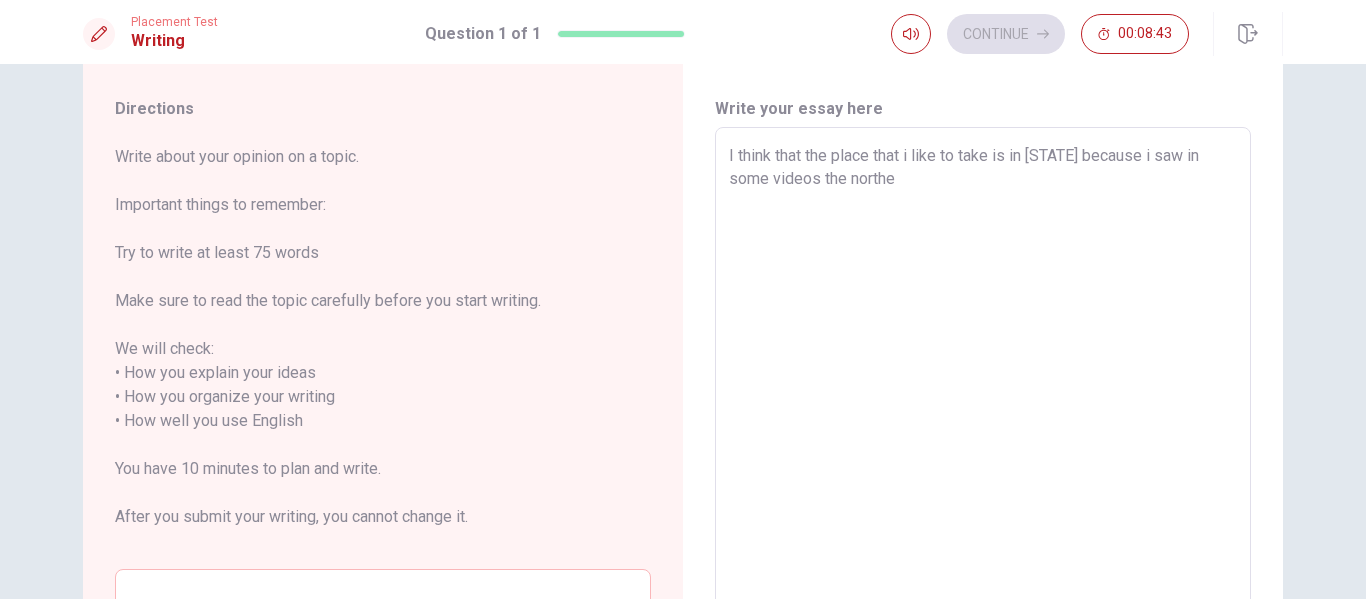 type on "x" 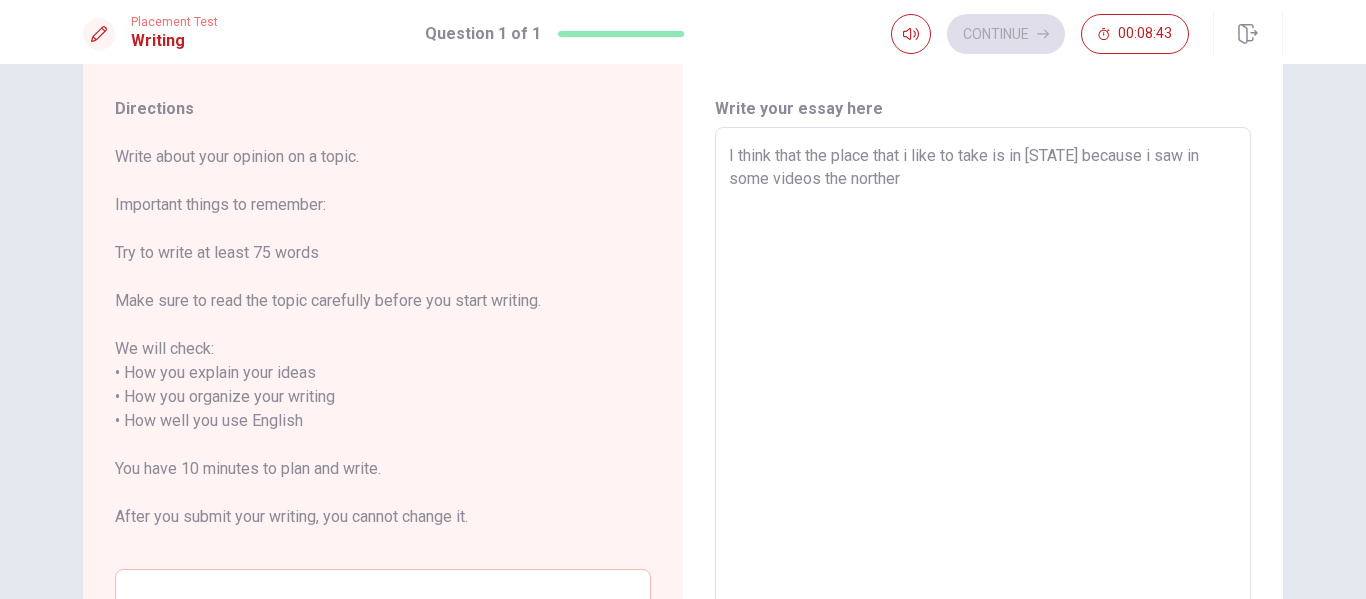 type on "x" 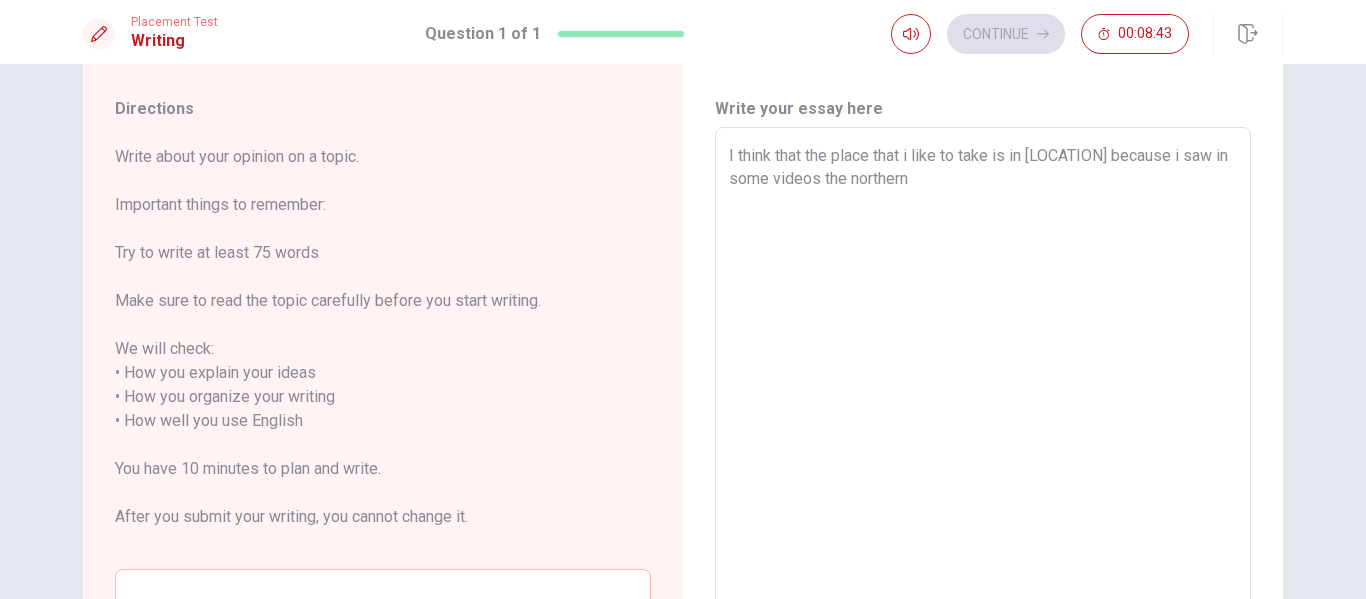 type on "x" 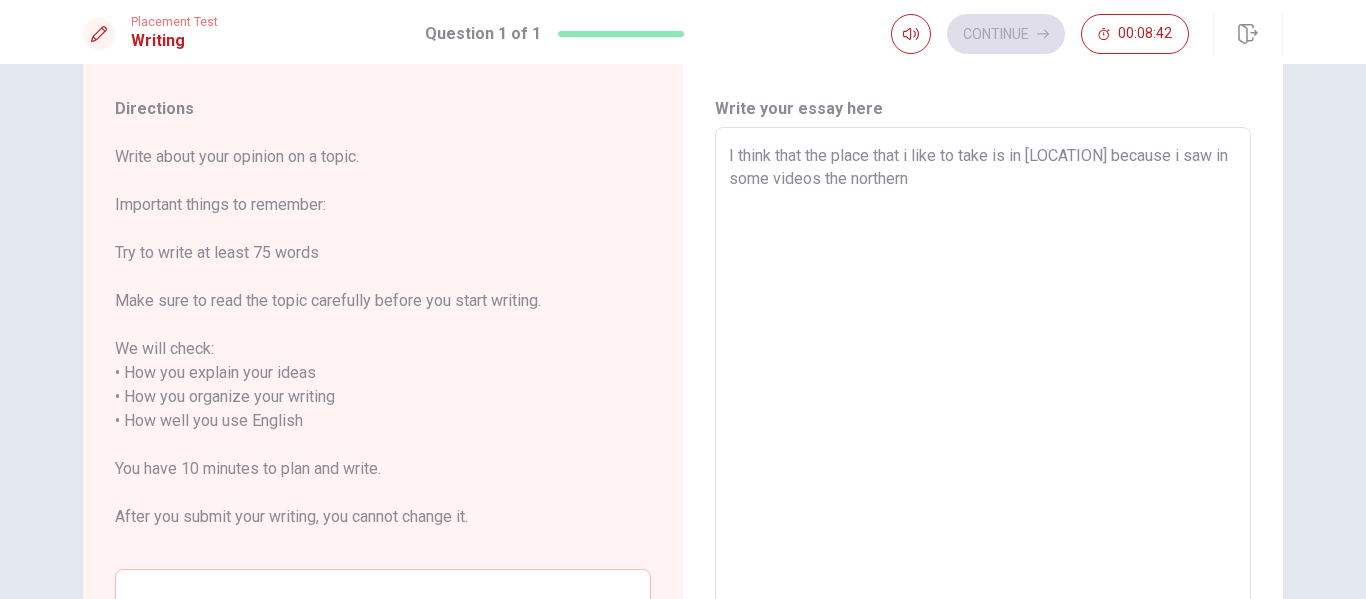 type on "I think that the place that i like to take is in [STATE] because i saw in some videos the northern li" 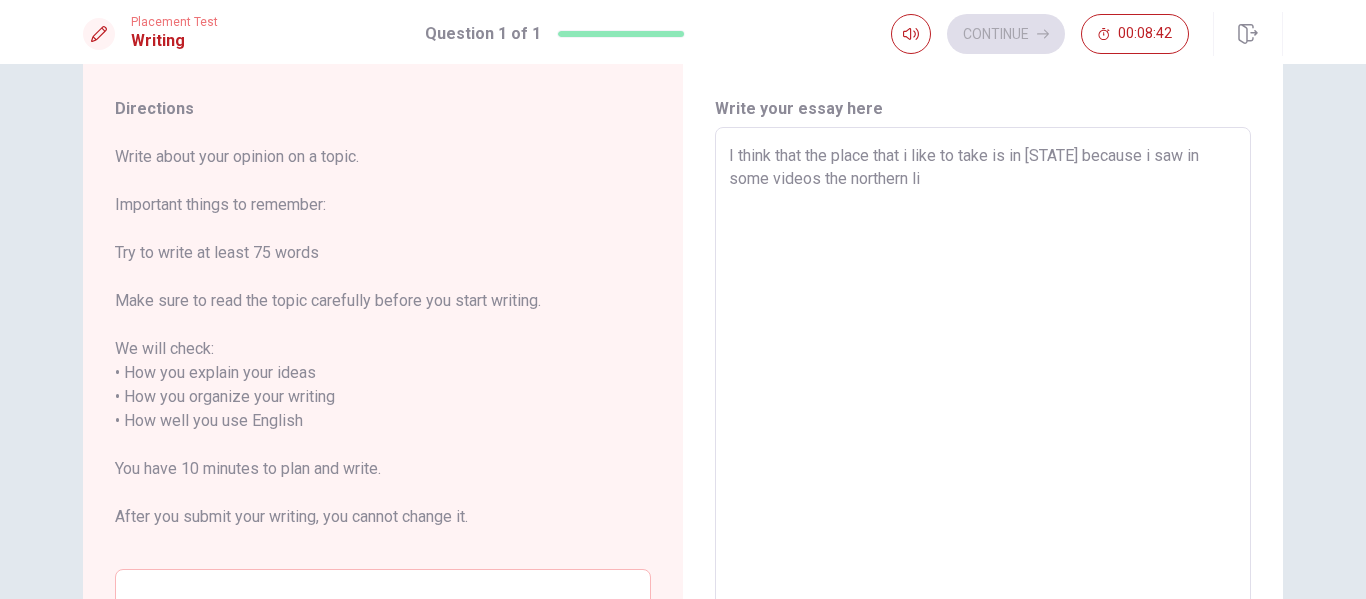 type 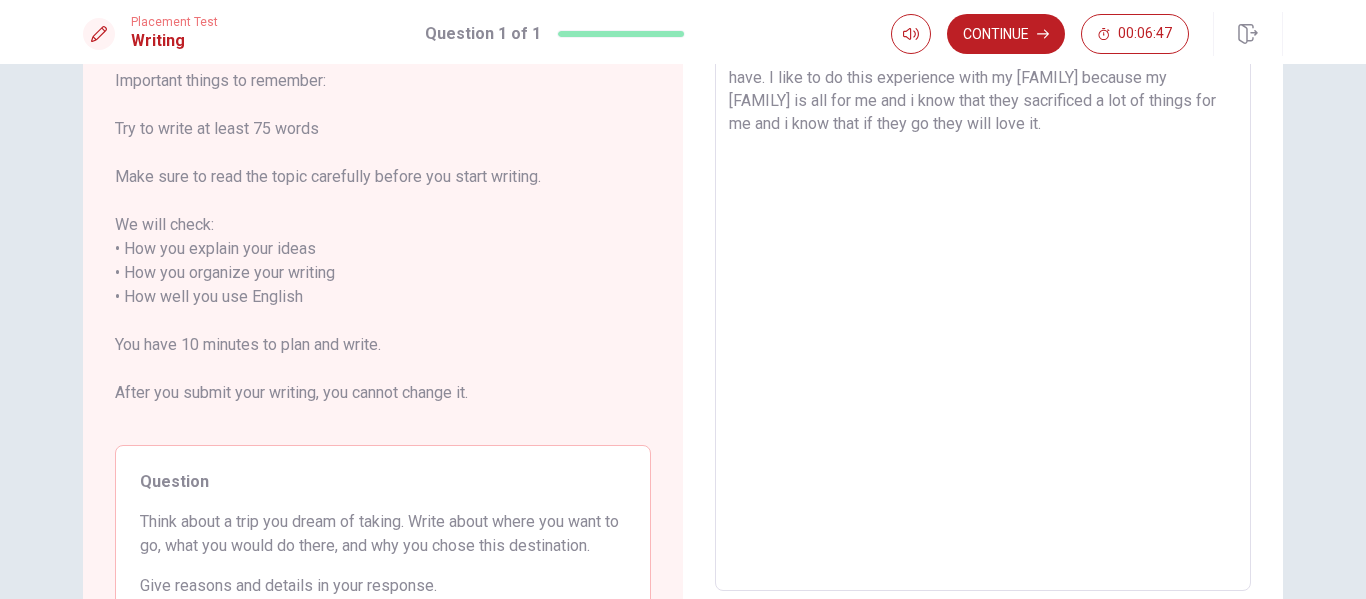 scroll, scrollTop: 80, scrollLeft: 0, axis: vertical 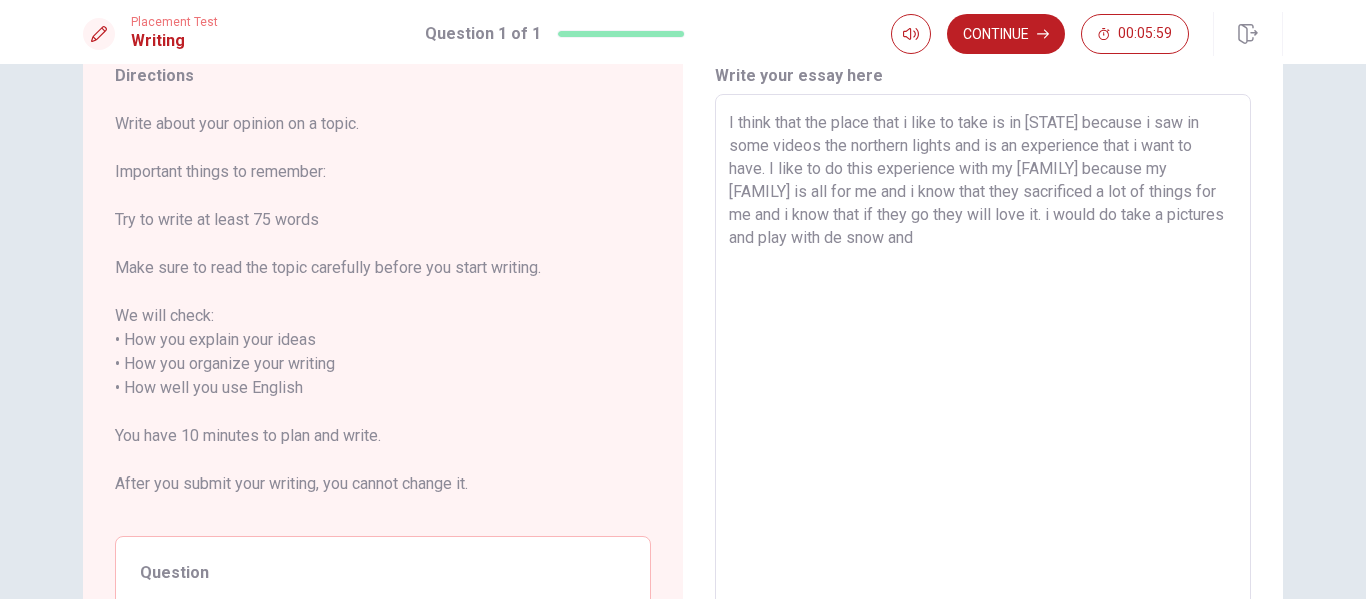 click on "I think that the place that i like to take is in [STATE] because i saw in some videos the northern lights and is an experience that i want to have. I like to do this experience with my [FAMILY] because my [FAMILY] is all for me and i know that they sacrificed a lot of things for me and i know that if they go they will love it. i would do take a pictures and play with de snow and" at bounding box center [983, 388] 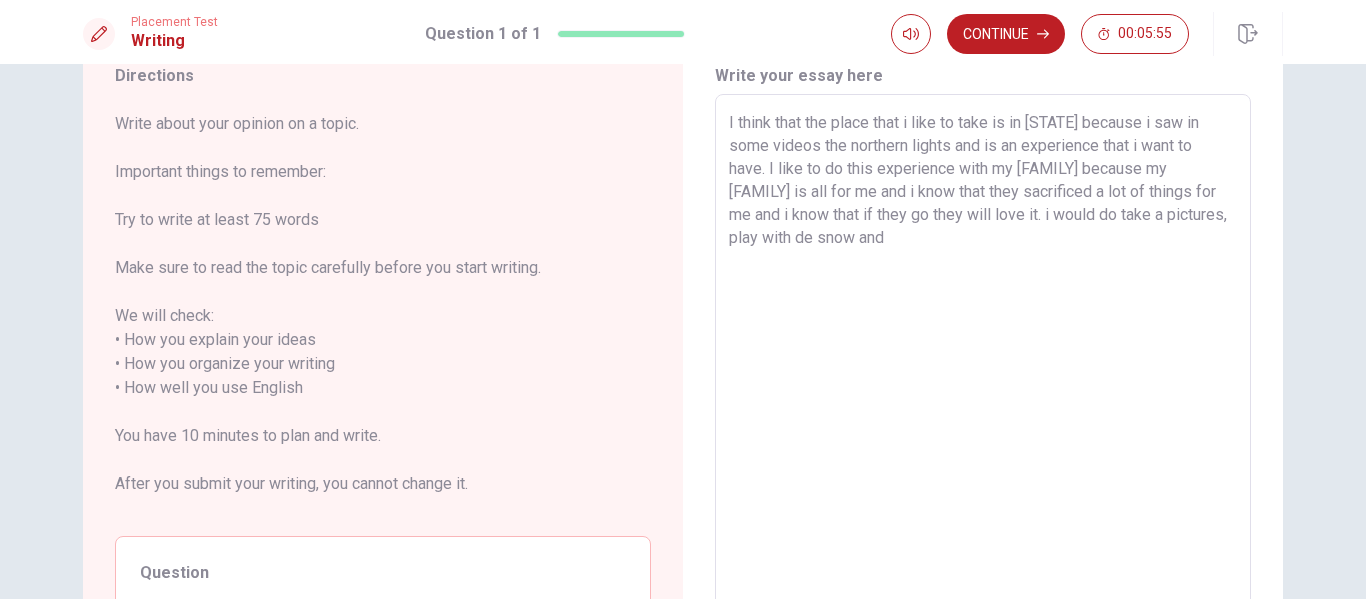 click on "I think that the place that i like to take is in [STATE] because i saw in some videos the northern lights and is an experience that i want to have. I like to do this experience with my [FAMILY] because my [FAMILY] is all for me and i know that they sacrificed a lot of things for me and i know that if they go they will love it. i would do take a pictures, play with de snow and" at bounding box center (983, 388) 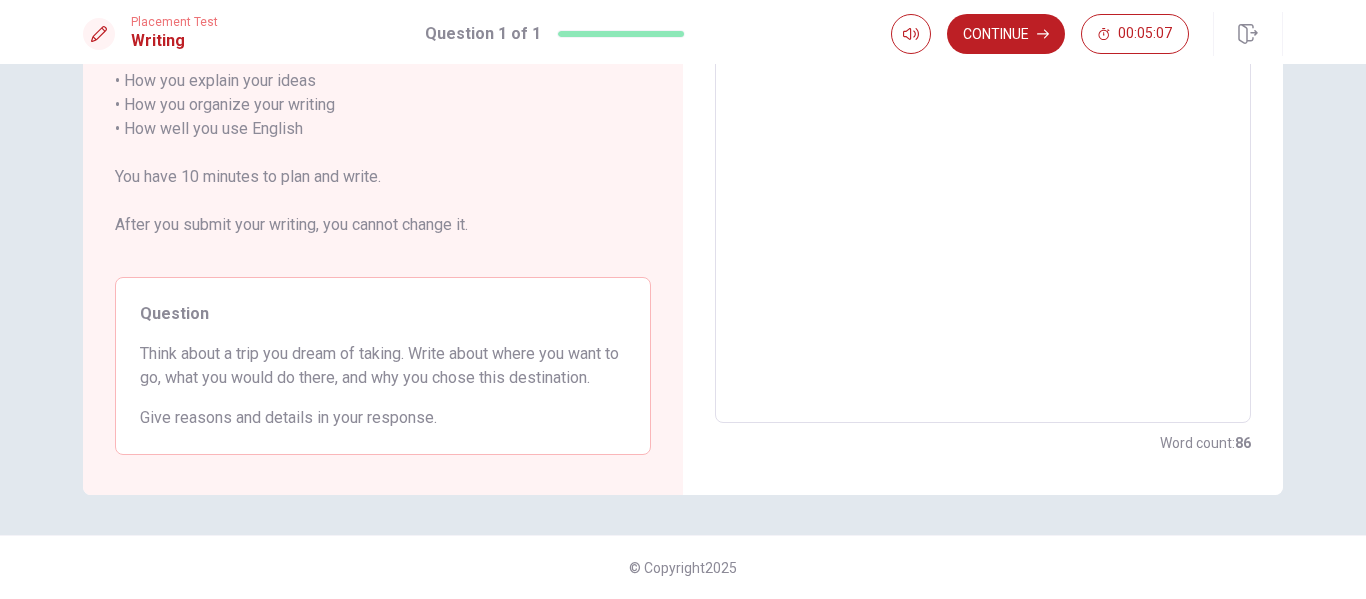 scroll, scrollTop: 0, scrollLeft: 0, axis: both 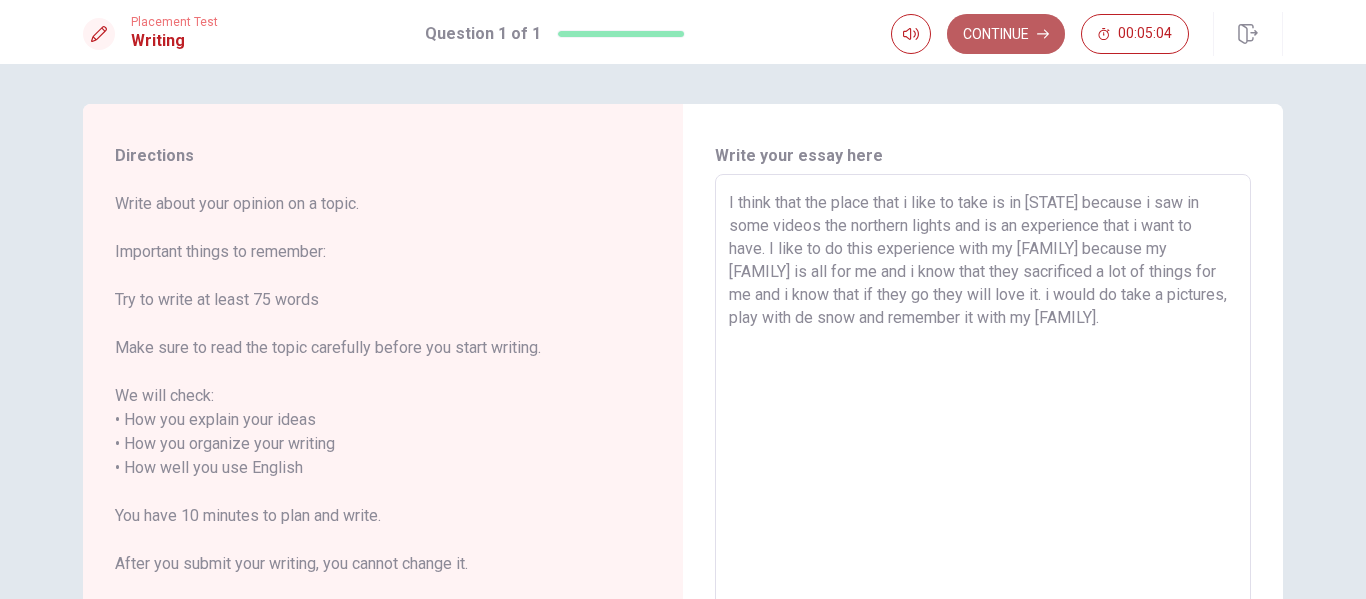 click on "Continue" at bounding box center (1006, 34) 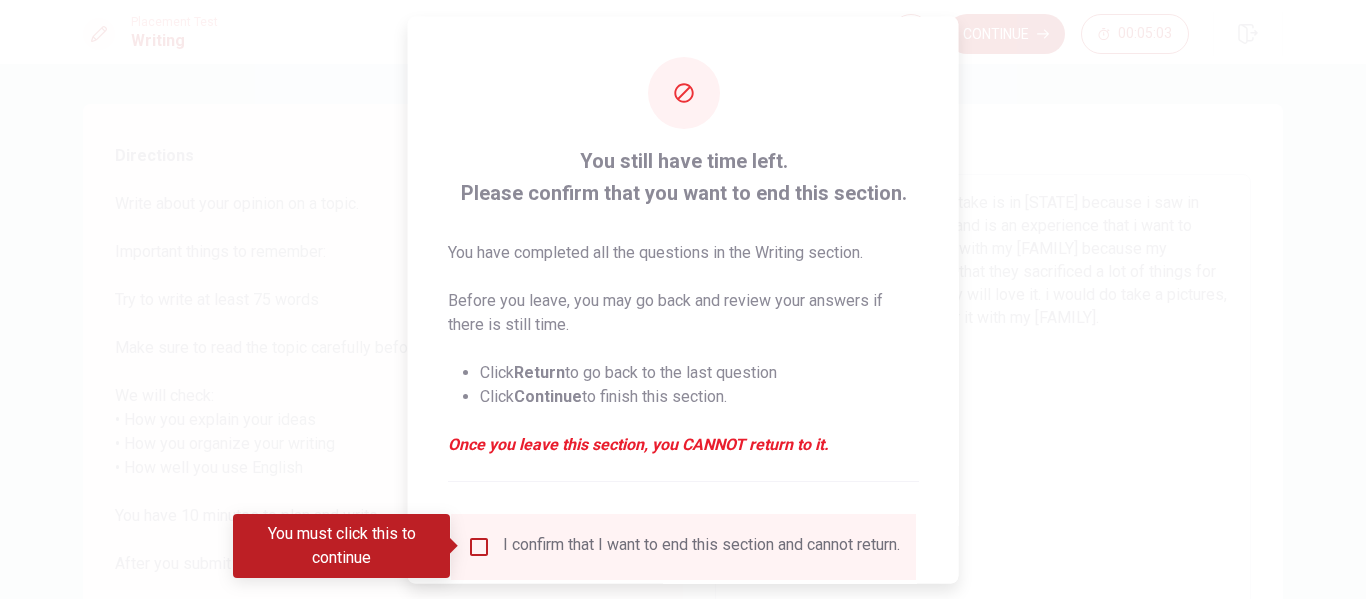 click on "I confirm that I want to end this section and cannot return." at bounding box center (683, 546) 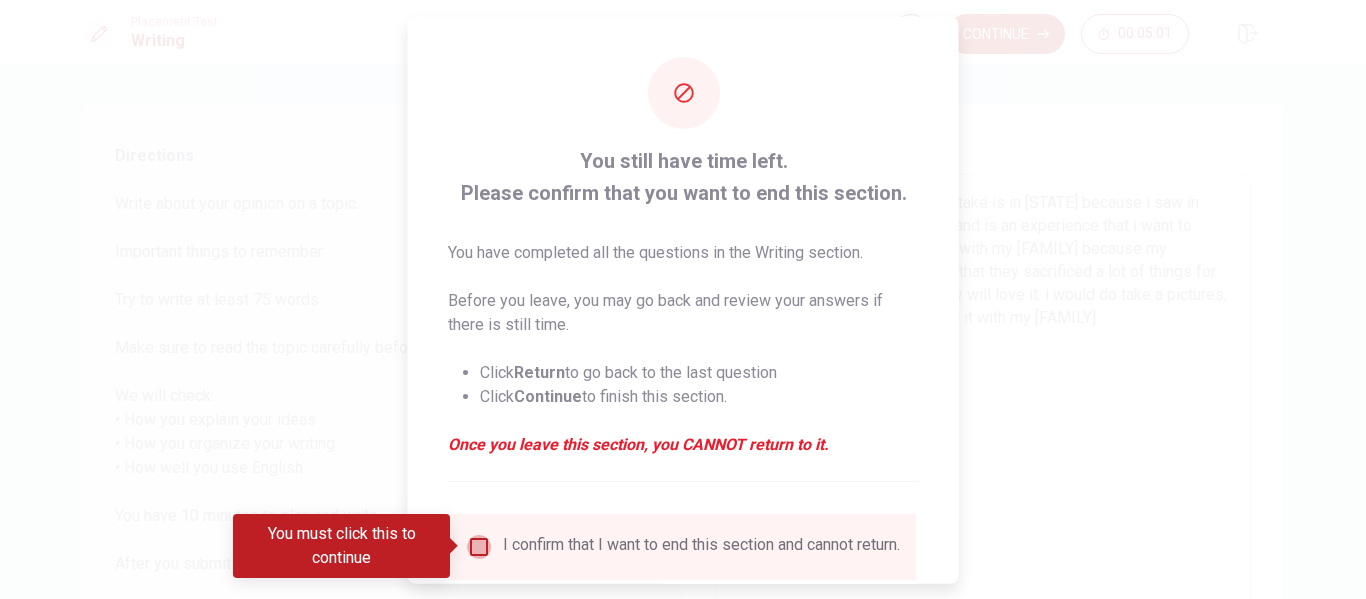 click at bounding box center [479, 546] 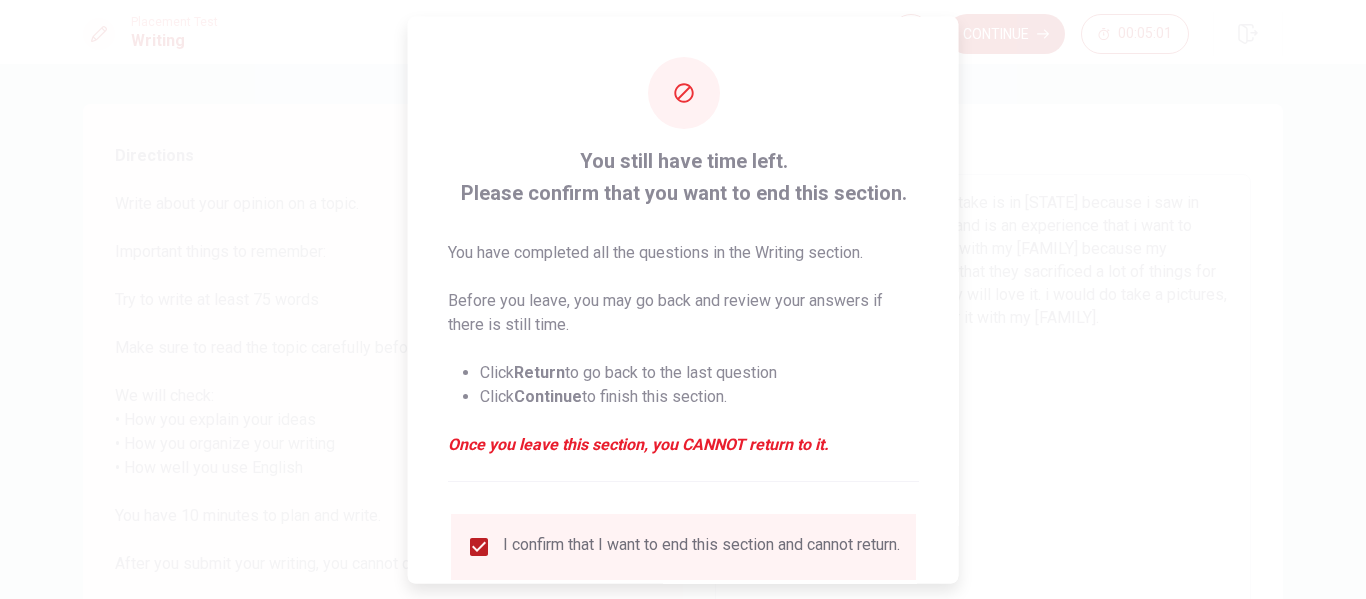 scroll, scrollTop: 147, scrollLeft: 0, axis: vertical 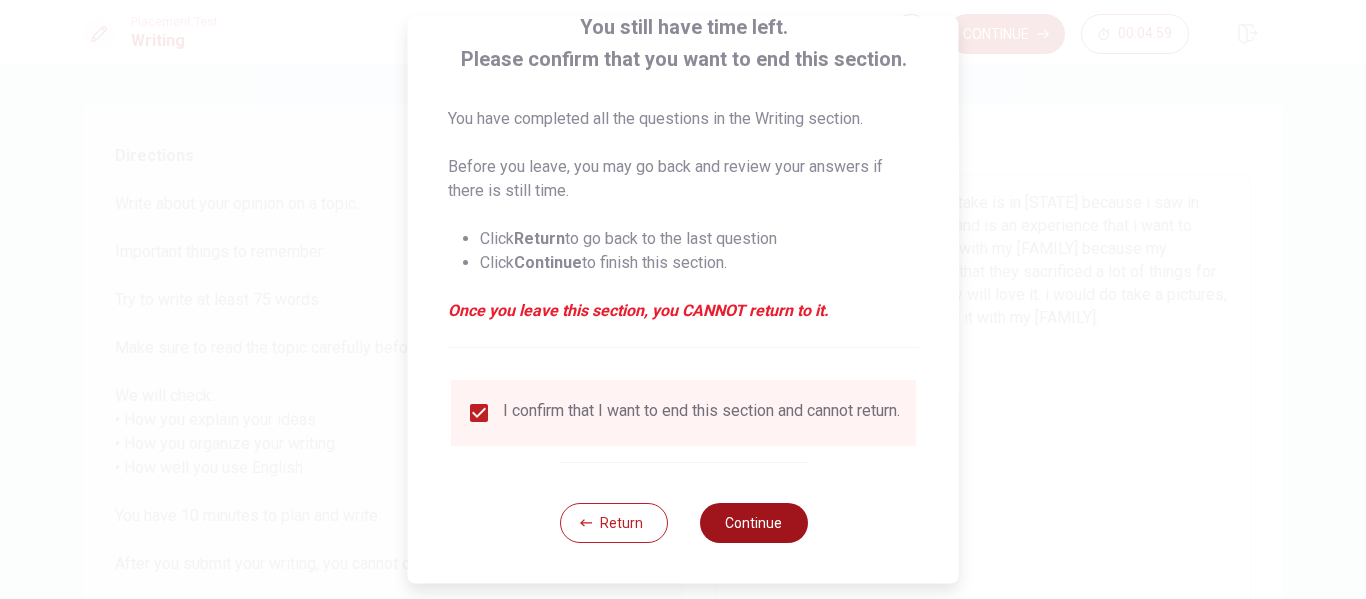 click on "Continue" at bounding box center [753, 523] 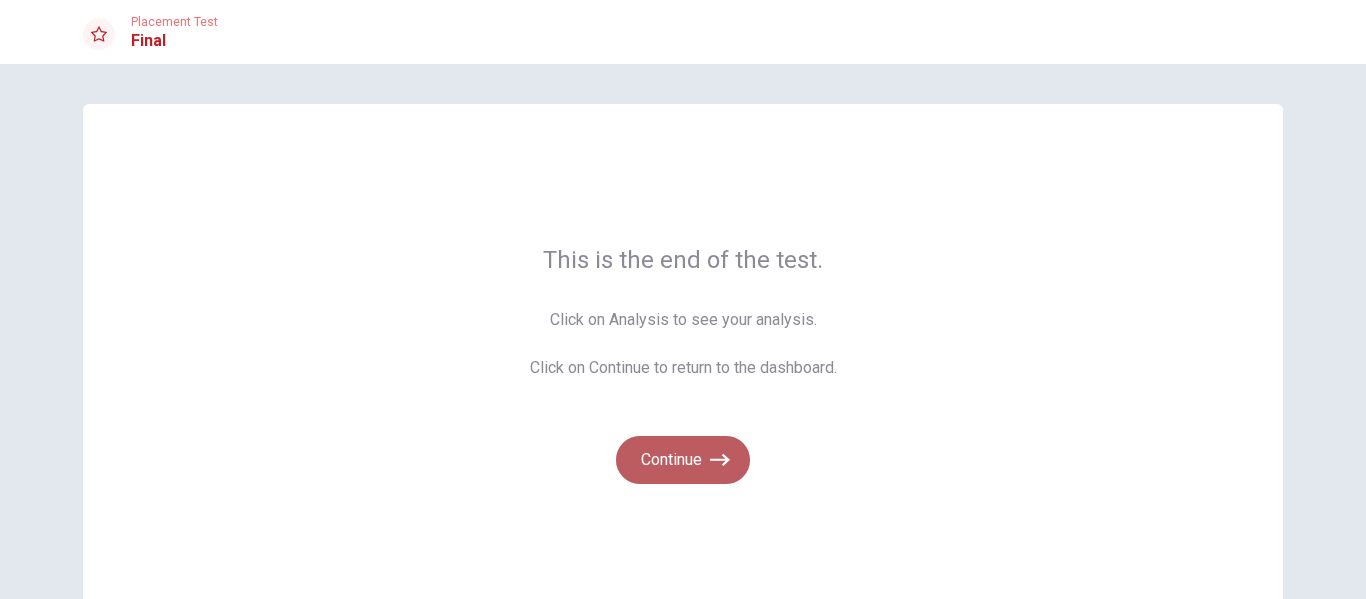 click on "Continue" at bounding box center (683, 460) 